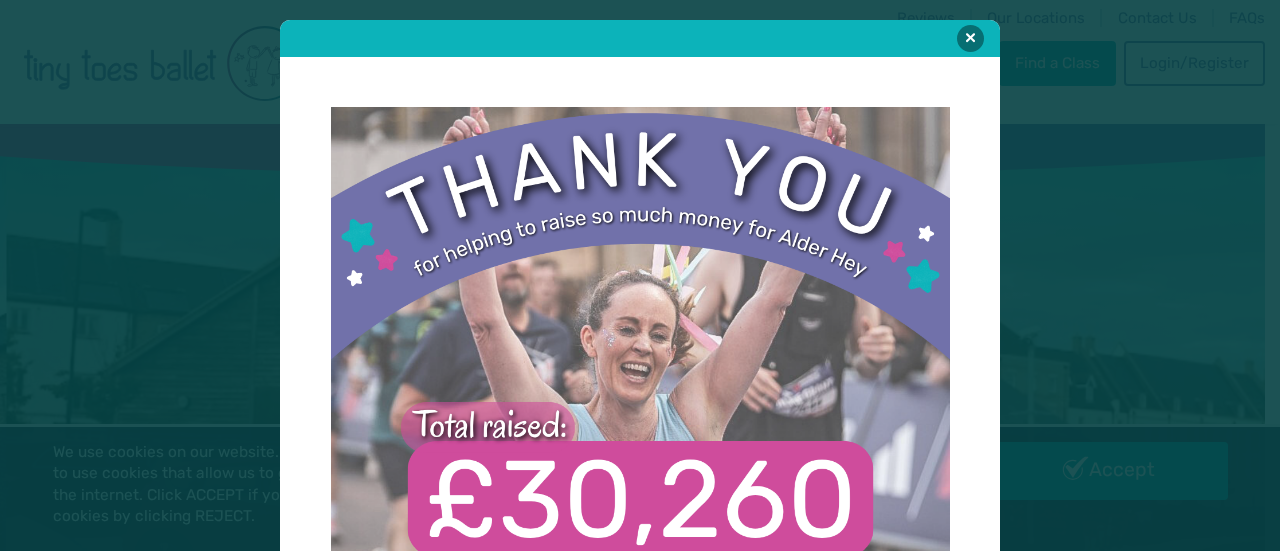scroll, scrollTop: 0, scrollLeft: 0, axis: both 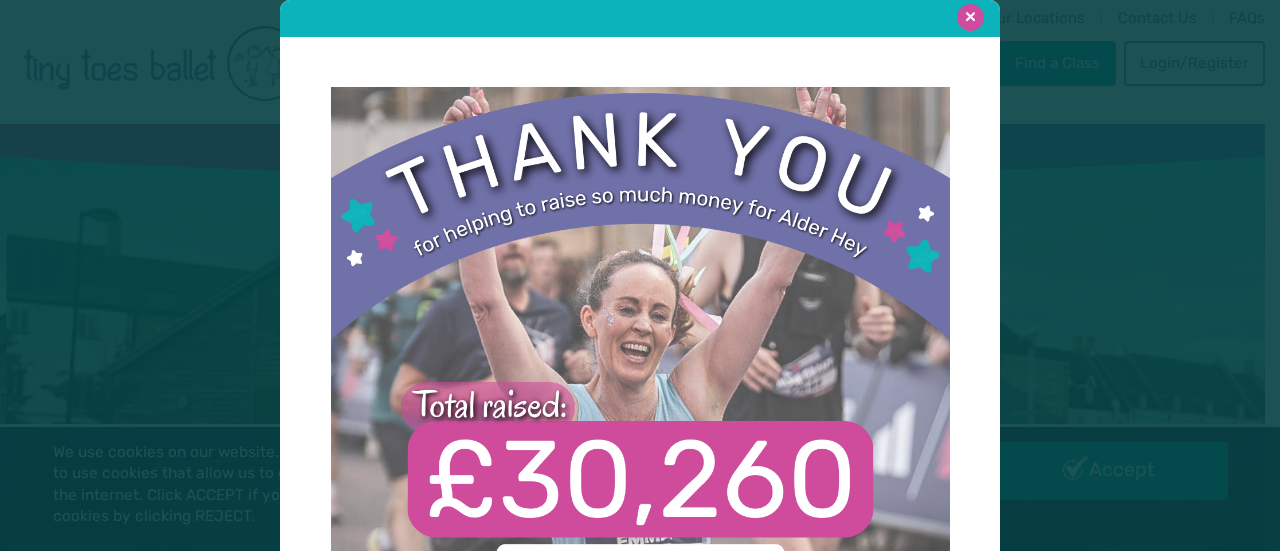 click at bounding box center (970, 17) 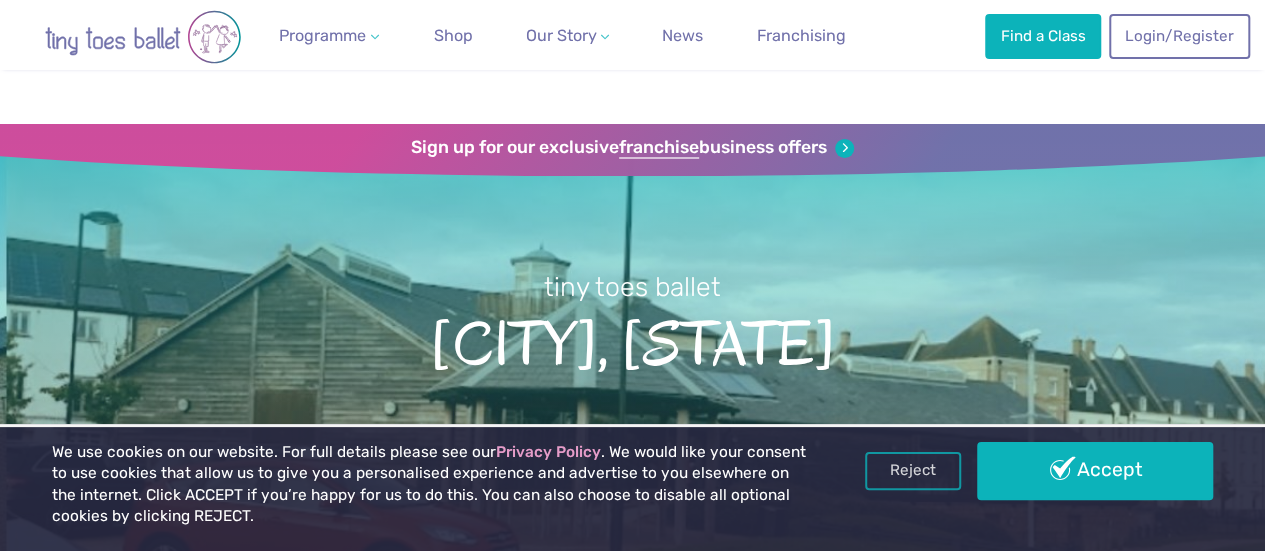 scroll, scrollTop: 197, scrollLeft: 0, axis: vertical 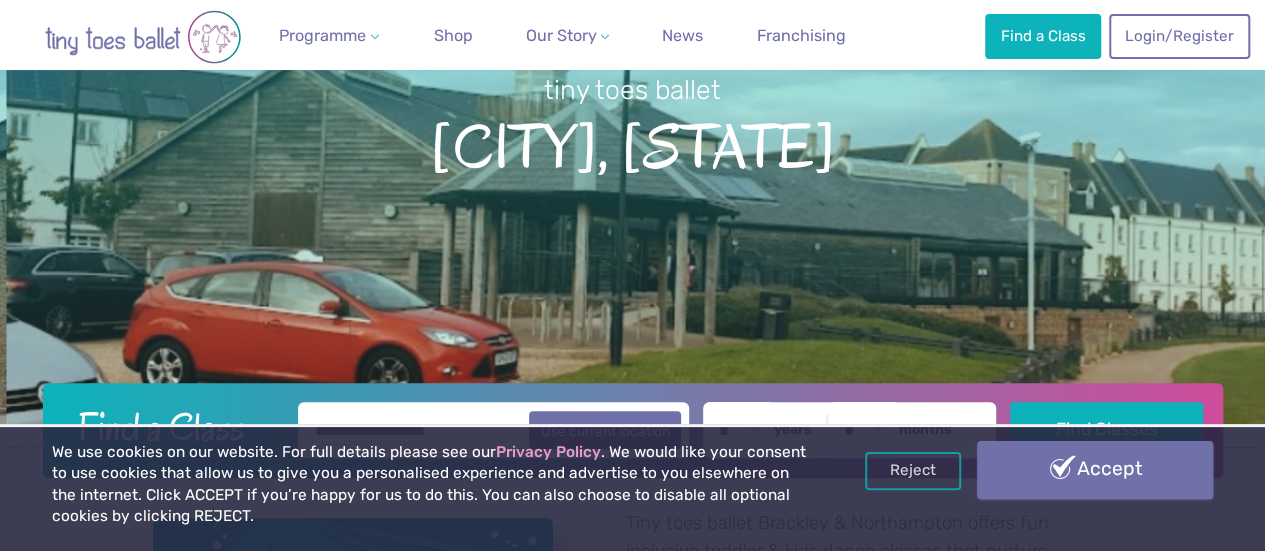 click on "Accept" at bounding box center [1095, 470] 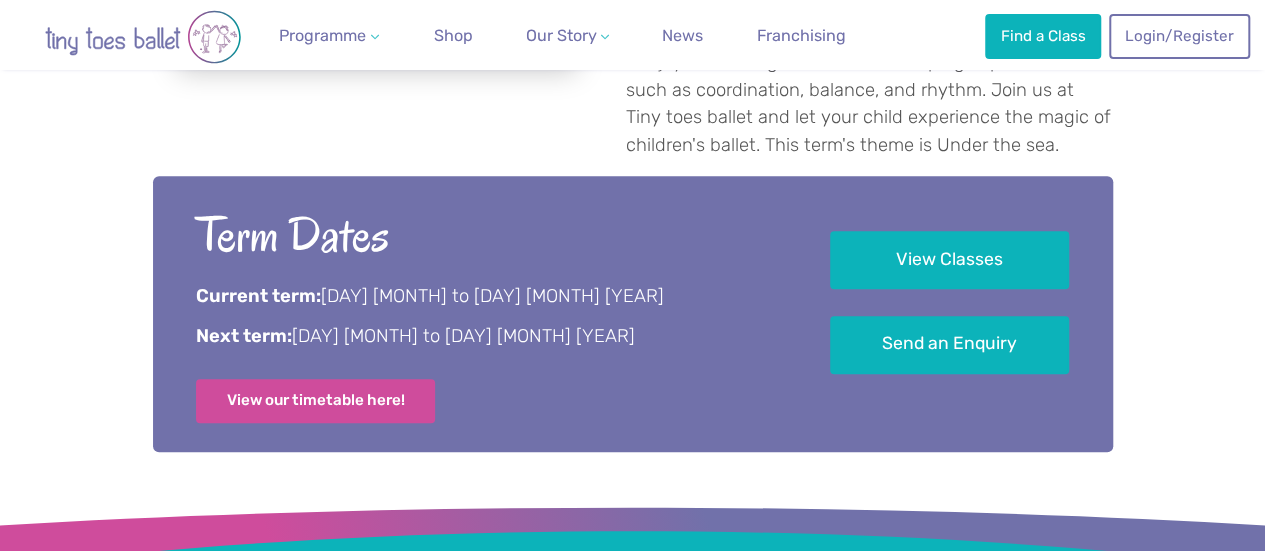 scroll, scrollTop: 1010, scrollLeft: 0, axis: vertical 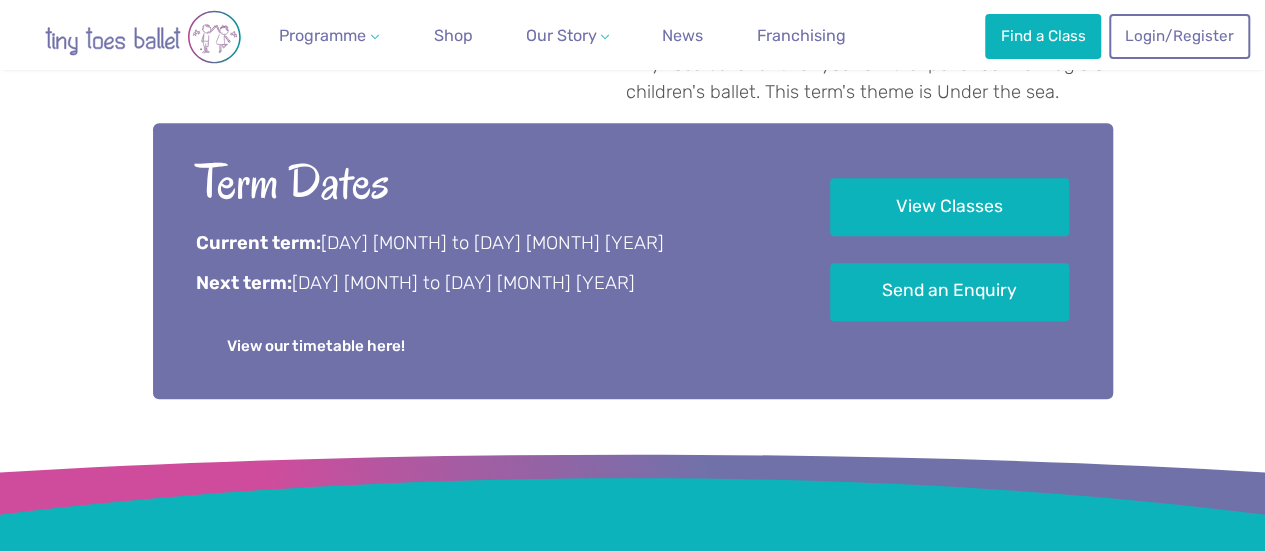 click on "View our timetable here!" at bounding box center [316, 347] 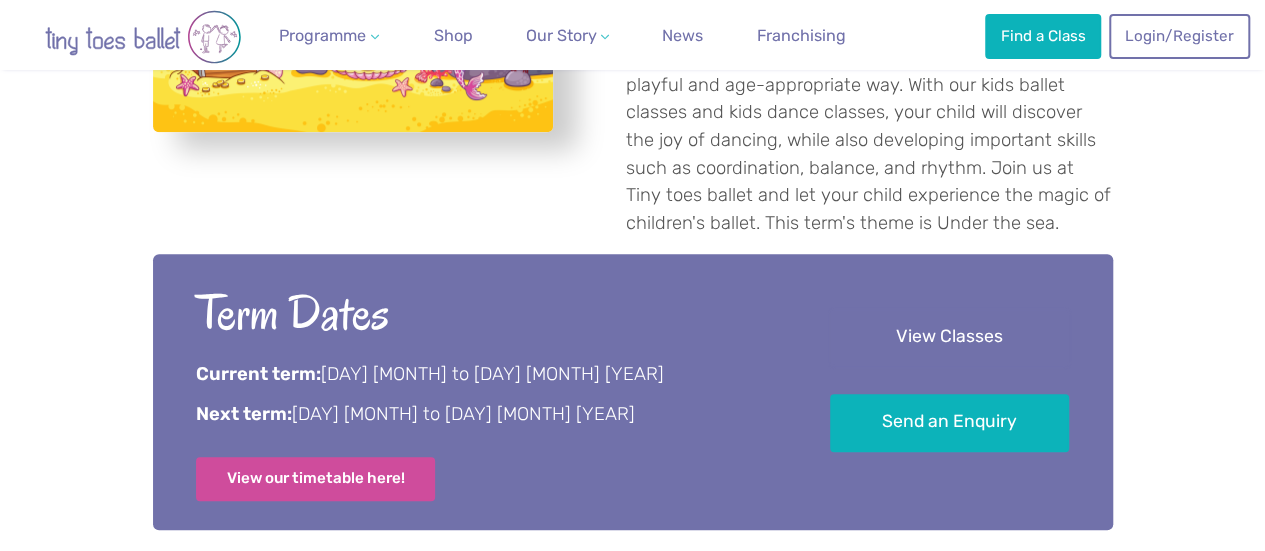 click on "View Classes" at bounding box center (949, 337) 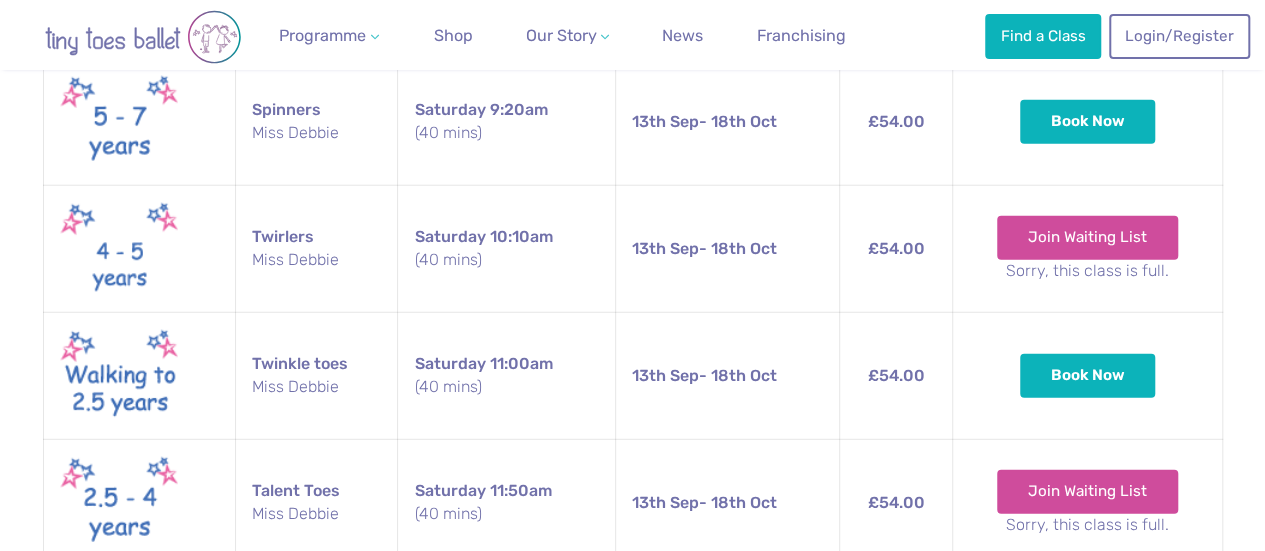 scroll, scrollTop: 2532, scrollLeft: 0, axis: vertical 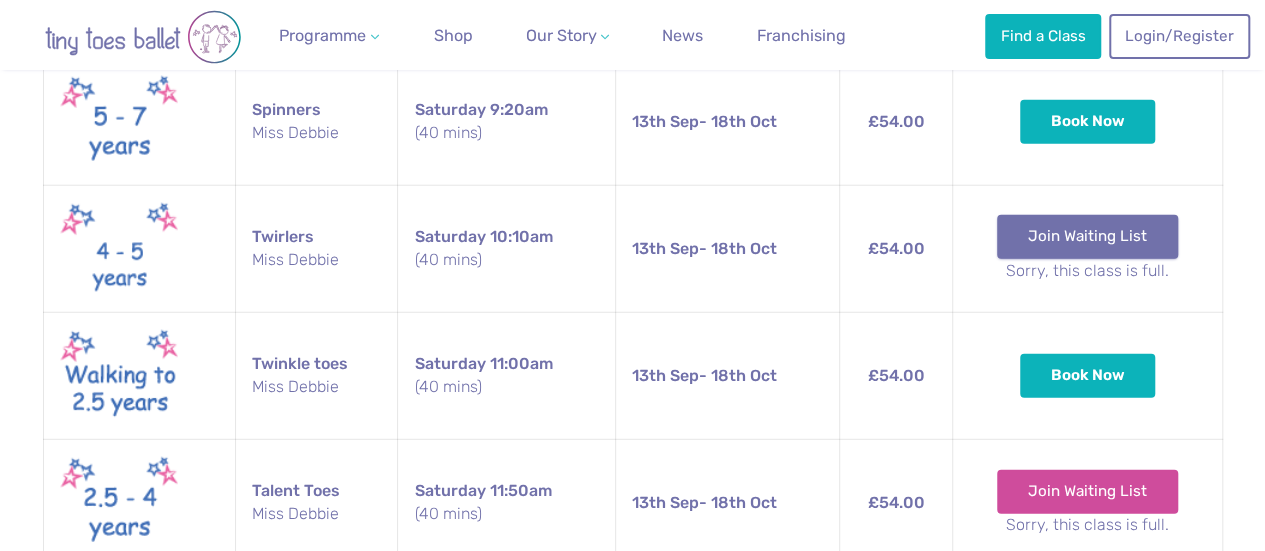 click on "Join Waiting List" at bounding box center [1087, 237] 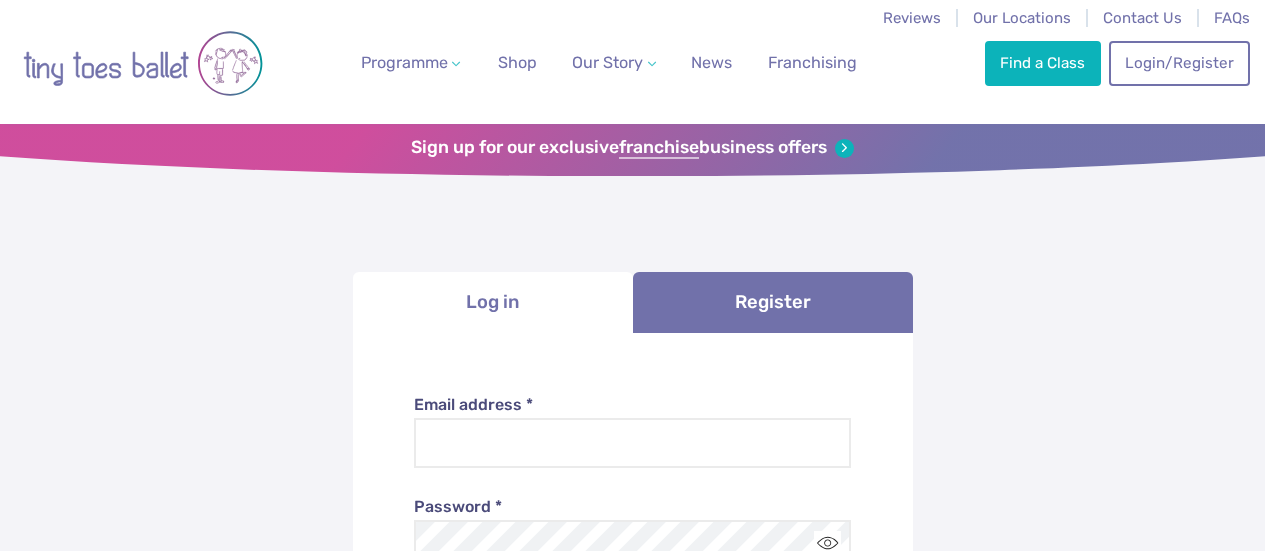 scroll, scrollTop: 0, scrollLeft: 0, axis: both 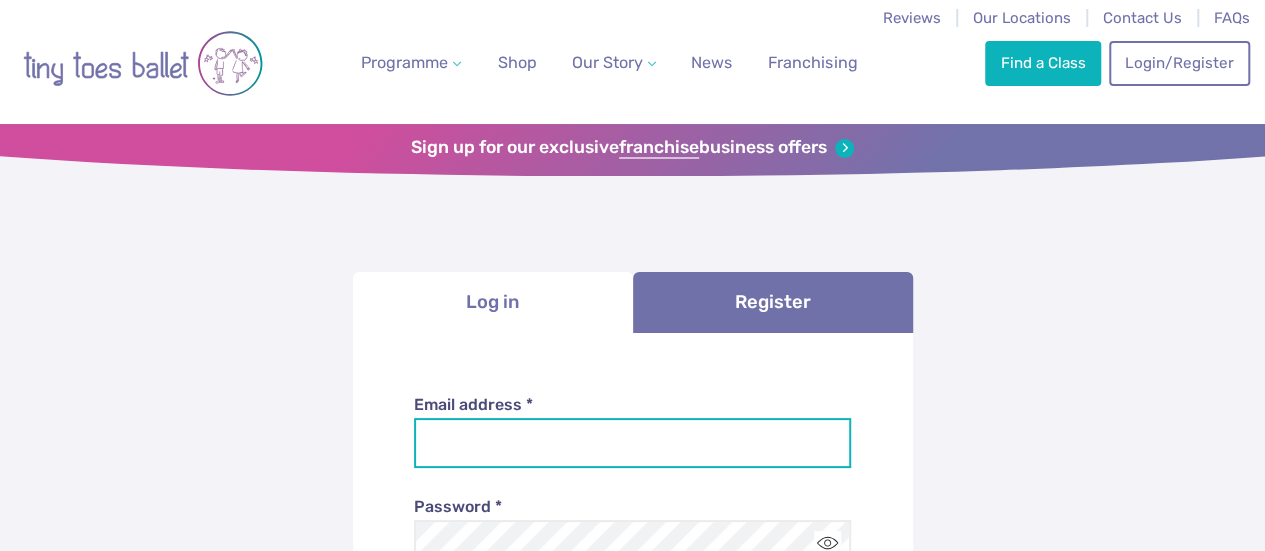 click on "Email address *" at bounding box center [632, 443] 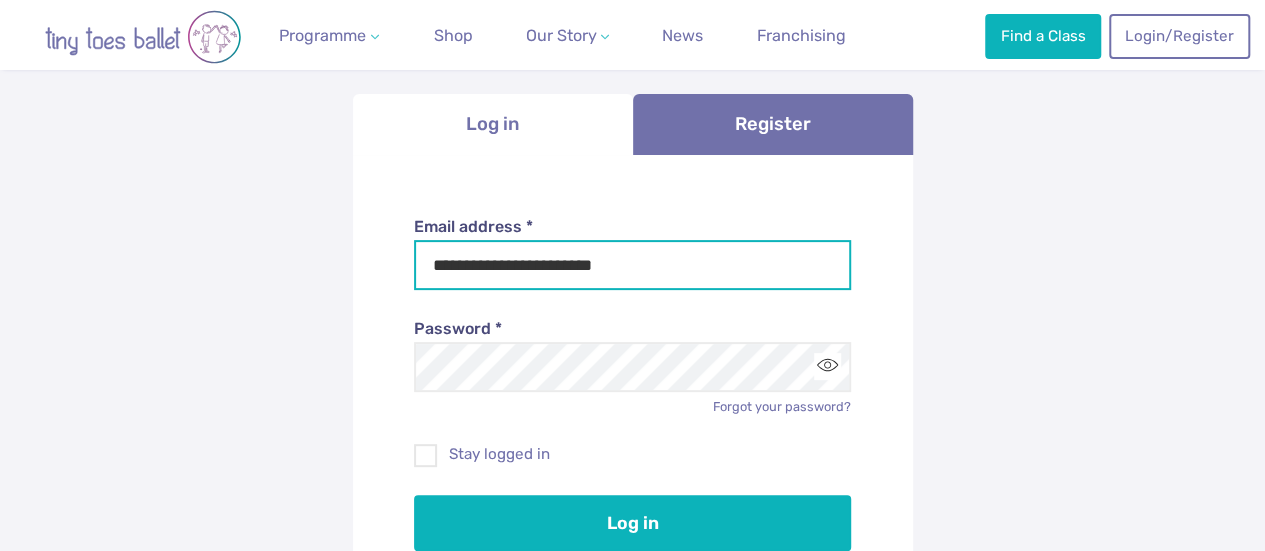 scroll, scrollTop: 177, scrollLeft: 0, axis: vertical 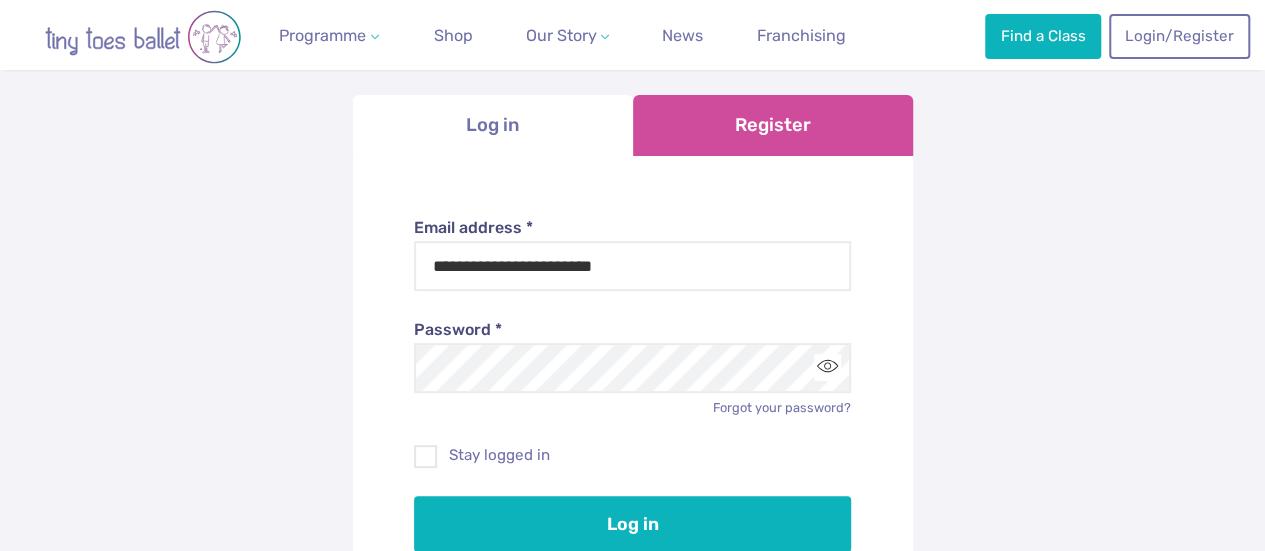 click on "Register" at bounding box center [773, 125] 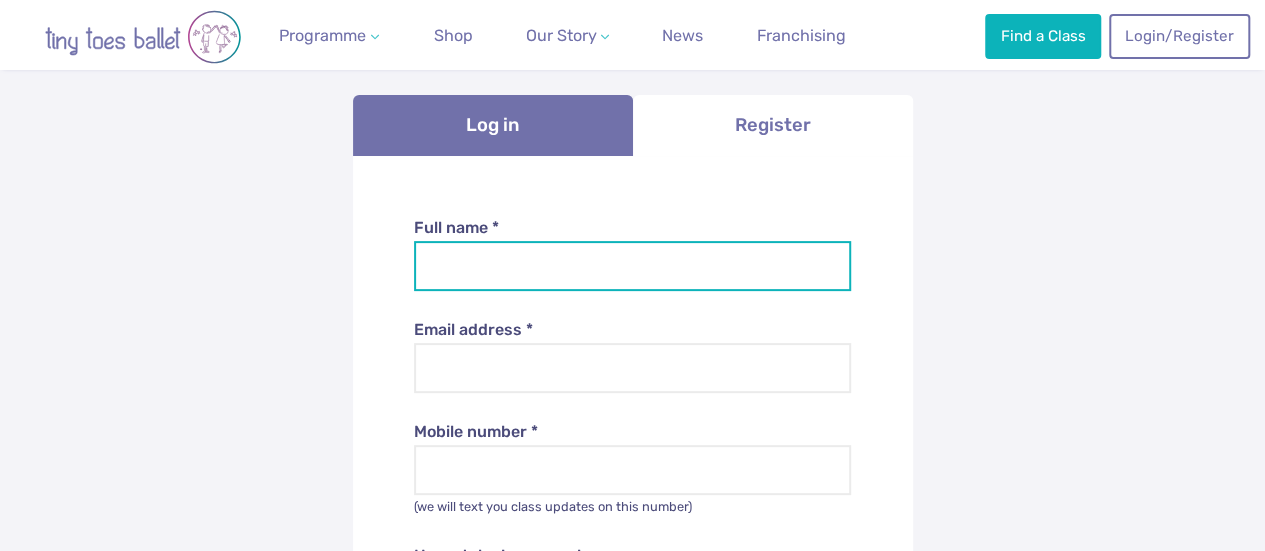 click on "Full name *" at bounding box center (632, 266) 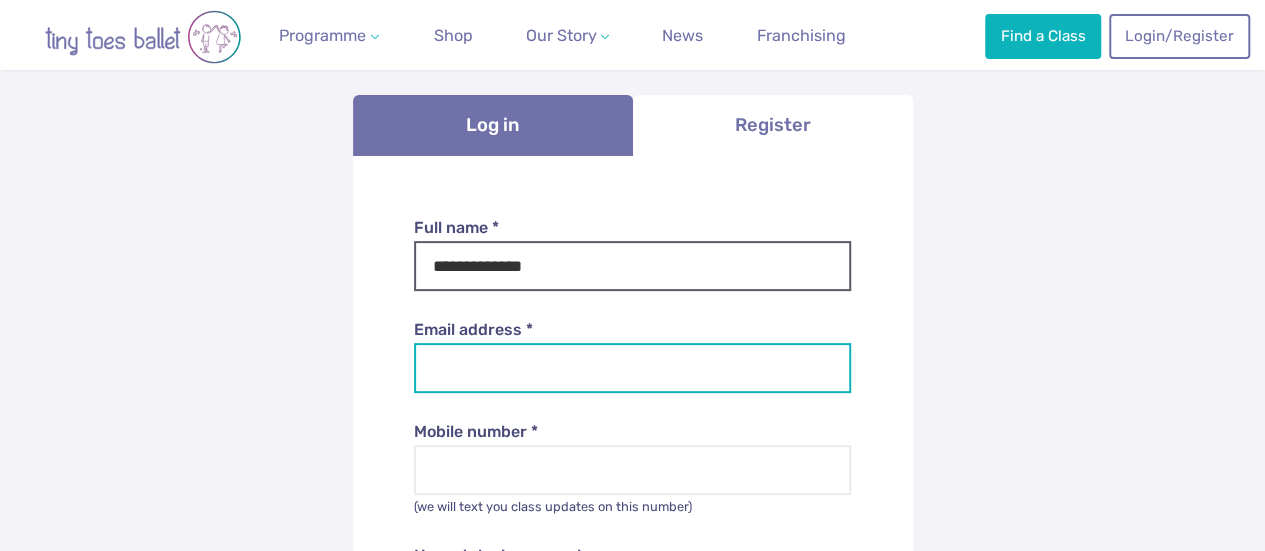 type on "**********" 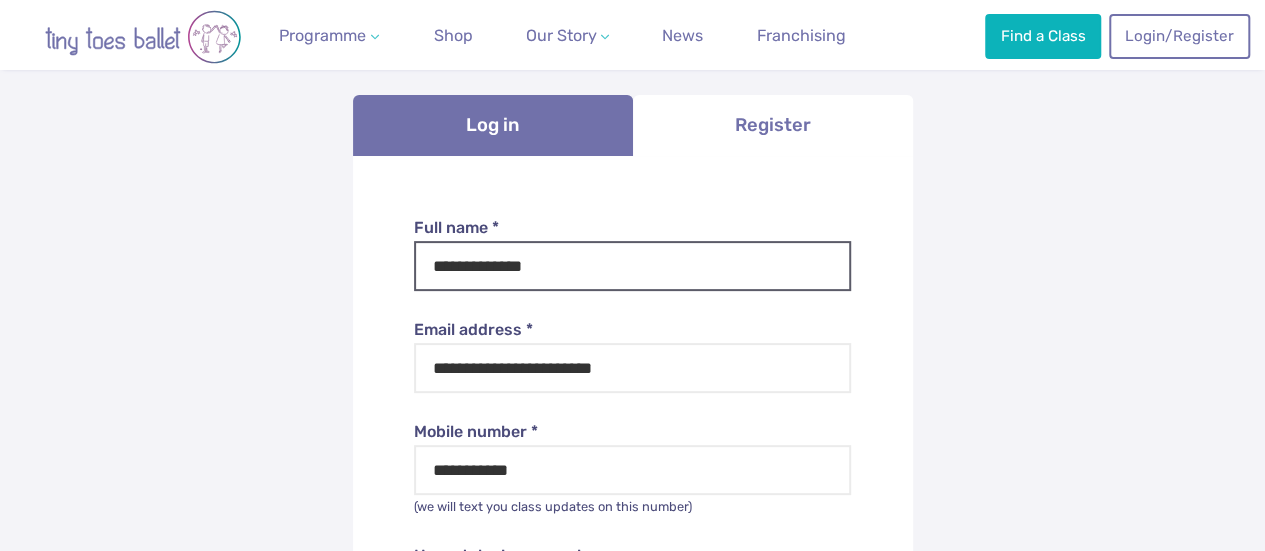 type on "*******" 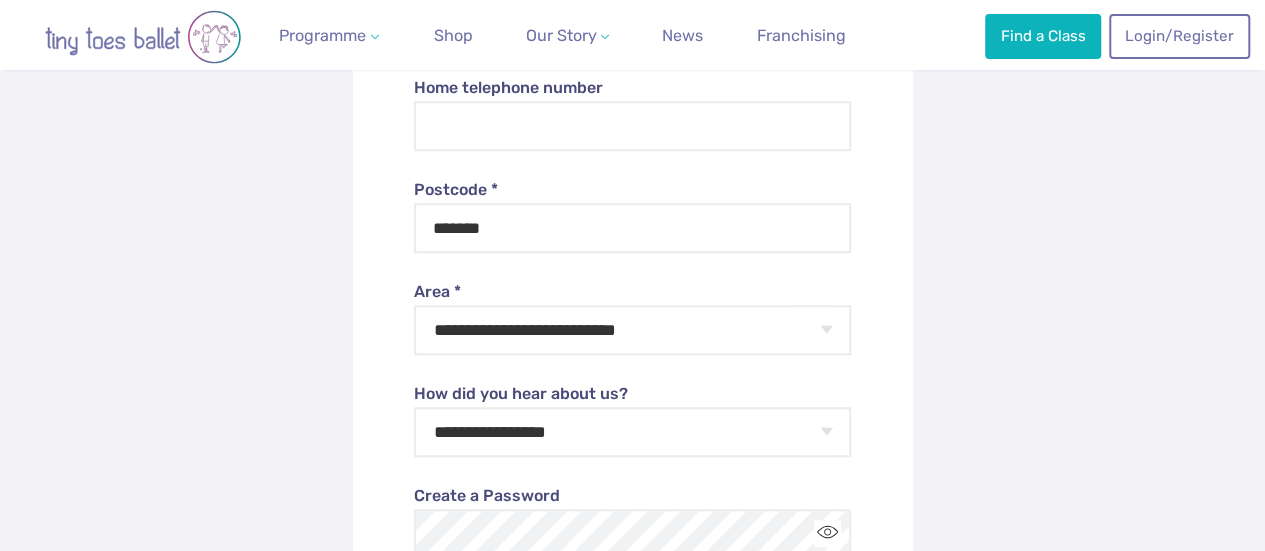 scroll, scrollTop: 646, scrollLeft: 0, axis: vertical 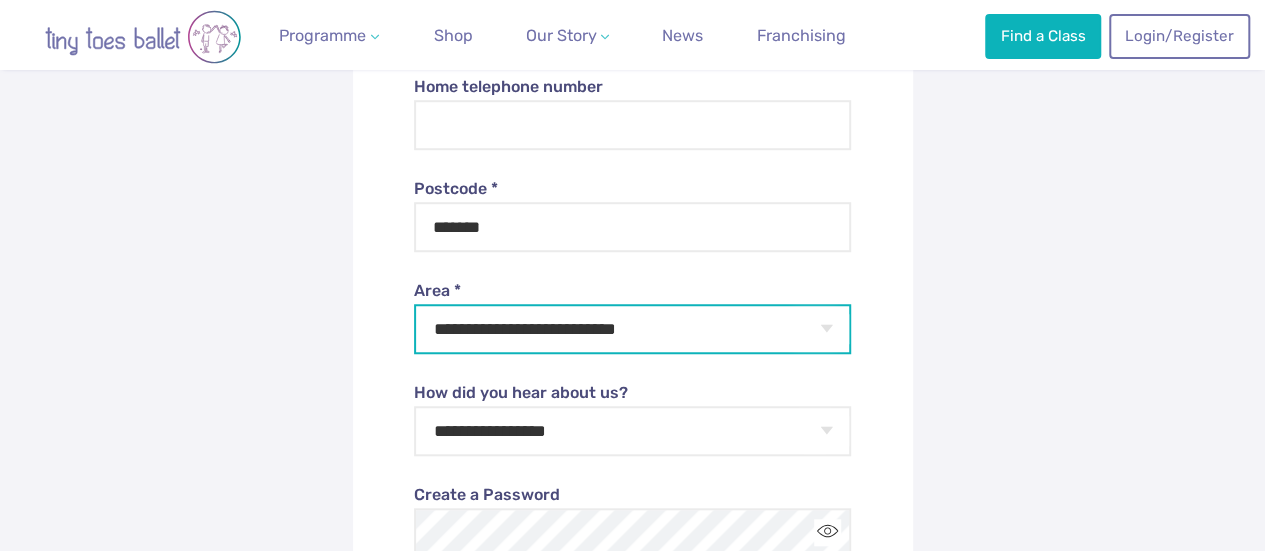 click on "**********" at bounding box center [632, 329] 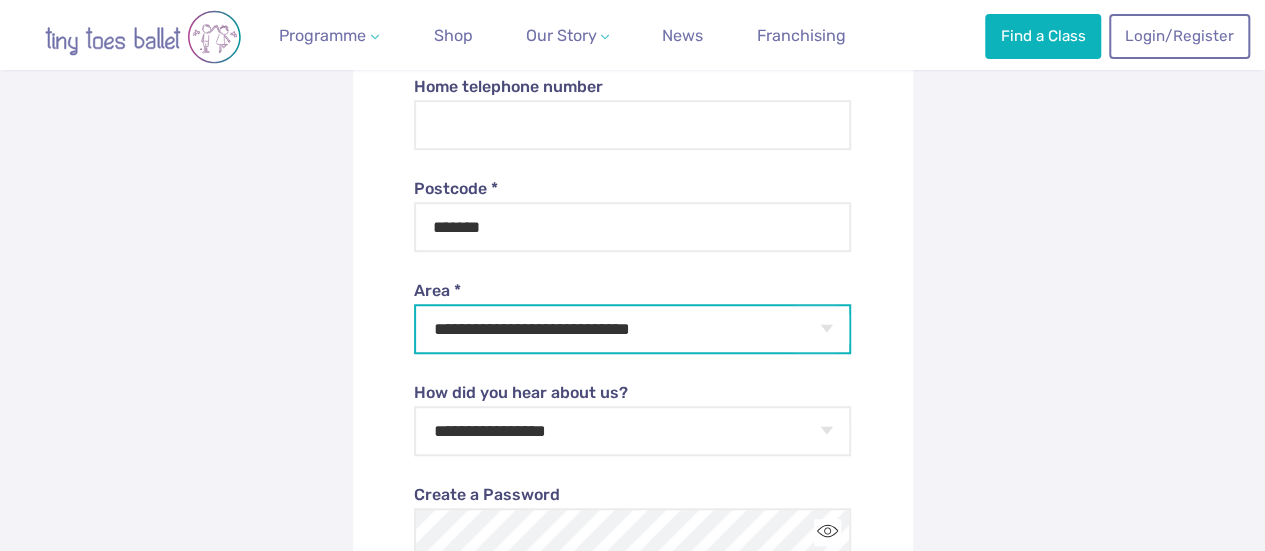 click on "**********" at bounding box center (632, 329) 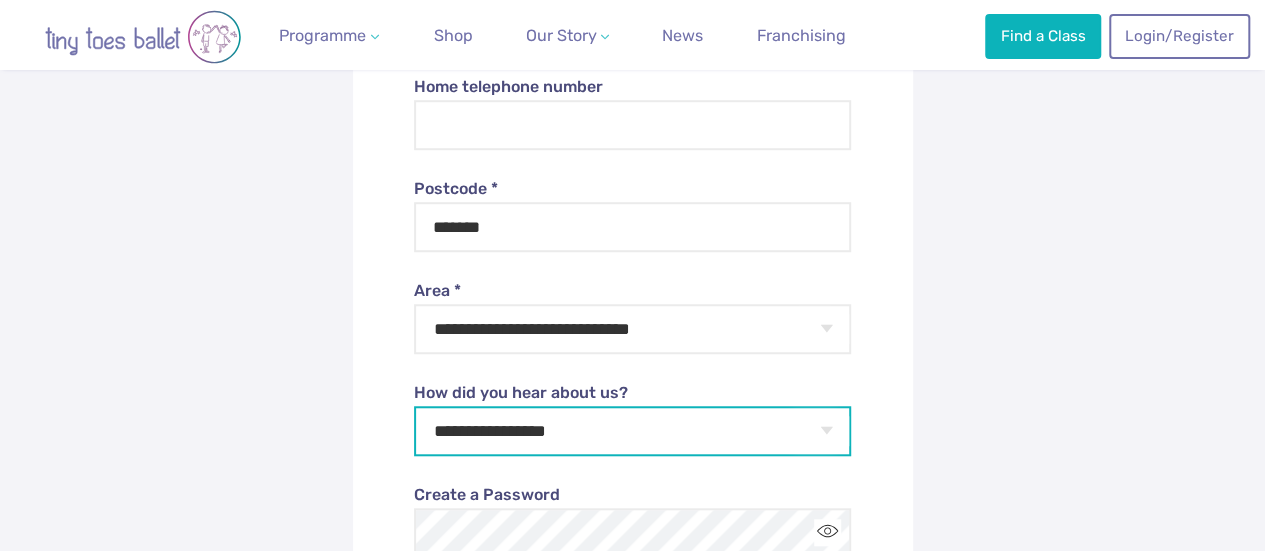 click on "**********" at bounding box center (632, 431) 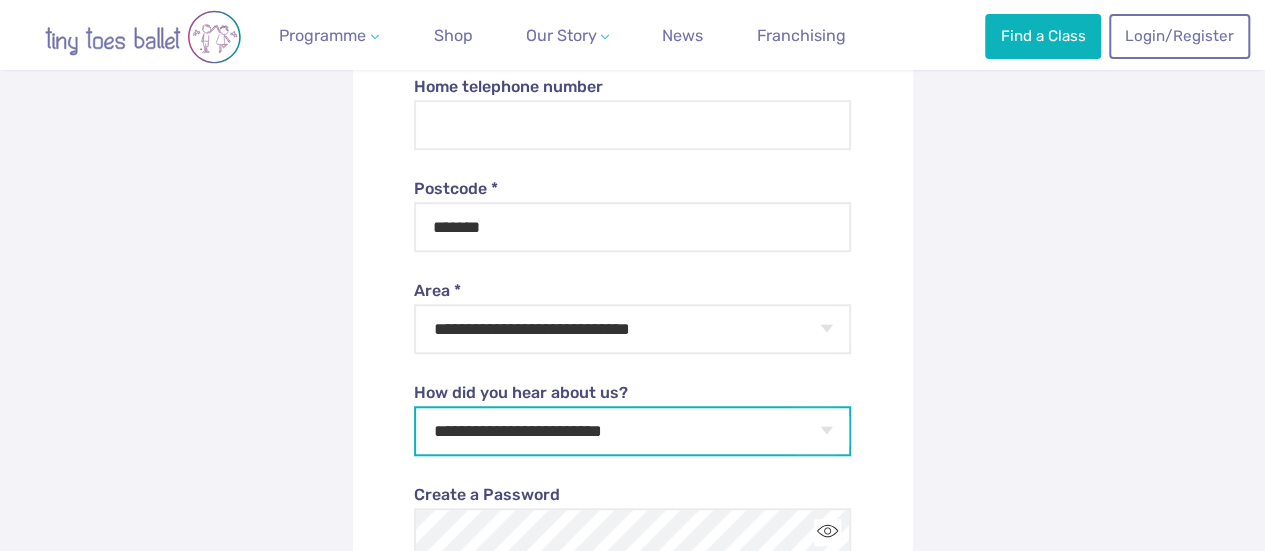 click on "**********" at bounding box center [632, 431] 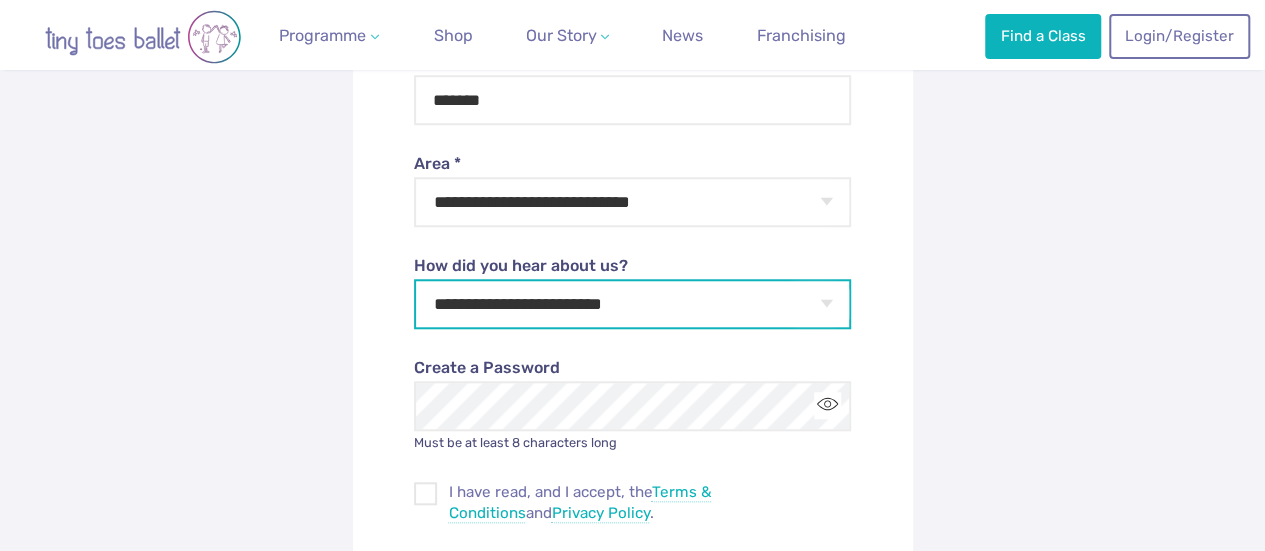 scroll, scrollTop: 775, scrollLeft: 0, axis: vertical 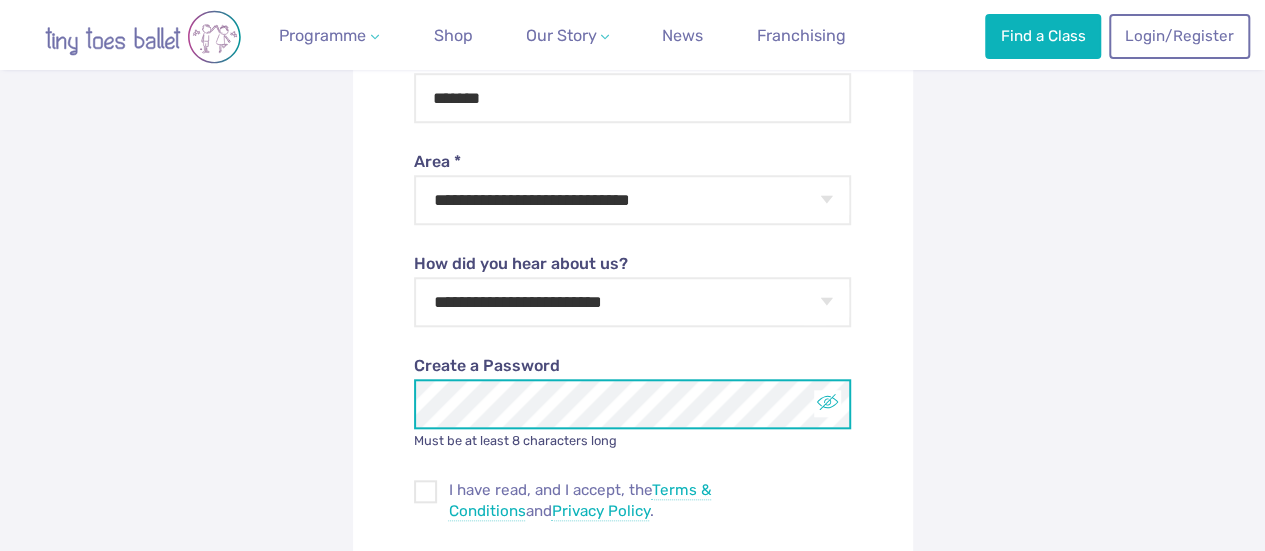 click at bounding box center [827, 403] 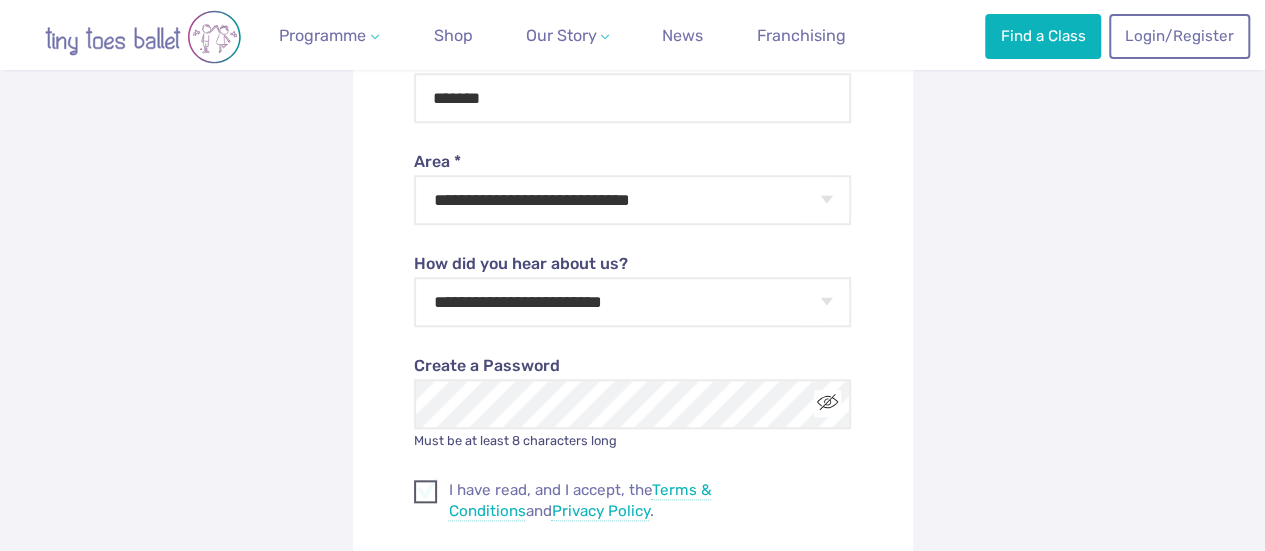 click at bounding box center (426, 495) 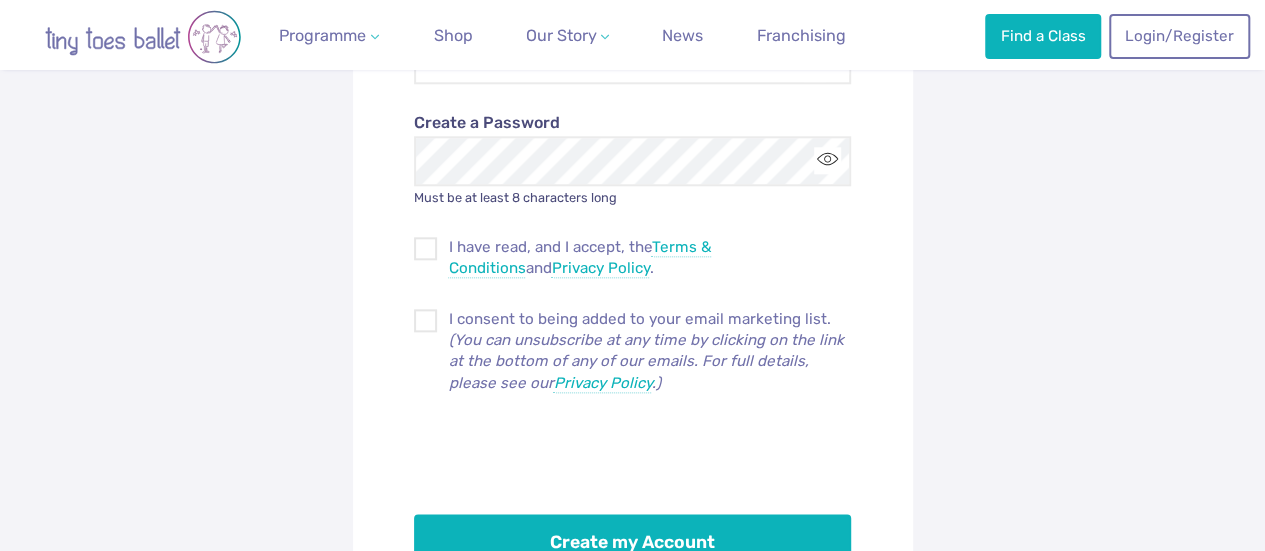 scroll, scrollTop: 1019, scrollLeft: 0, axis: vertical 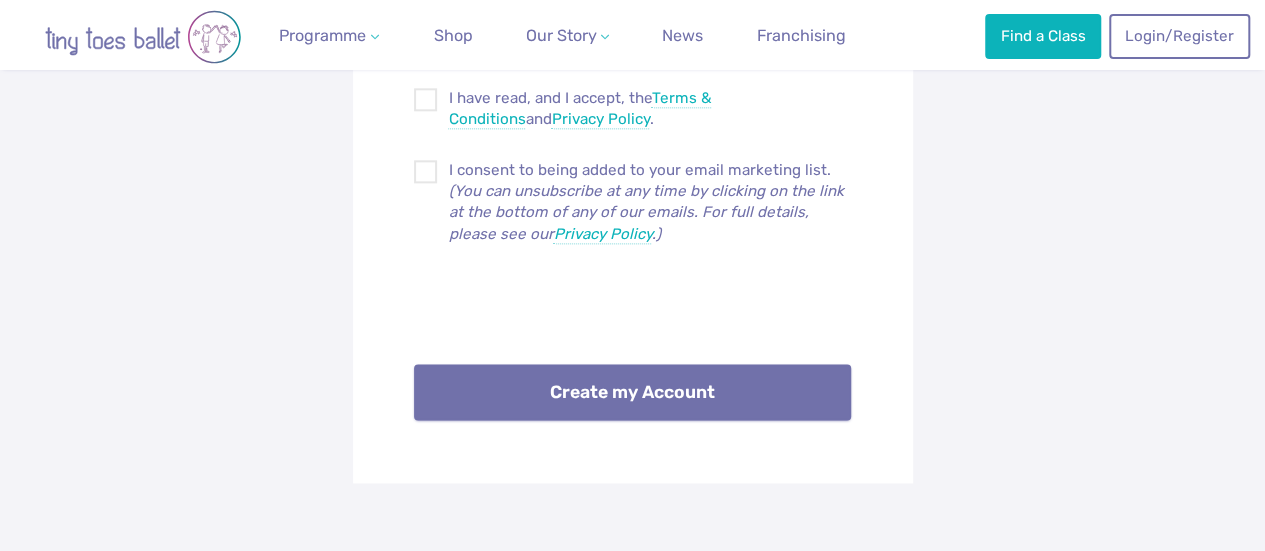 click on "Create my Account" at bounding box center (632, 392) 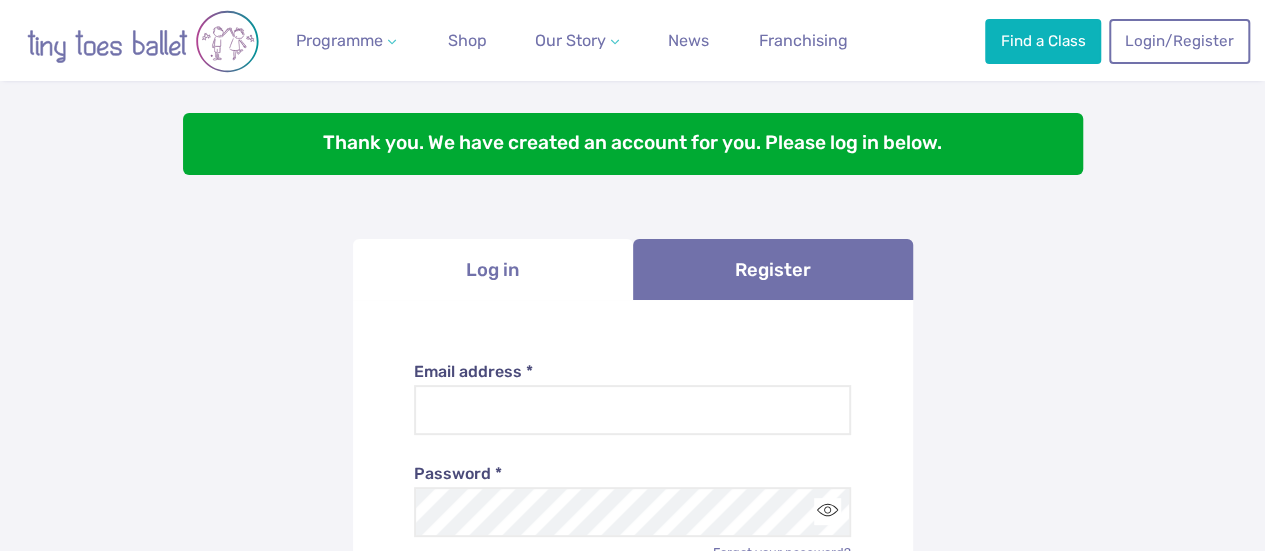 scroll, scrollTop: 128, scrollLeft: 0, axis: vertical 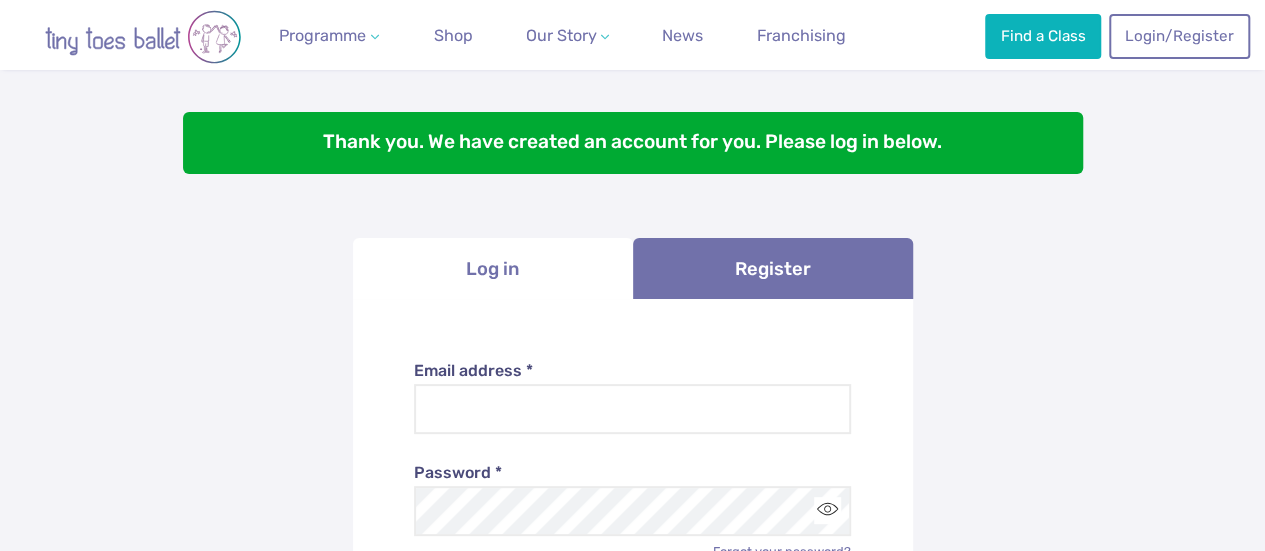 click on "Log in" at bounding box center [493, 268] 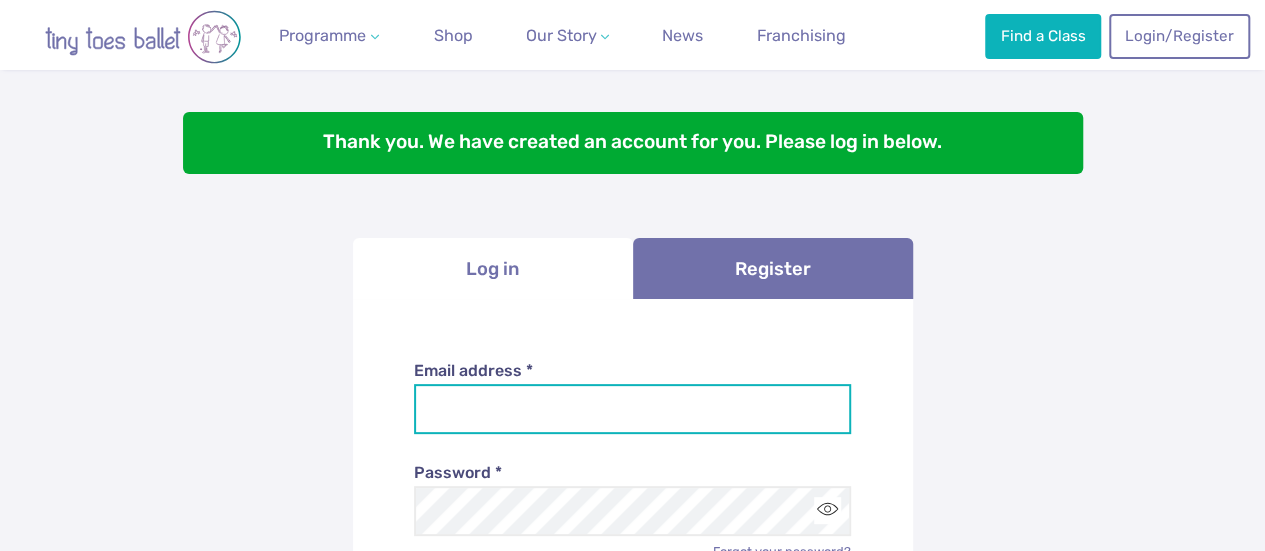click on "Email address *" at bounding box center [632, 409] 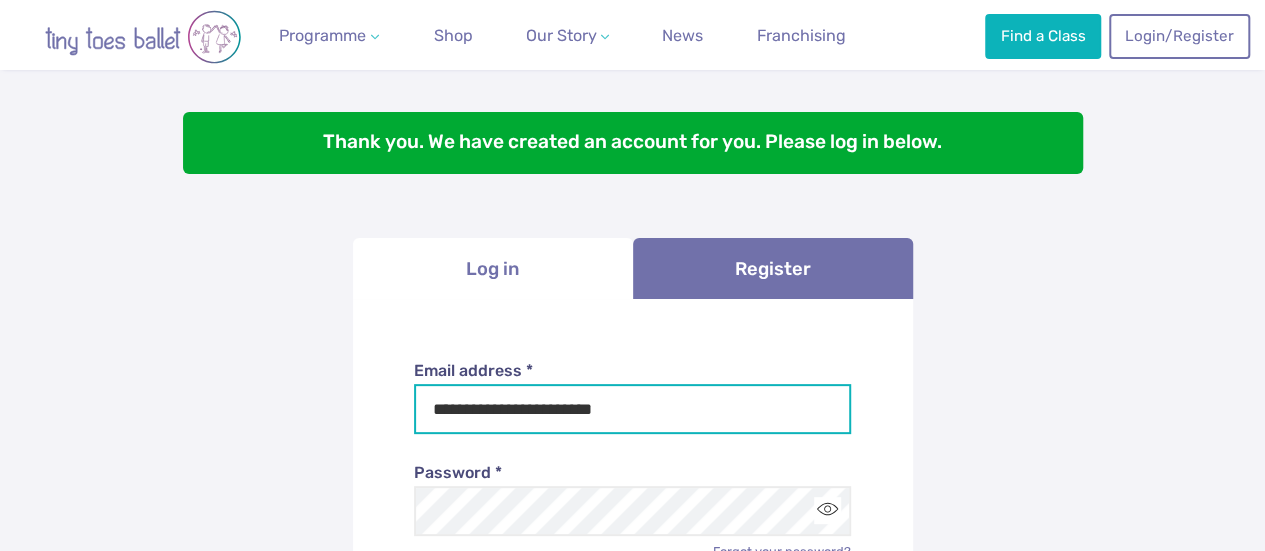scroll, scrollTop: 245, scrollLeft: 0, axis: vertical 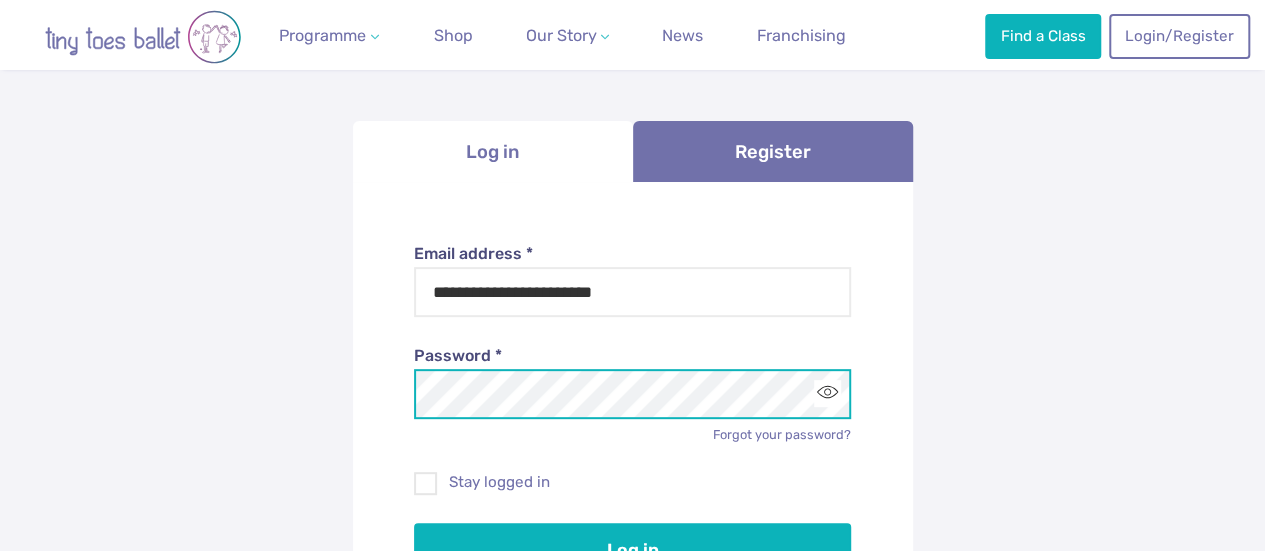 click on "Log in" at bounding box center (632, 551) 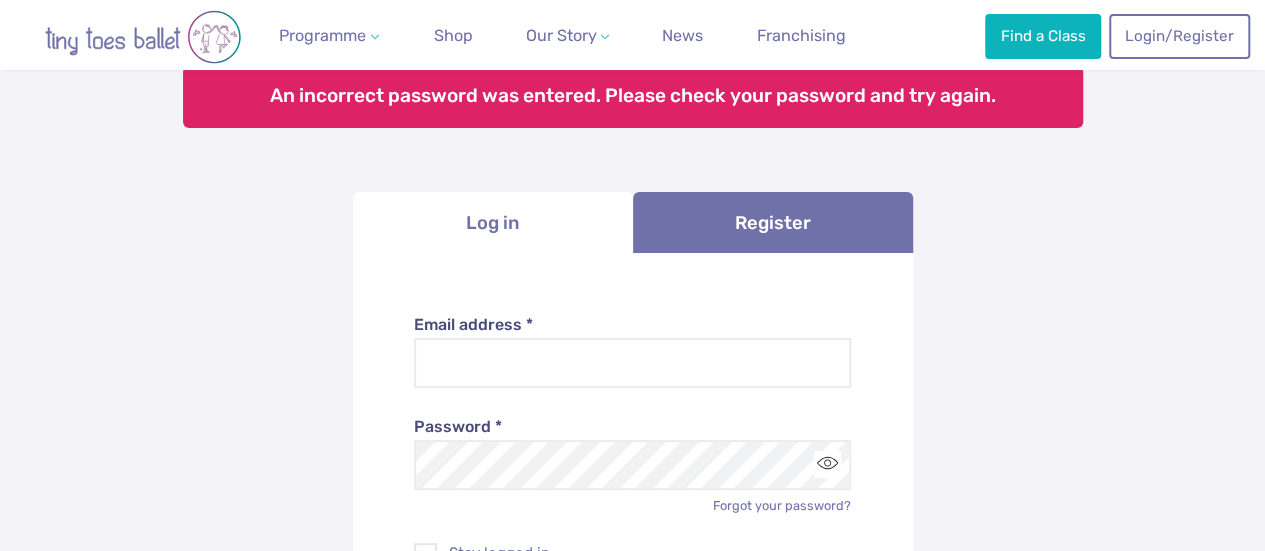 scroll, scrollTop: 180, scrollLeft: 0, axis: vertical 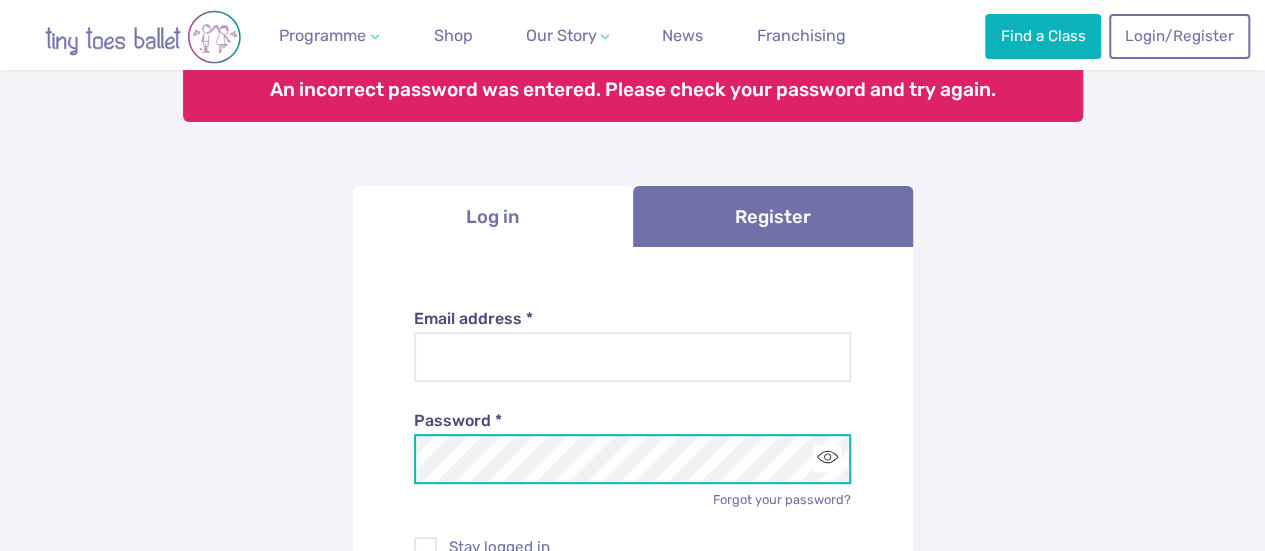 click on "Log in" at bounding box center (632, 616) 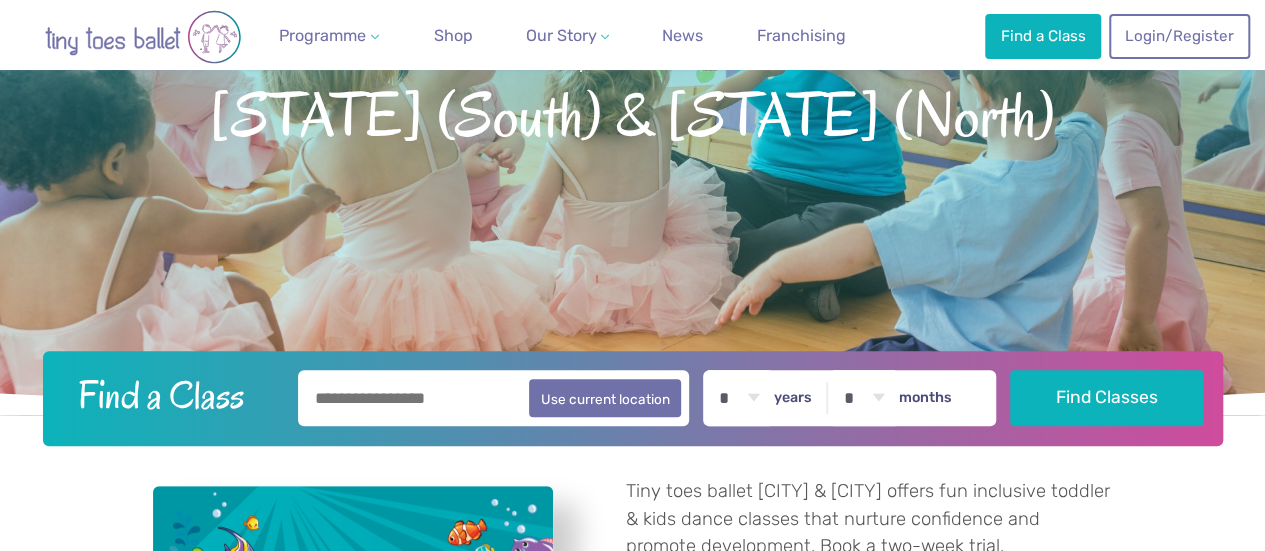 scroll, scrollTop: 230, scrollLeft: 0, axis: vertical 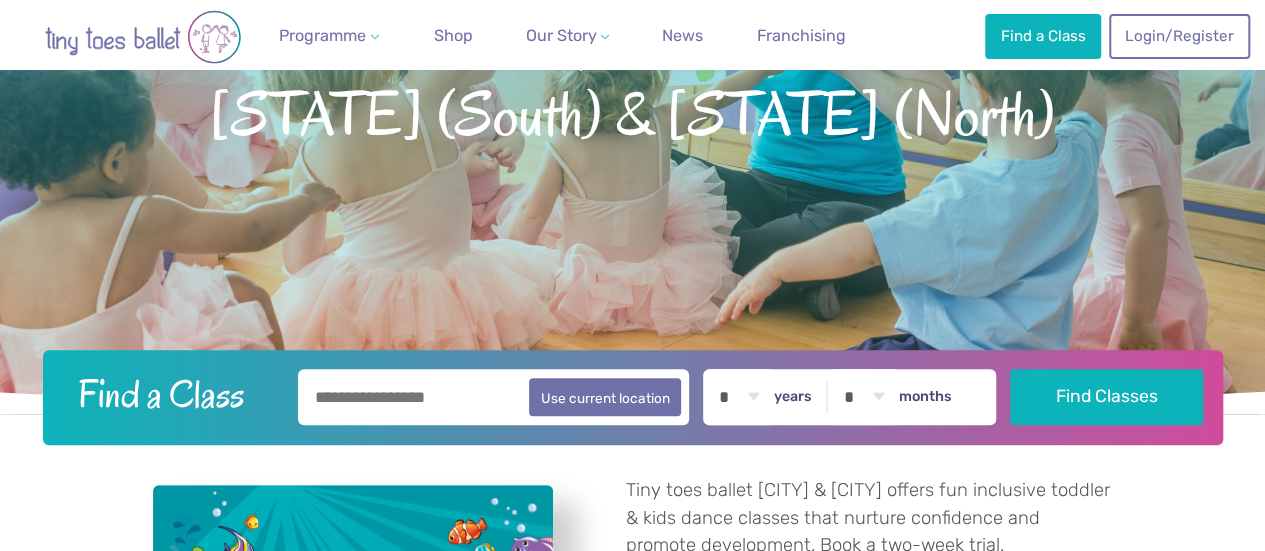 click at bounding box center [494, 397] 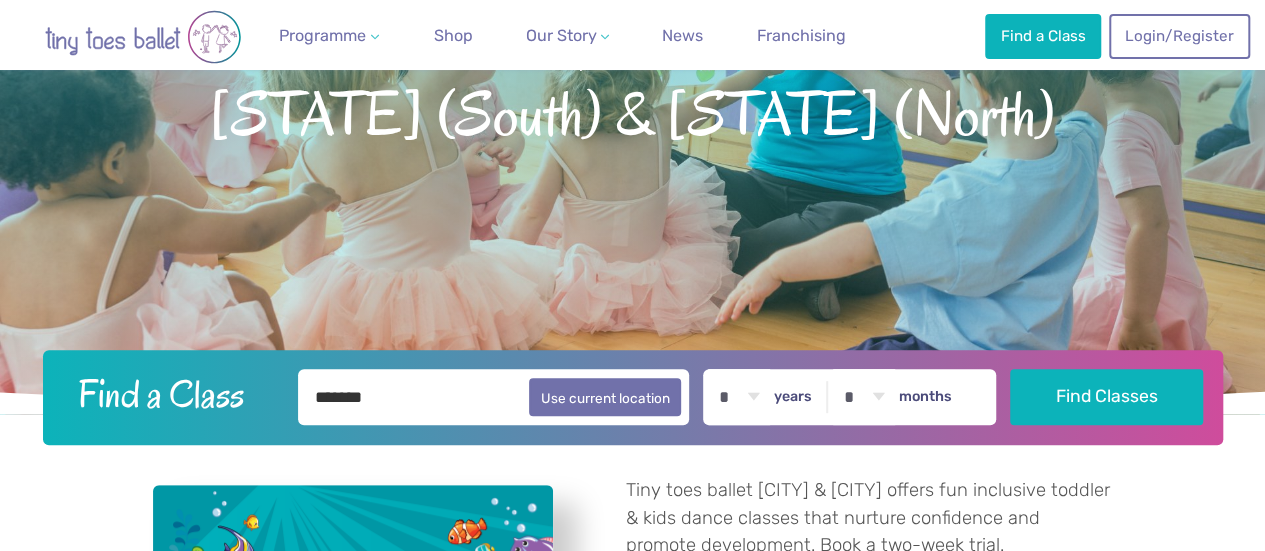 click on "* * * * * * * * * * ** ** **" at bounding box center (739, 397) 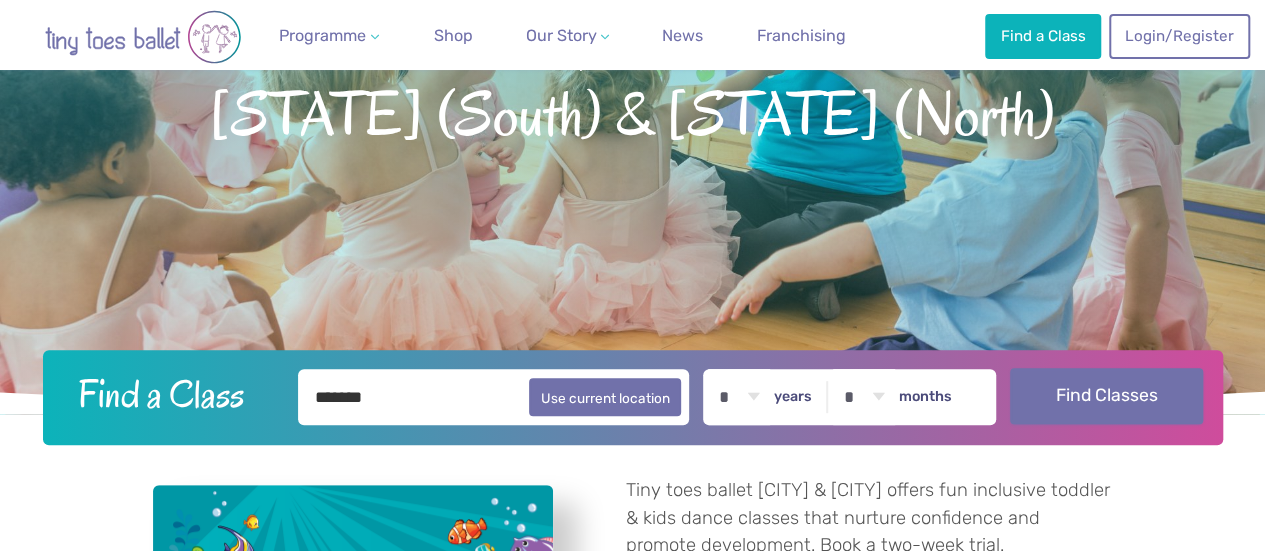 click on "Find Classes" at bounding box center [1106, 396] 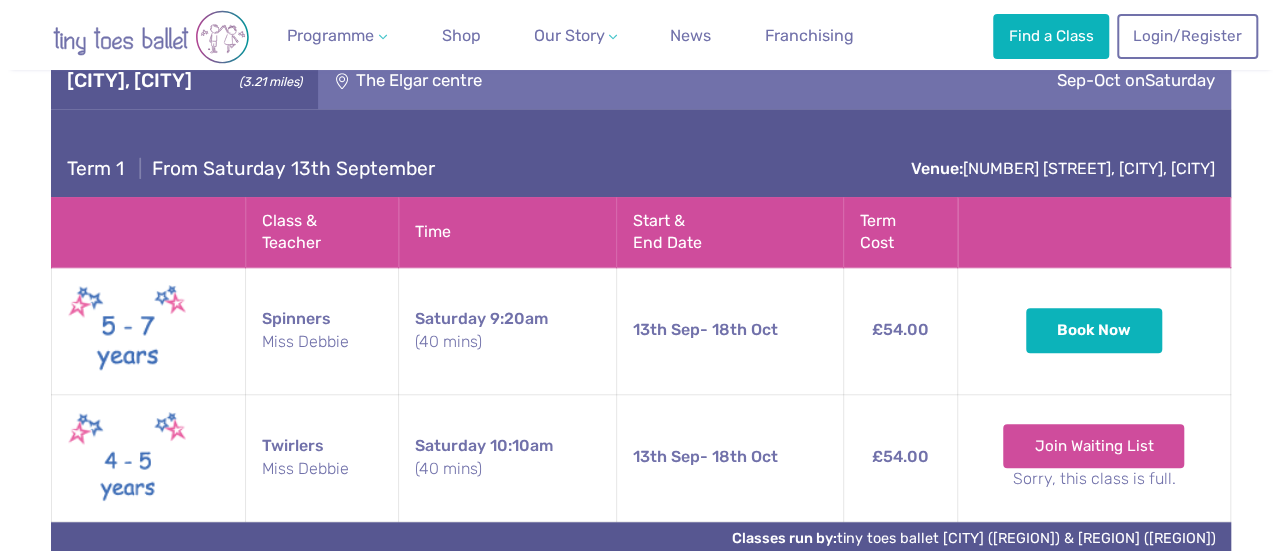 scroll, scrollTop: 661, scrollLeft: 0, axis: vertical 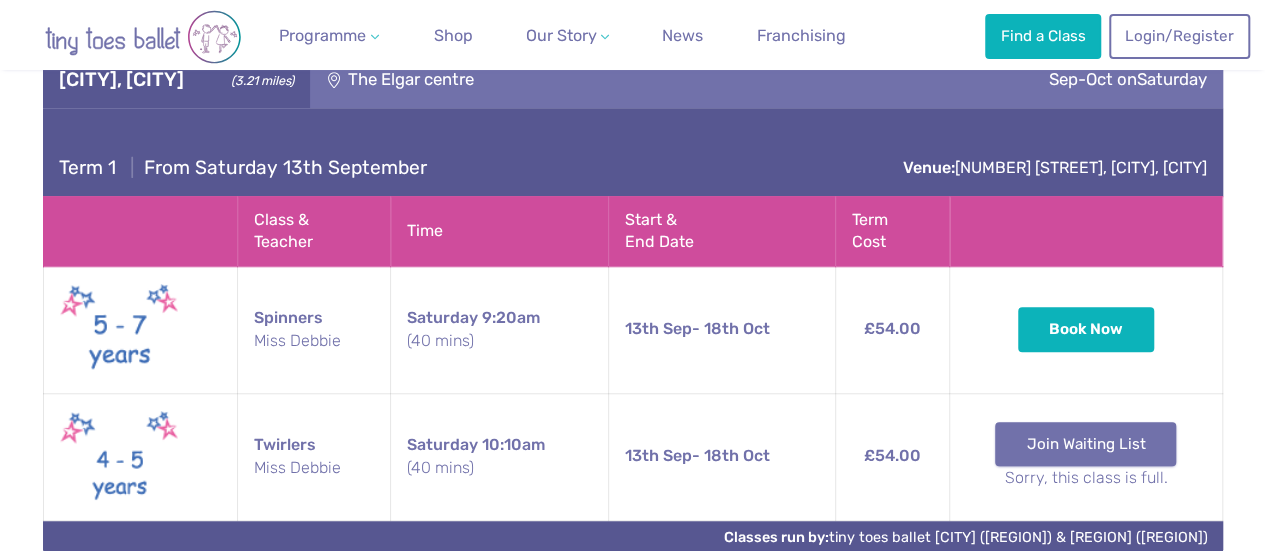 click on "Join Waiting List" at bounding box center [1085, 444] 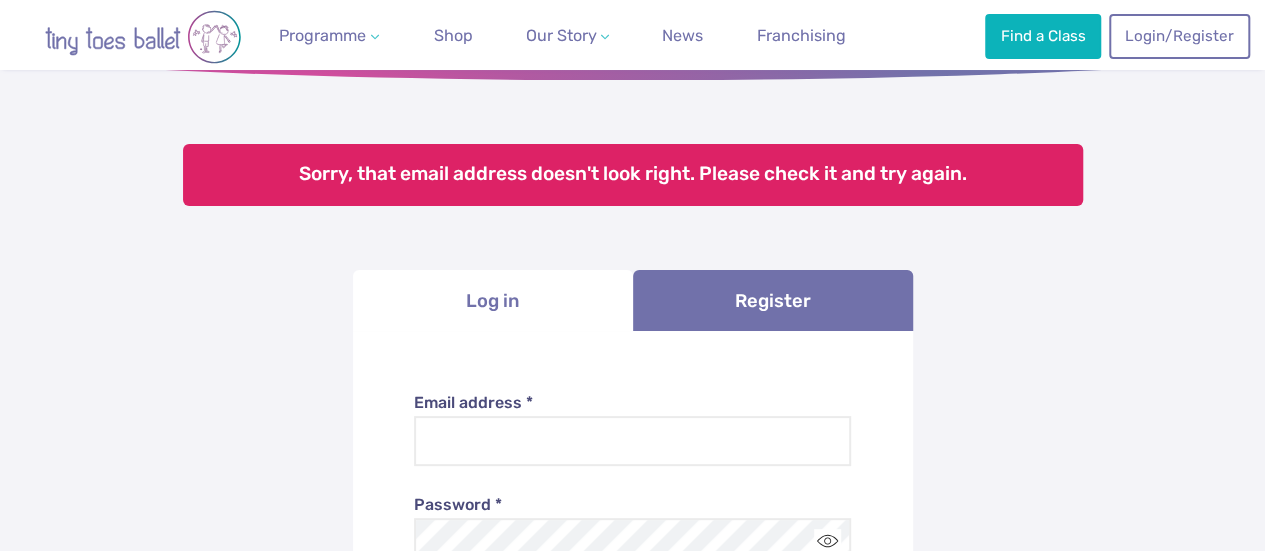 scroll, scrollTop: 176, scrollLeft: 0, axis: vertical 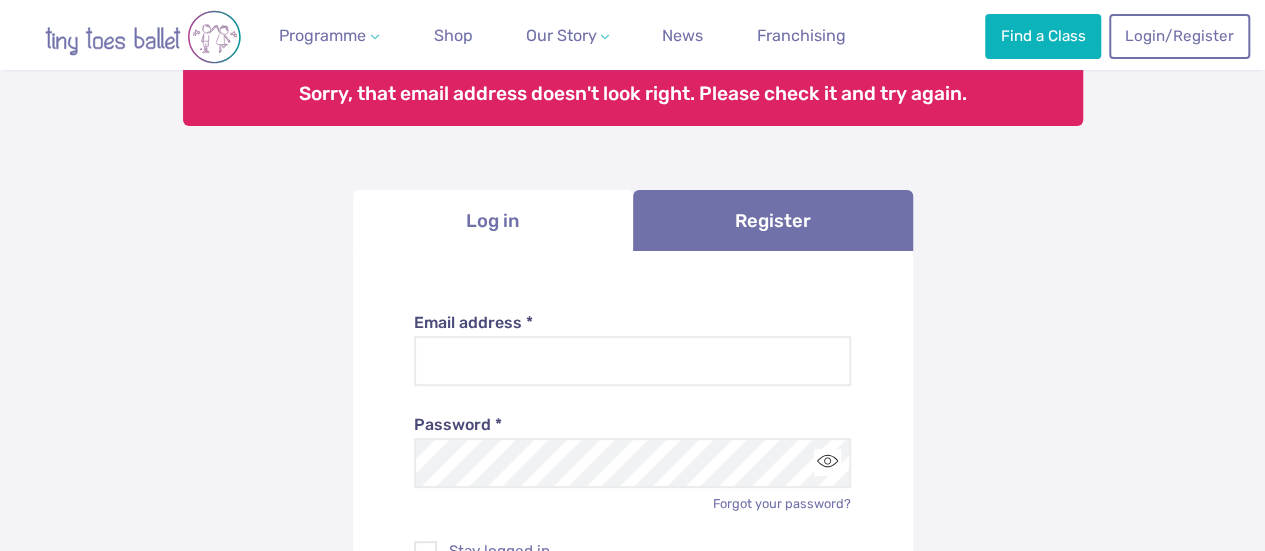 click on "Email address *" at bounding box center (632, 323) 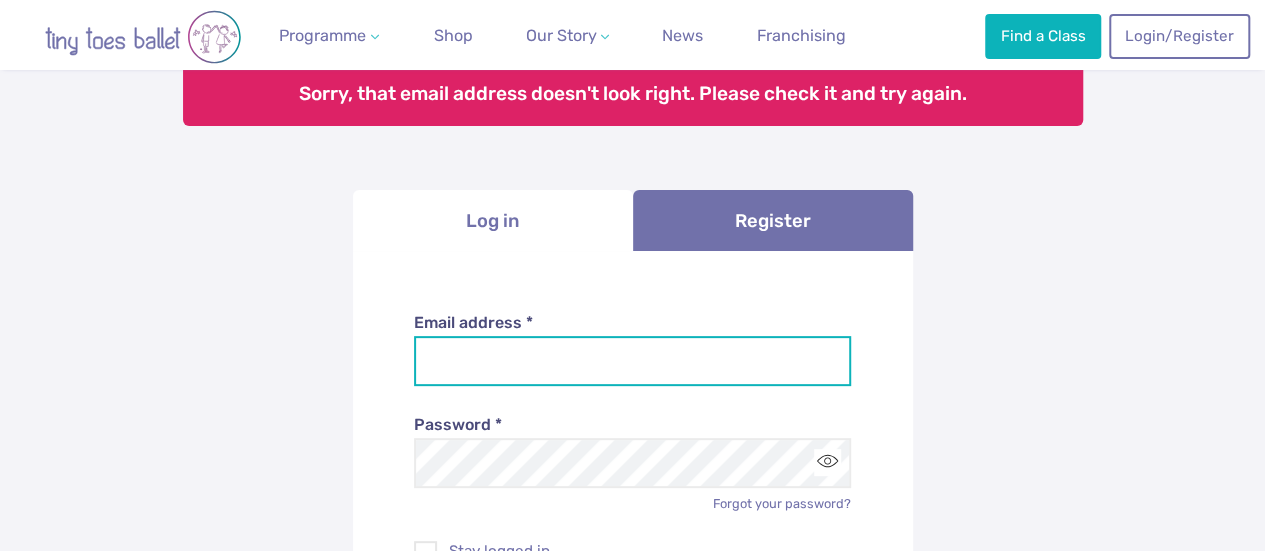 click on "Email address *" at bounding box center [632, 361] 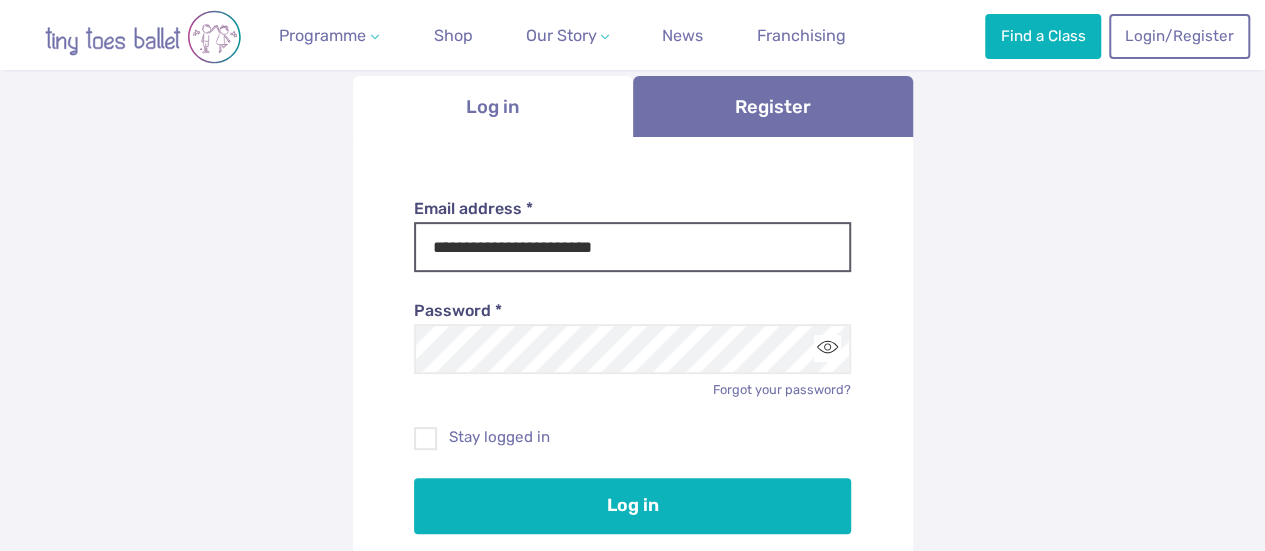 scroll, scrollTop: 304, scrollLeft: 0, axis: vertical 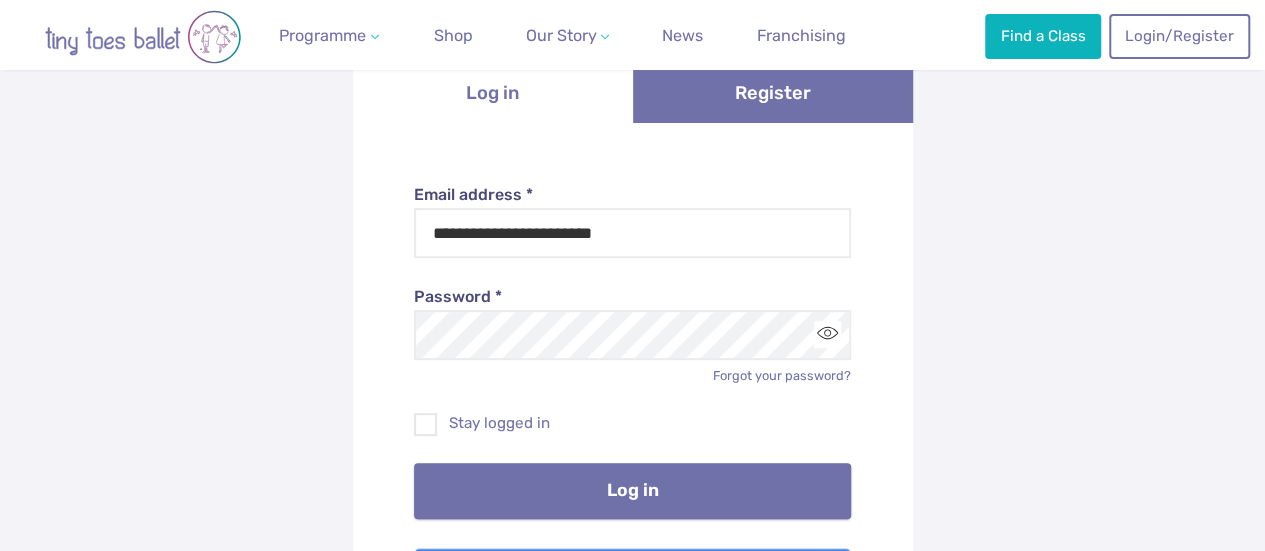 click on "Log in" at bounding box center [632, 491] 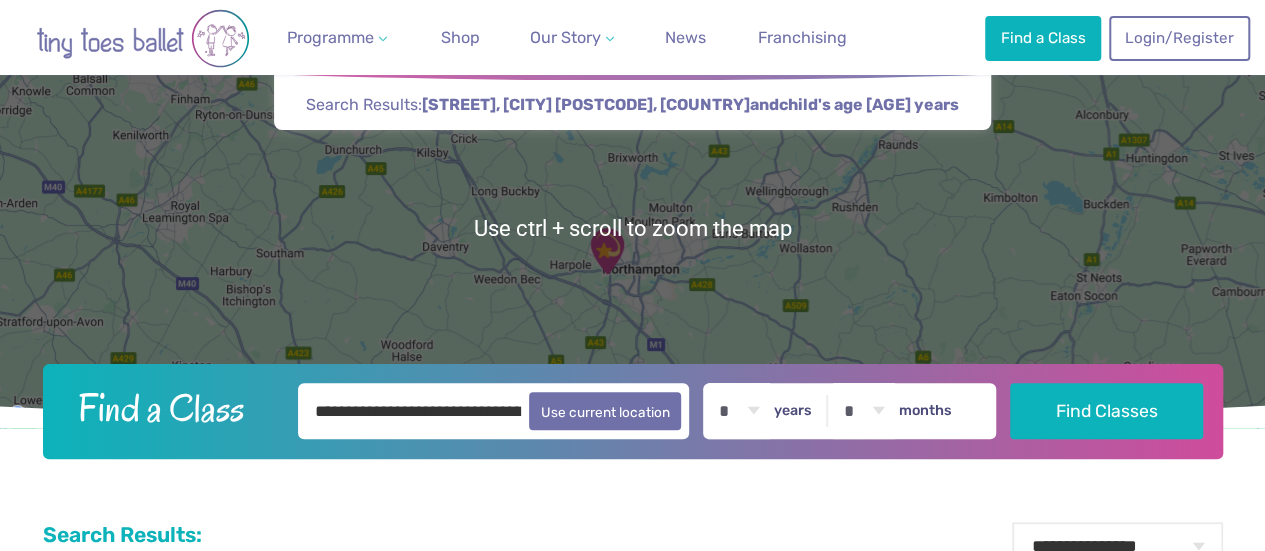 scroll, scrollTop: 97, scrollLeft: 0, axis: vertical 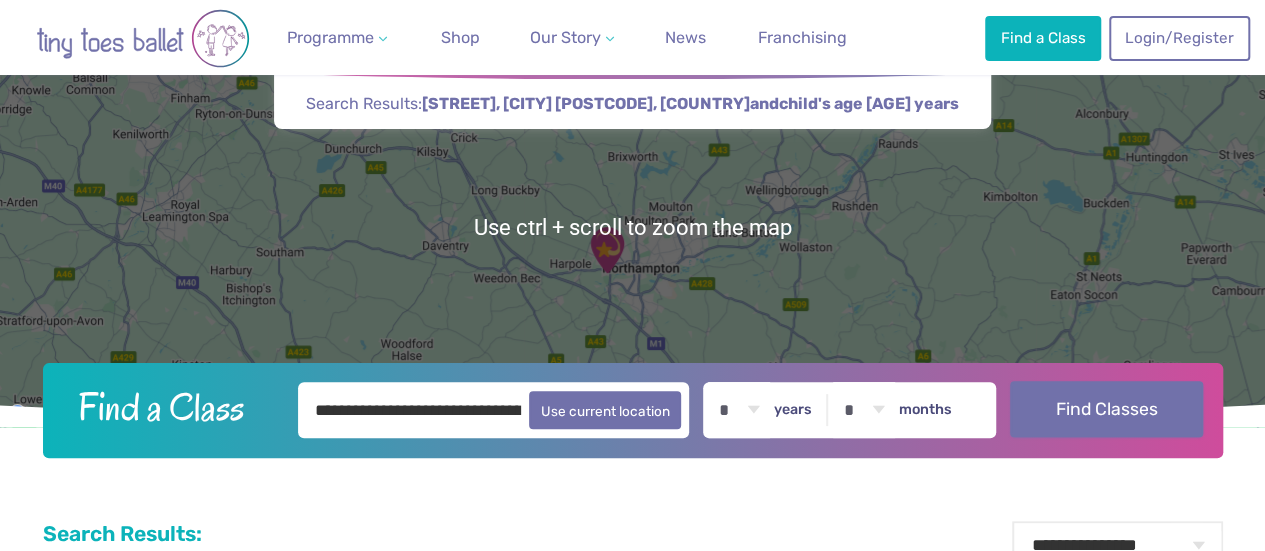 click on "Find Classes" at bounding box center (1106, 409) 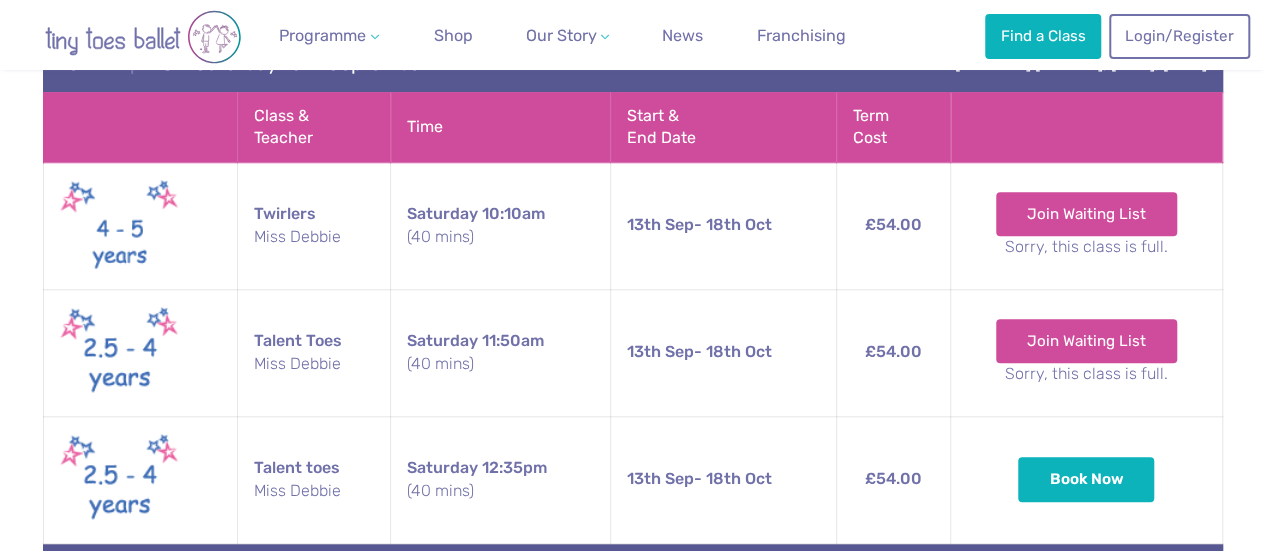 scroll, scrollTop: 767, scrollLeft: 0, axis: vertical 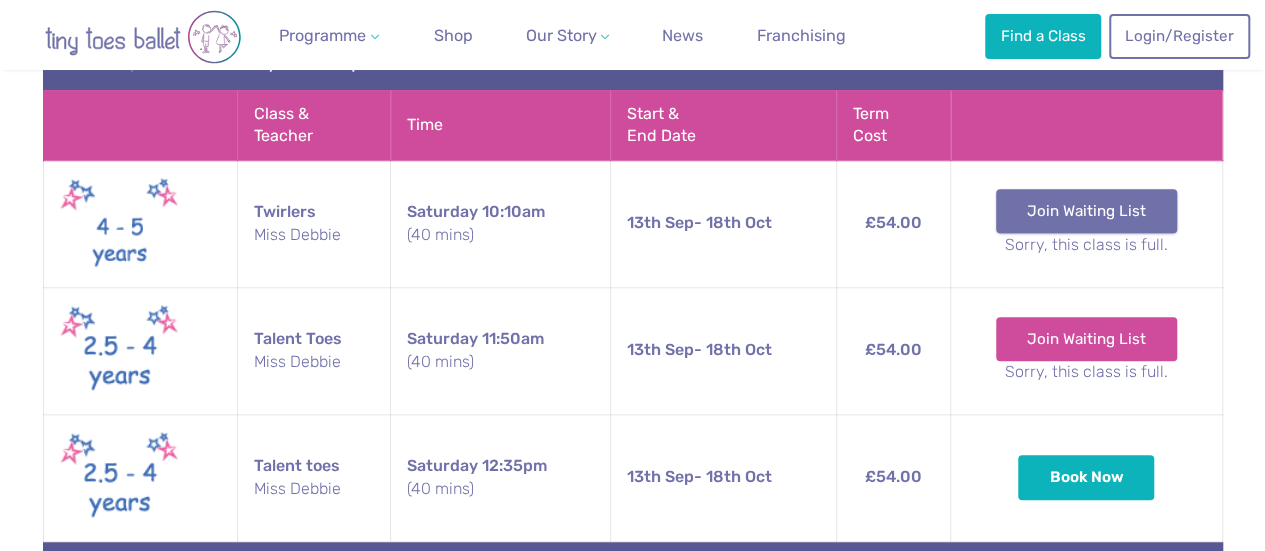 click on "Join Waiting List" at bounding box center [1086, 211] 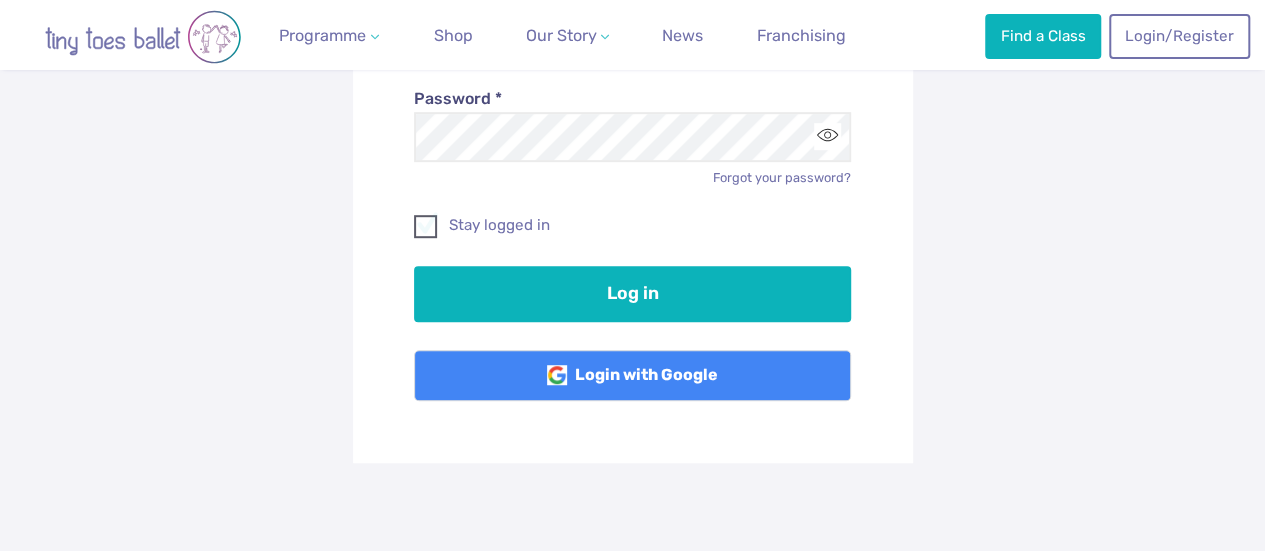 scroll, scrollTop: 390, scrollLeft: 0, axis: vertical 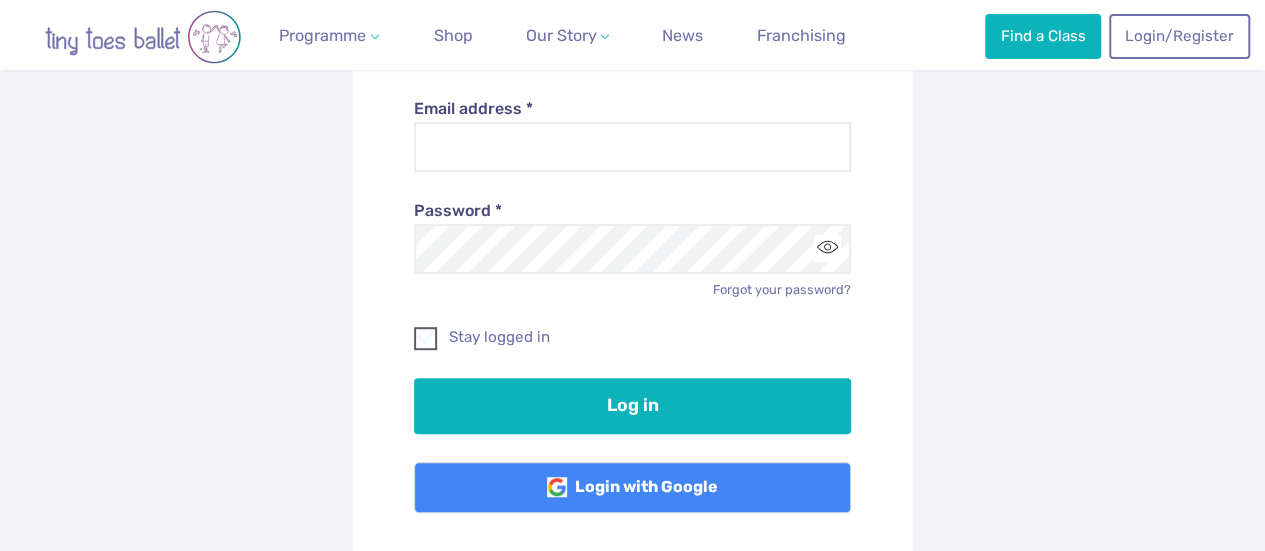 click at bounding box center (425, 338) 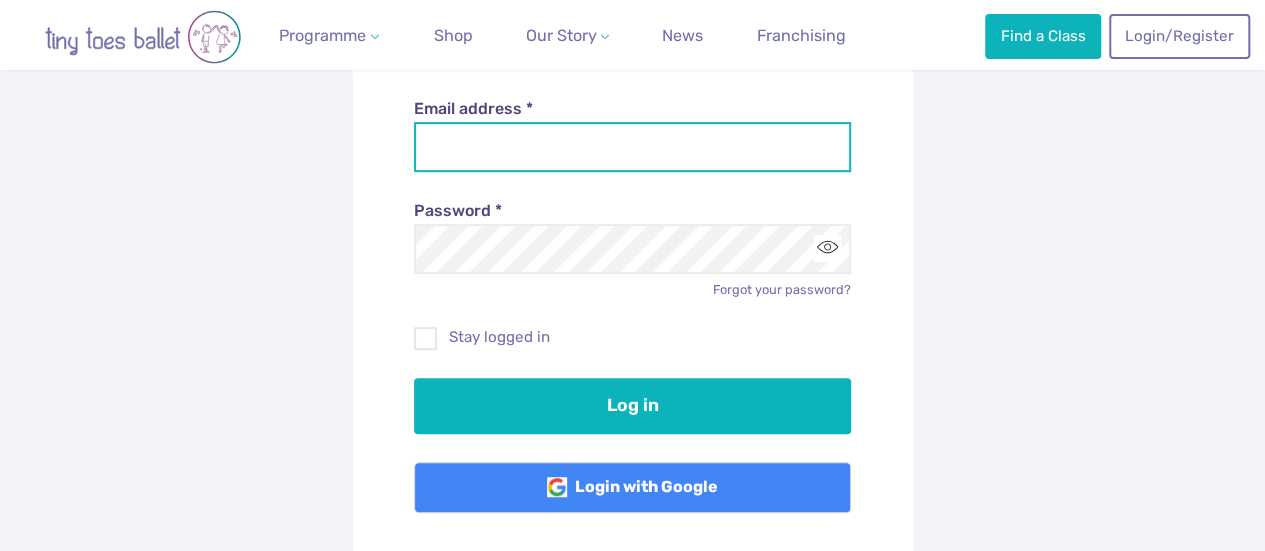 click on "Email address *" at bounding box center [632, 147] 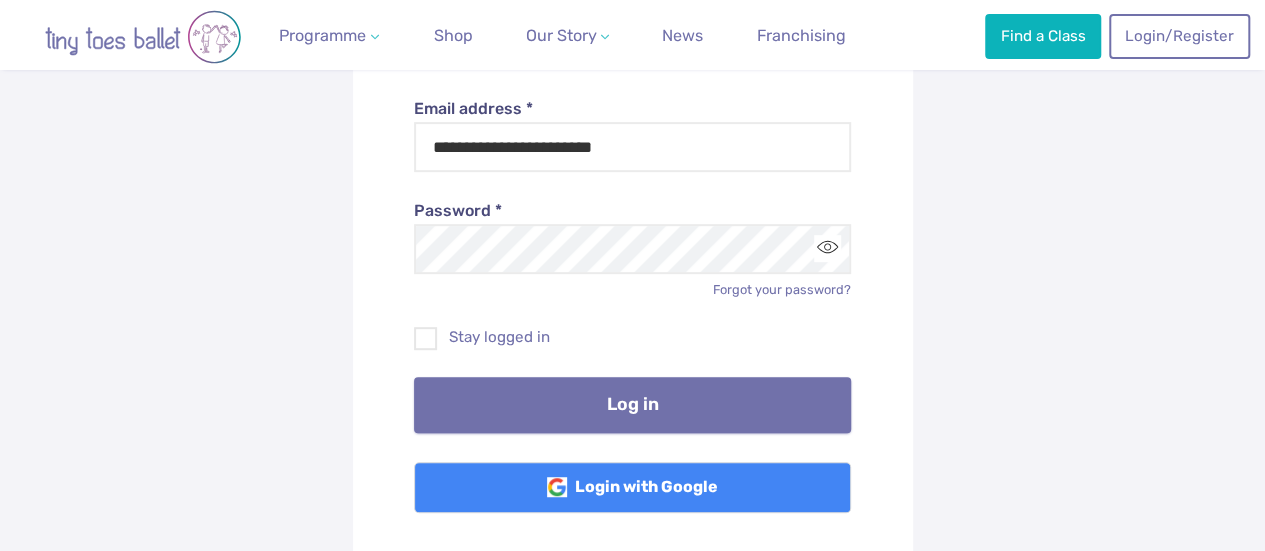 click on "Log in" at bounding box center [632, 405] 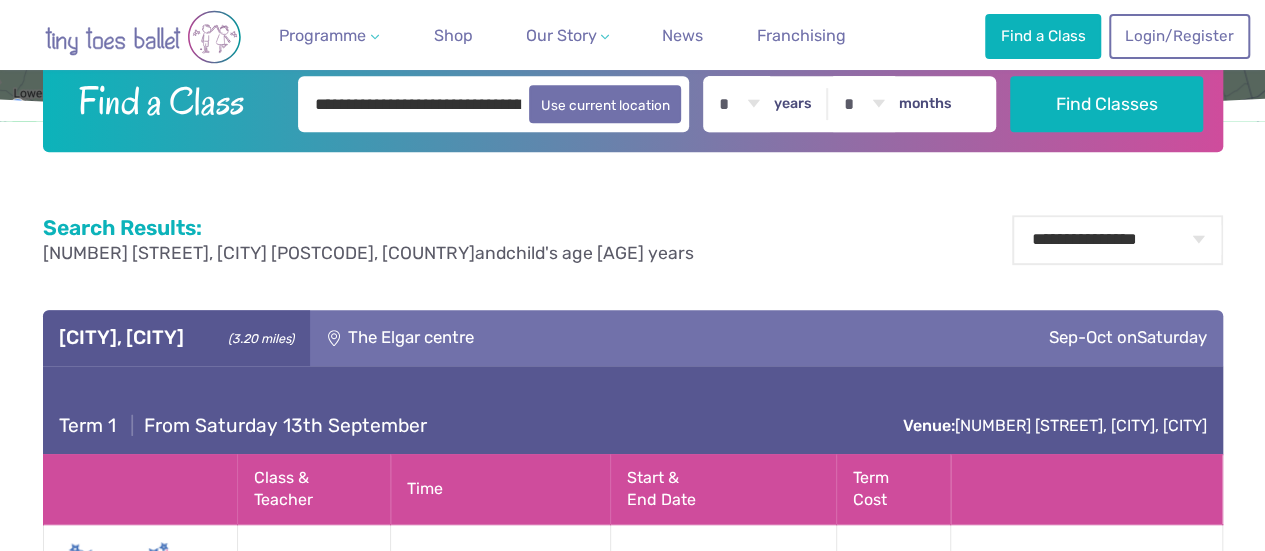 scroll, scrollTop: 404, scrollLeft: 0, axis: vertical 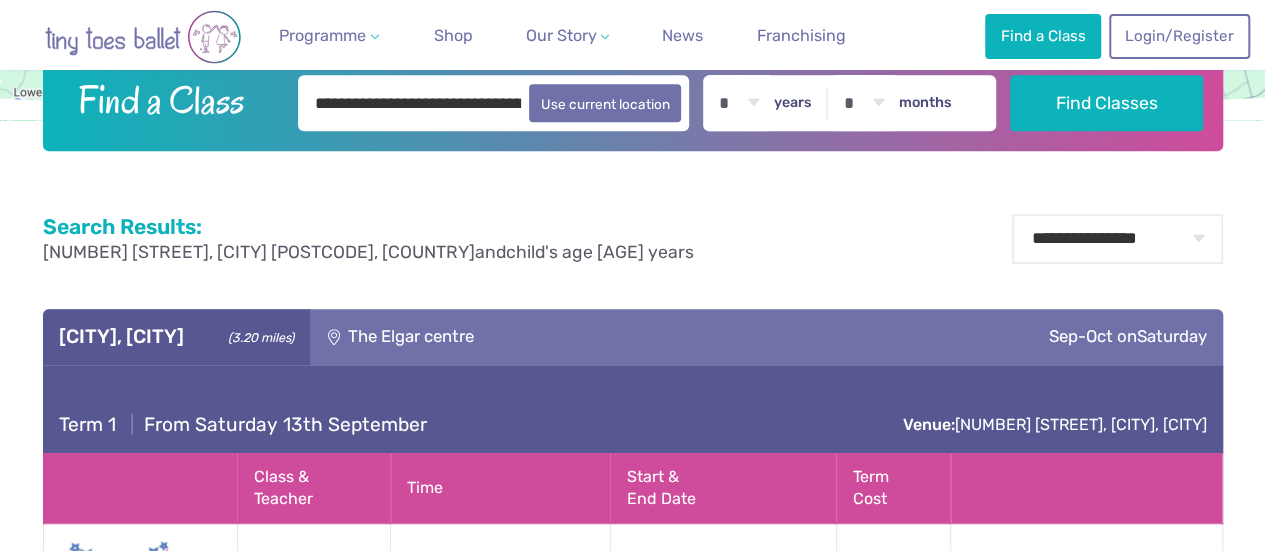 click on "* * * * * * * * * * ** **" at bounding box center (864, 103) 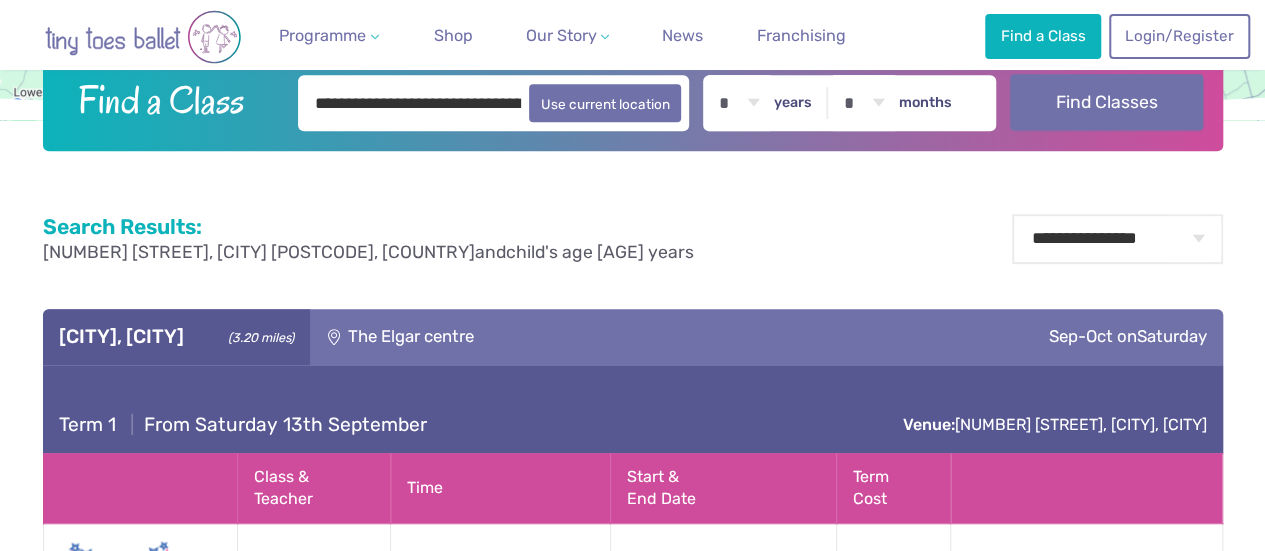 click on "Find Classes" at bounding box center (1106, 102) 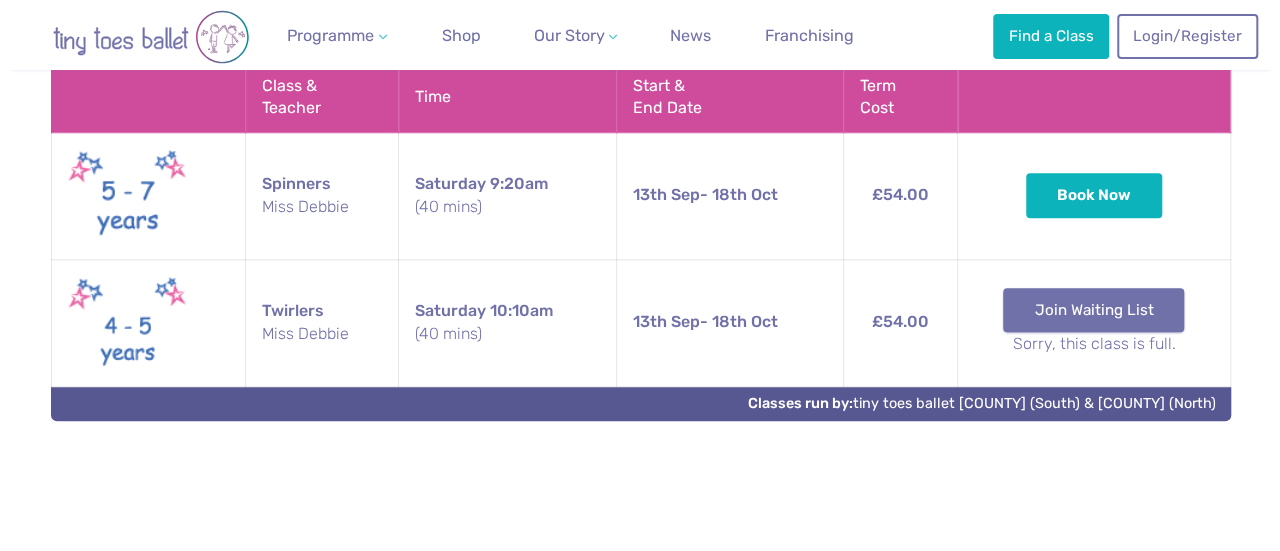 scroll, scrollTop: 799, scrollLeft: 0, axis: vertical 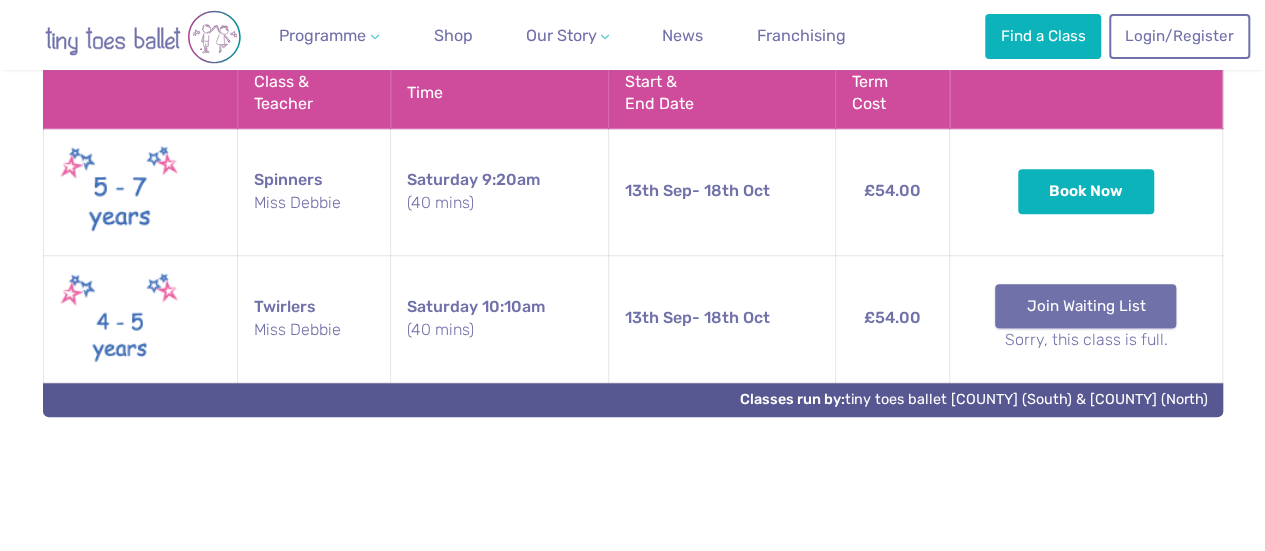 click on "Join Waiting List" at bounding box center (1085, 306) 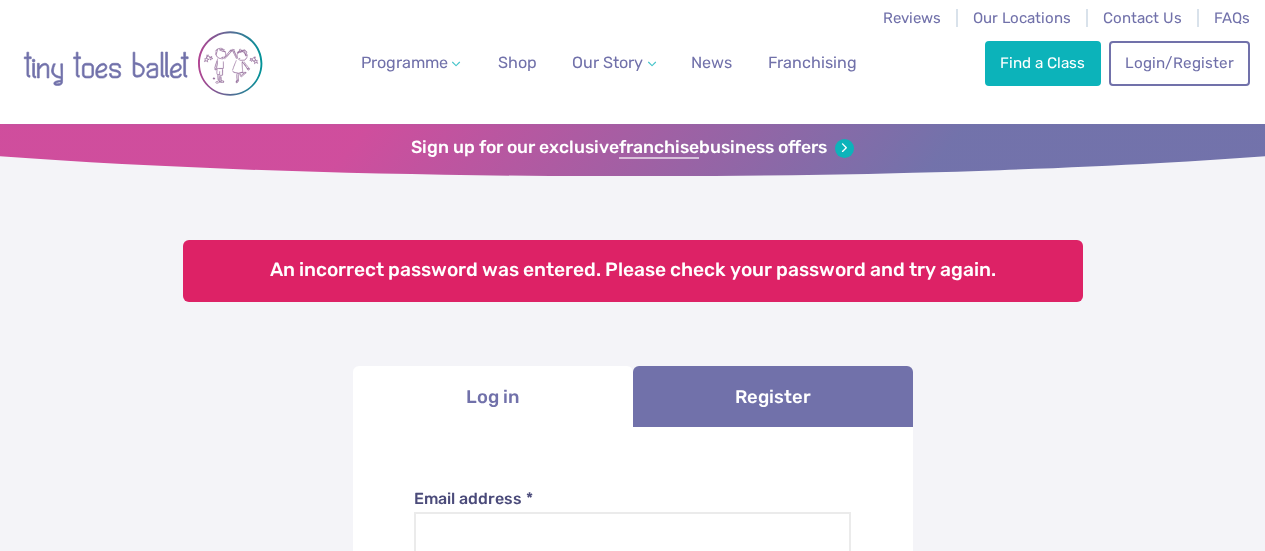 scroll, scrollTop: 0, scrollLeft: 0, axis: both 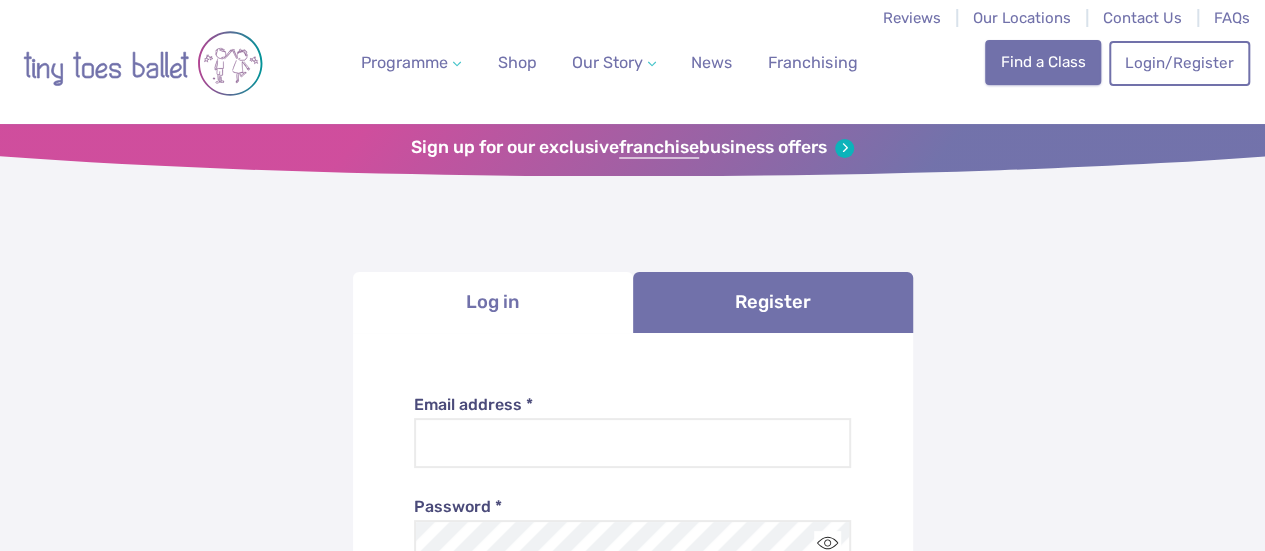 click on "Find a Class" at bounding box center [1043, 62] 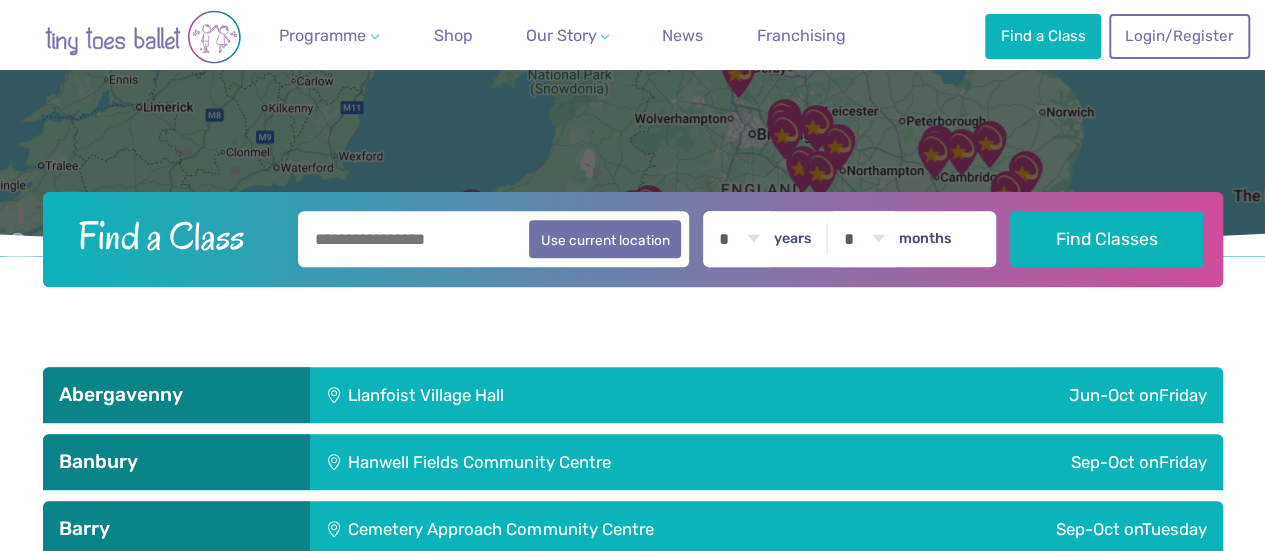 scroll, scrollTop: 233, scrollLeft: 0, axis: vertical 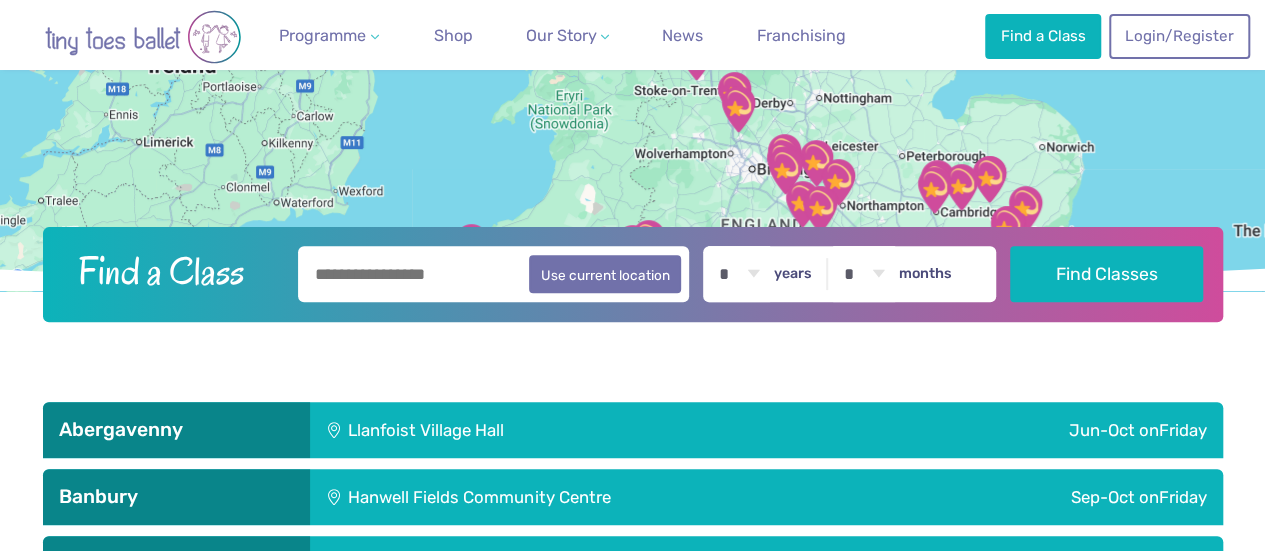 click at bounding box center (494, 274) 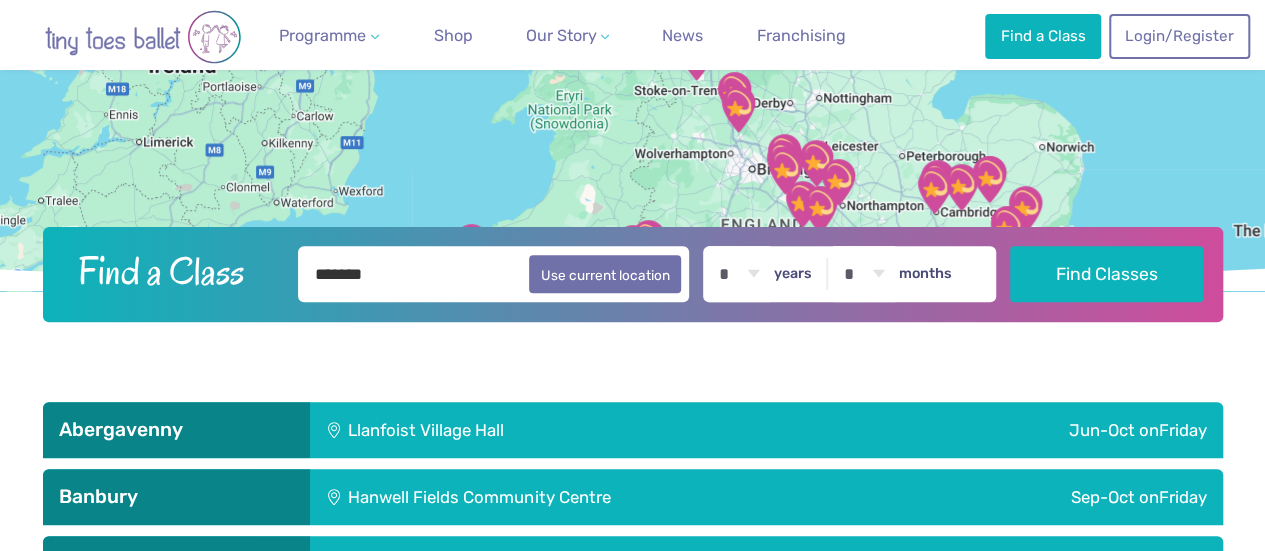 click on "* * * * * * * * * * ** ** **" at bounding box center [739, 274] 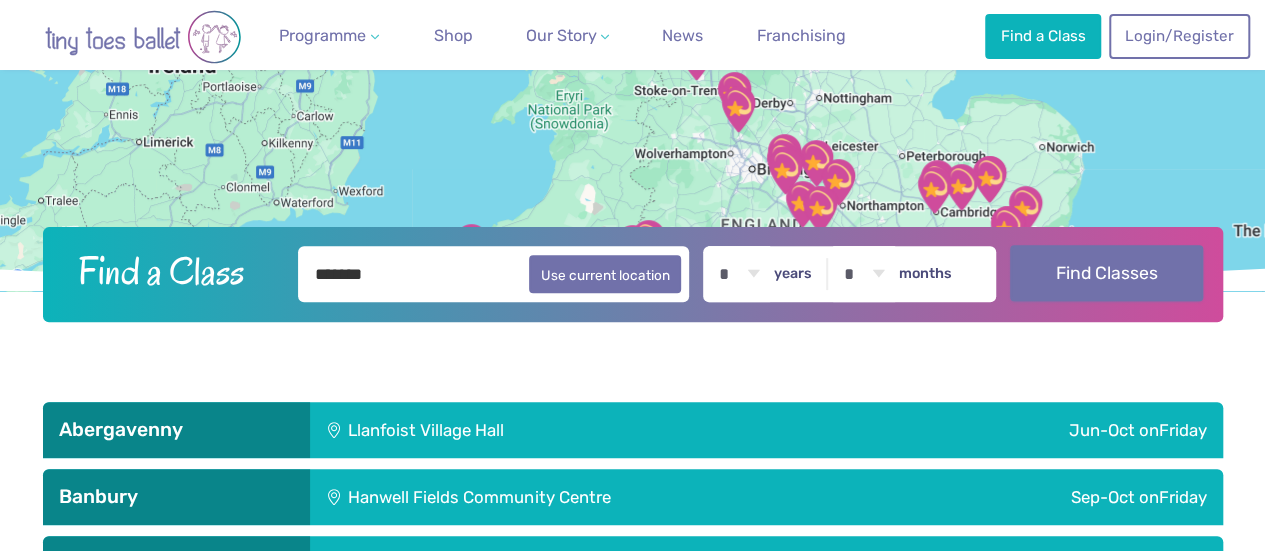 click on "Find Classes" at bounding box center [1106, 273] 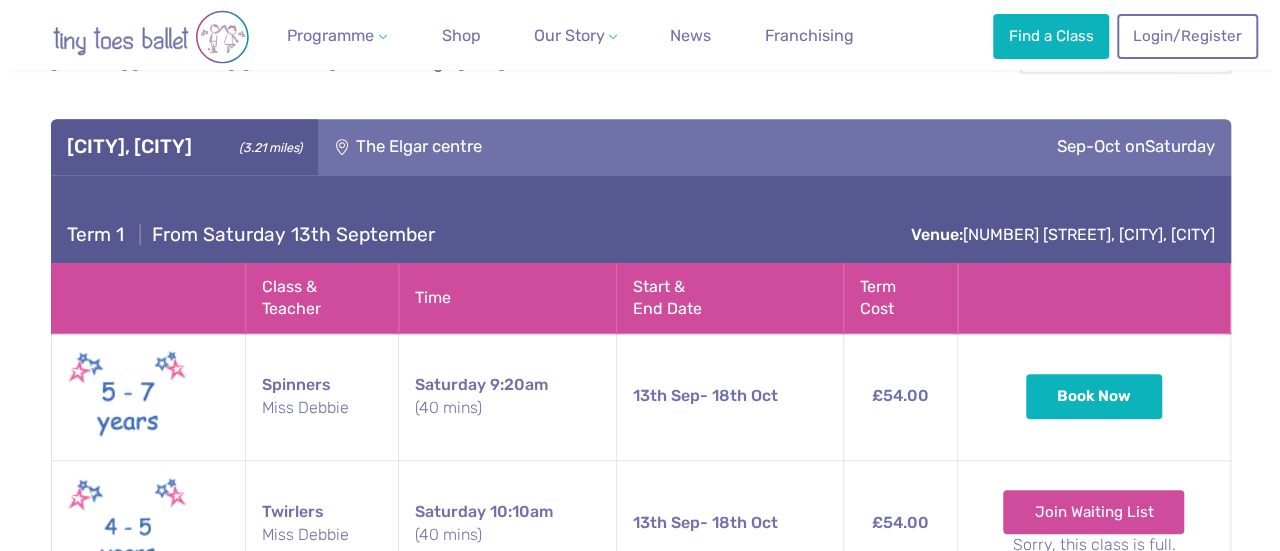 scroll, scrollTop: 595, scrollLeft: 0, axis: vertical 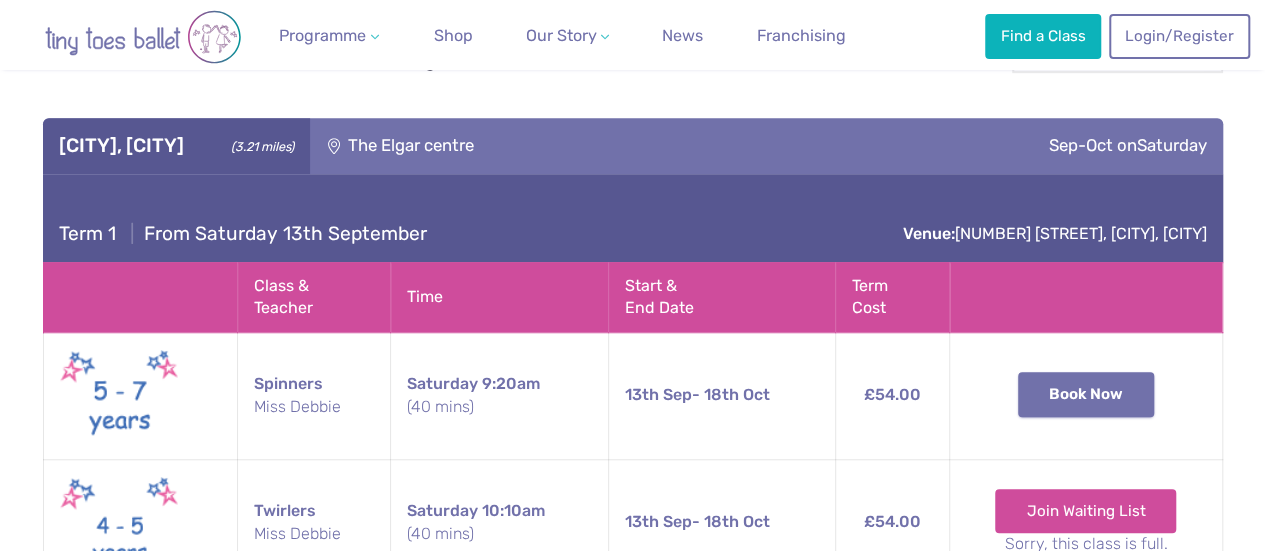 click on "Book Now" at bounding box center (1086, 394) 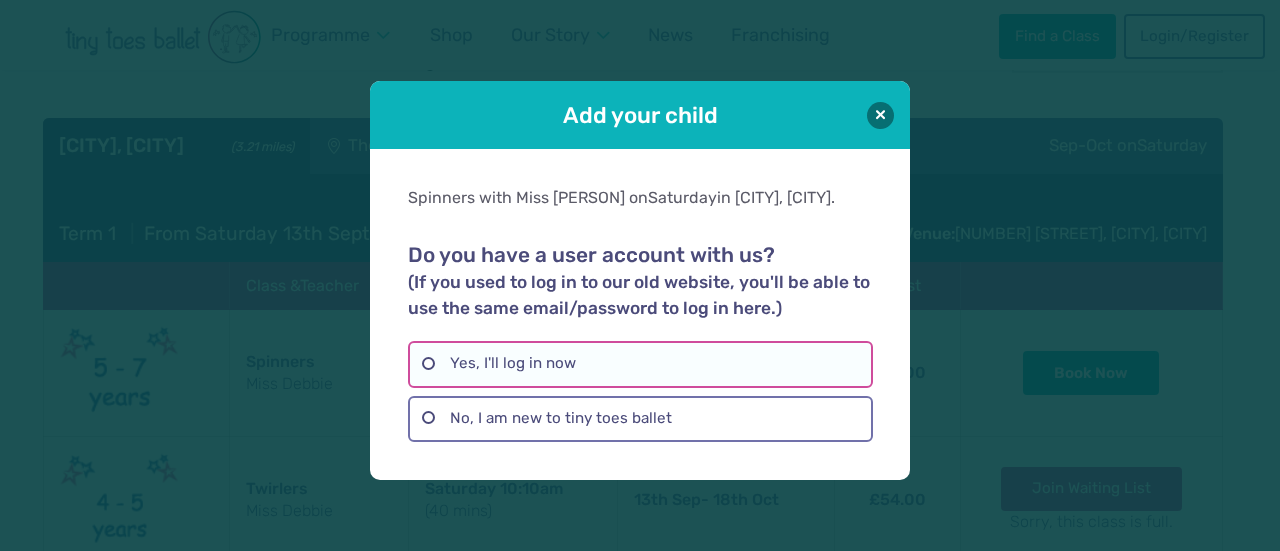 click on "Yes, I'll log in now" at bounding box center [640, 364] 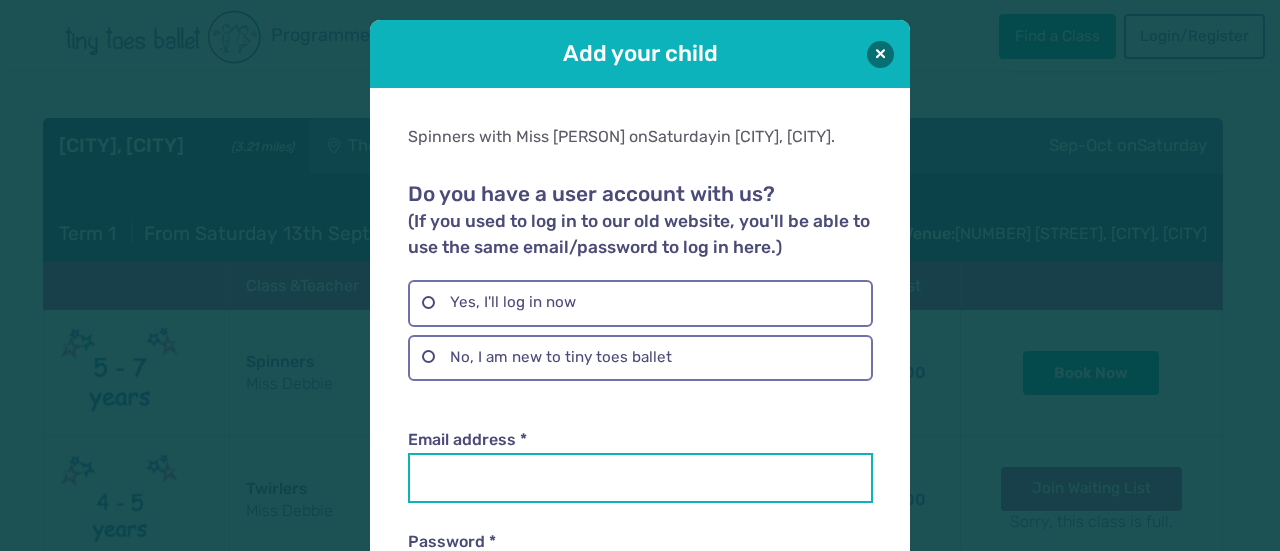 click on "Email address *" at bounding box center [640, 478] 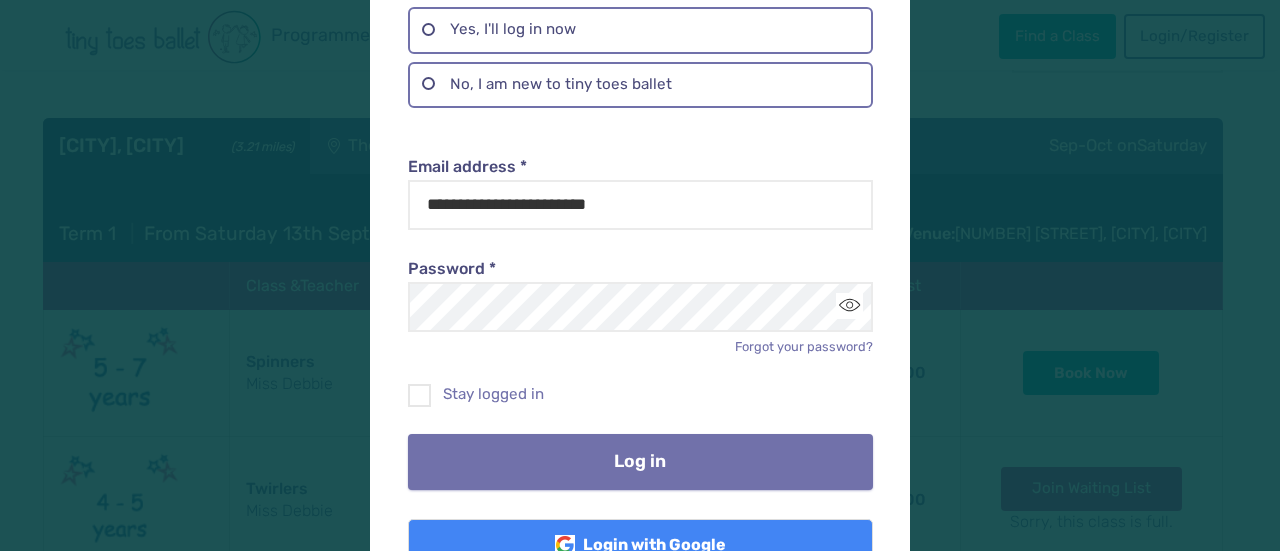 scroll, scrollTop: 274, scrollLeft: 0, axis: vertical 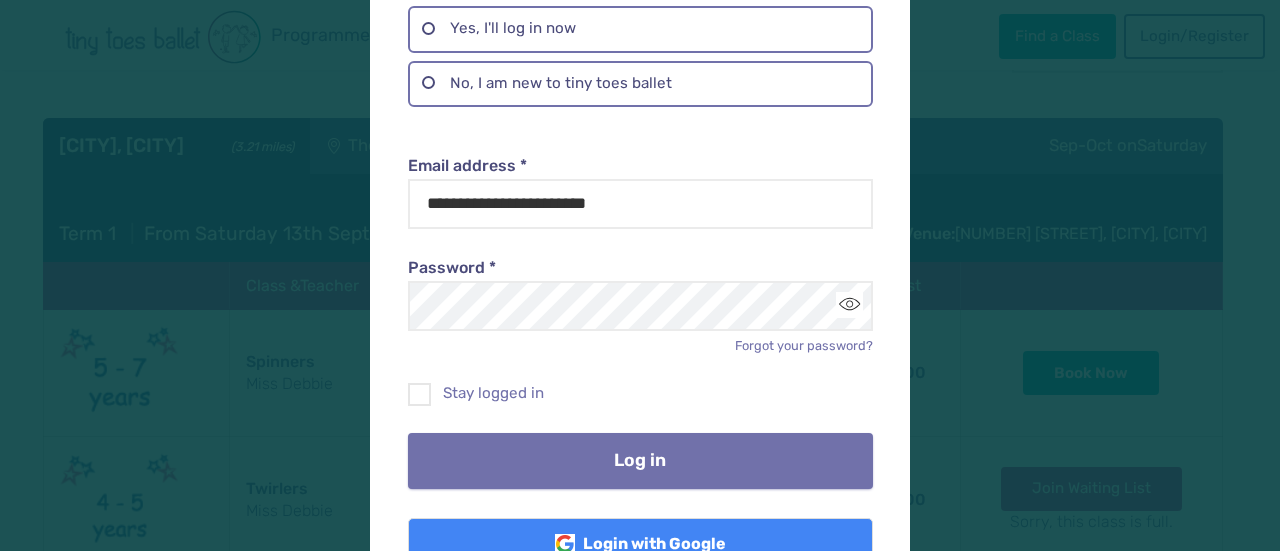 click on "Log in" at bounding box center (640, 461) 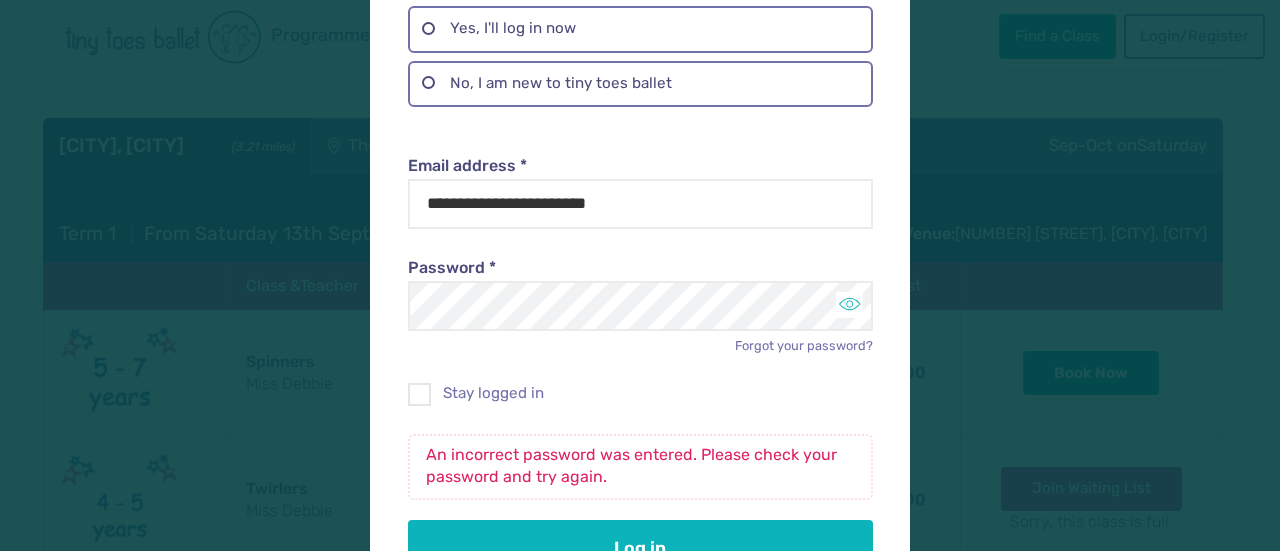 click at bounding box center [849, 305] 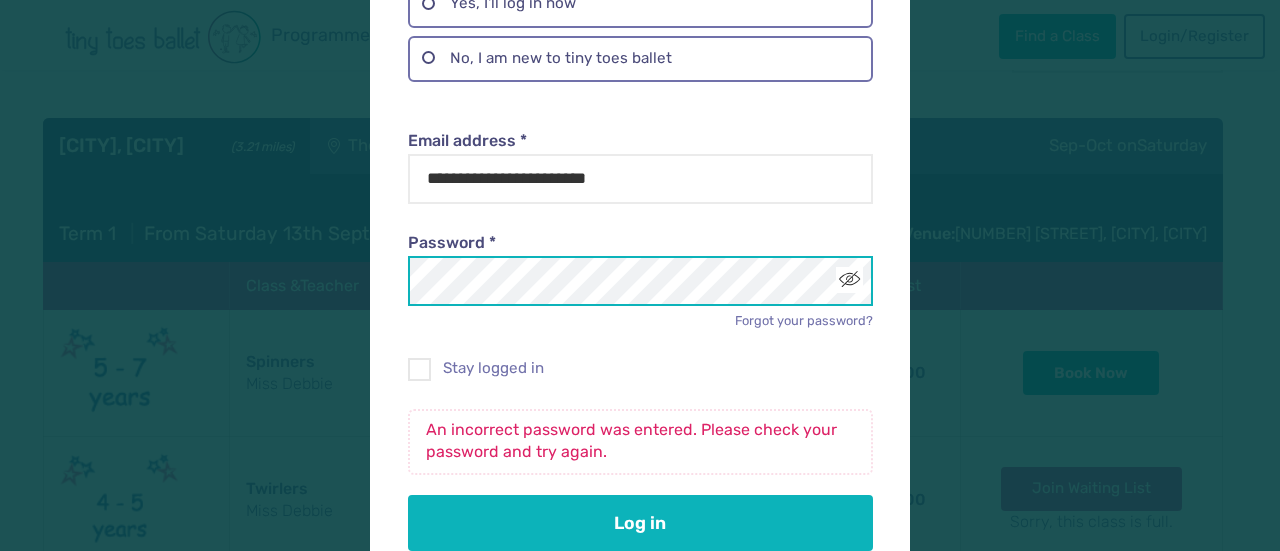 scroll, scrollTop: 300, scrollLeft: 0, axis: vertical 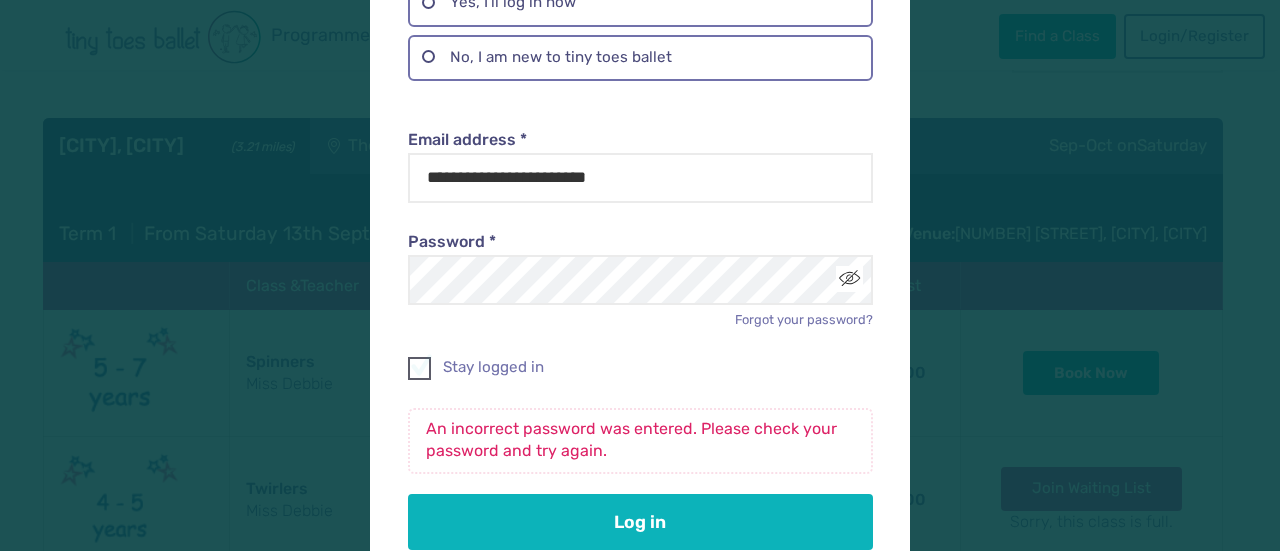 click at bounding box center [420, 372] 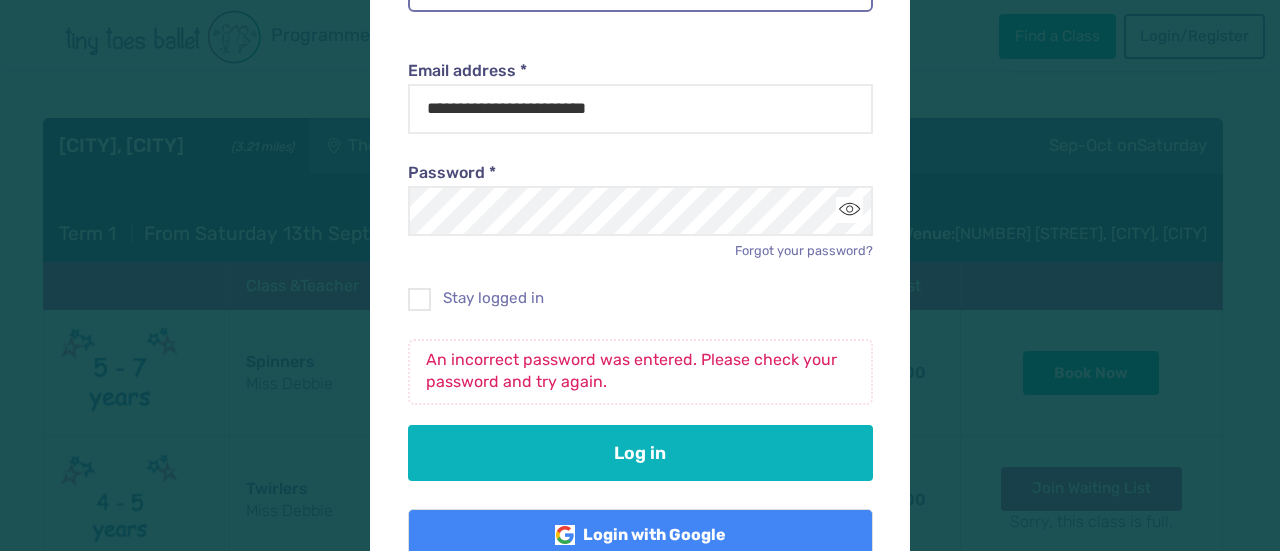 scroll, scrollTop: 371, scrollLeft: 0, axis: vertical 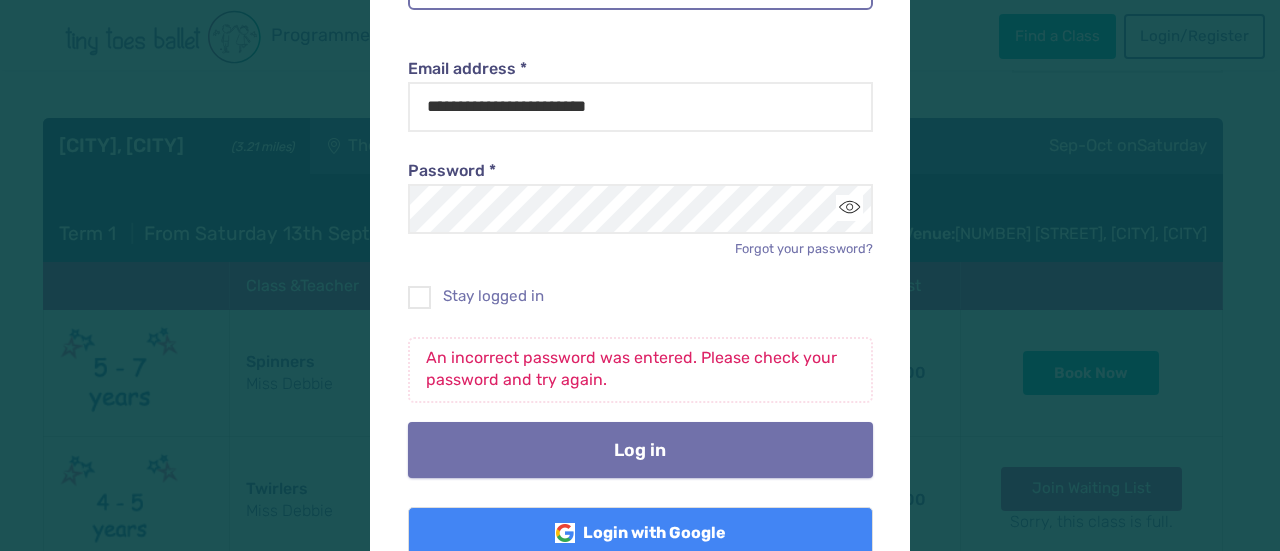 click on "Log in" at bounding box center [640, 450] 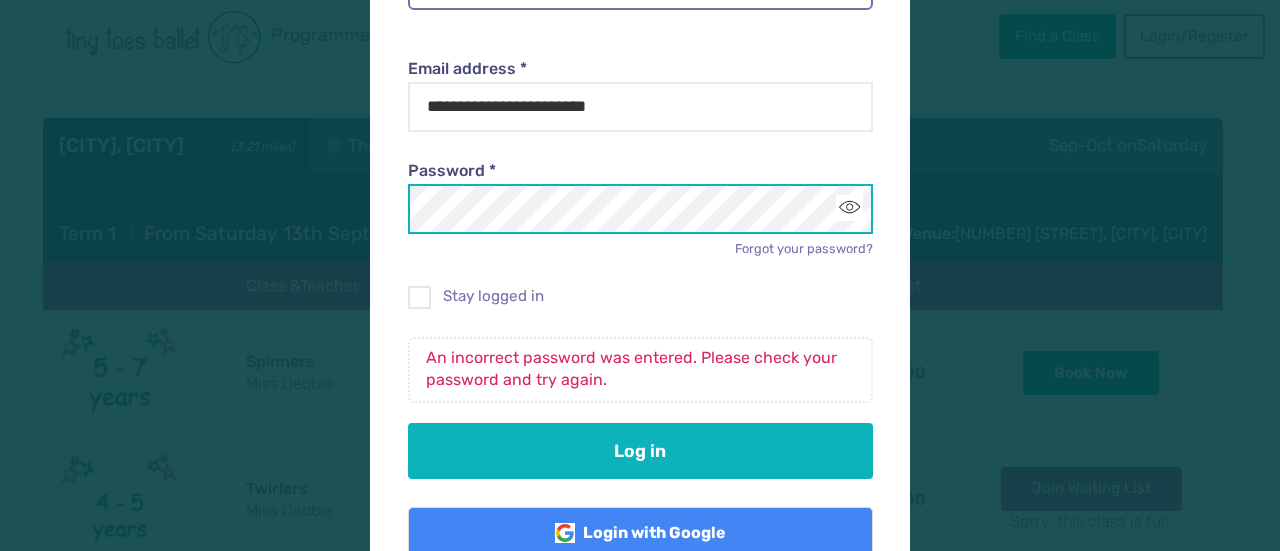 click on "**********" at bounding box center [640, 275] 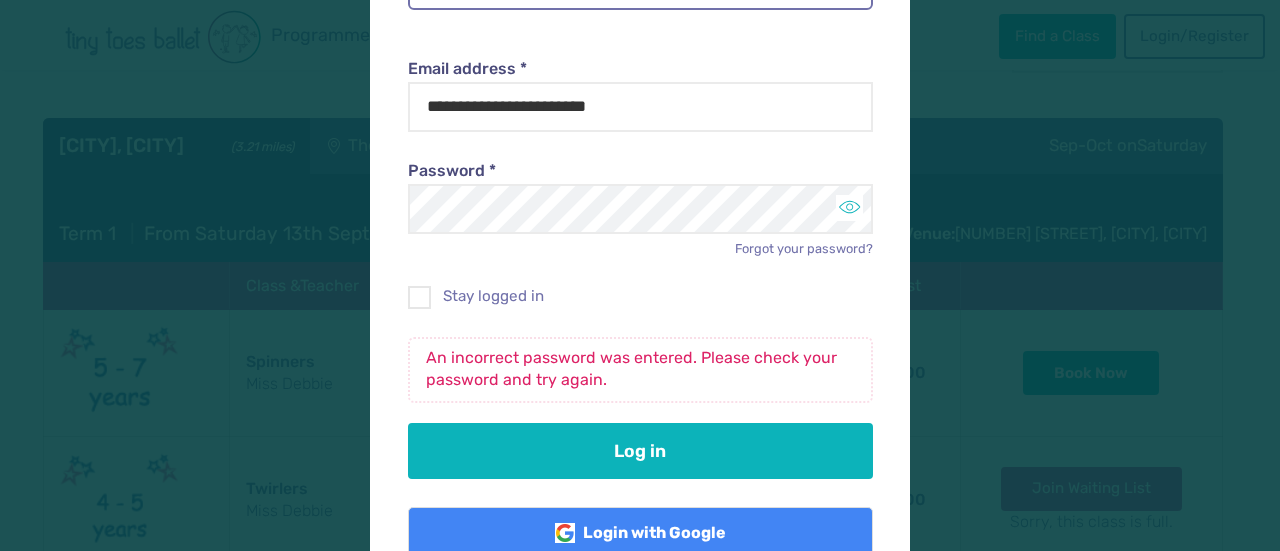 click at bounding box center [849, 208] 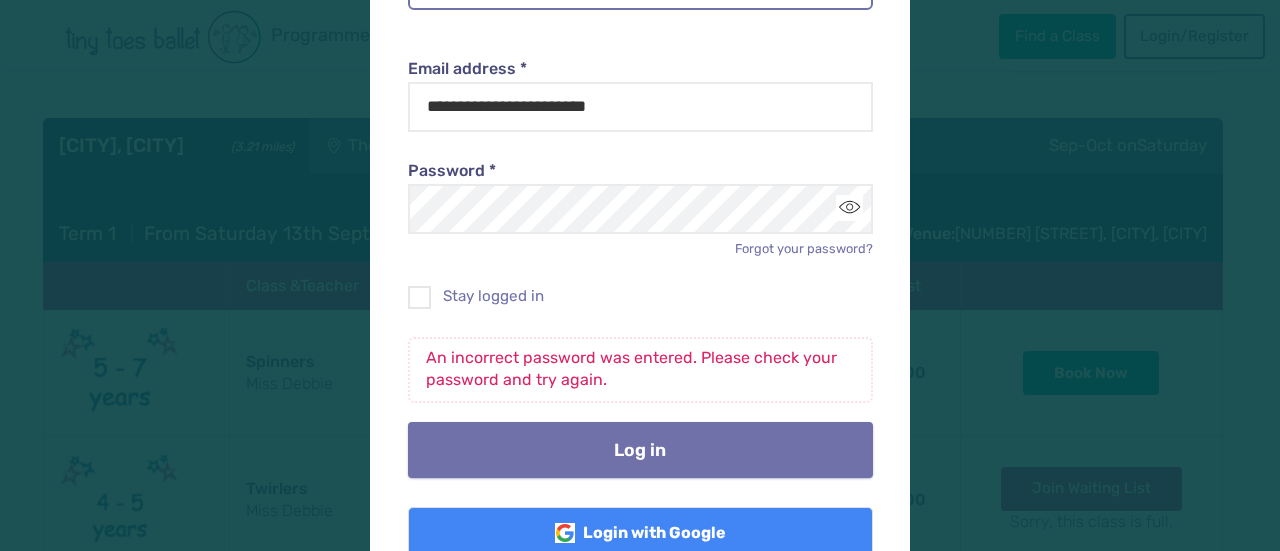 click on "Log in" at bounding box center [640, 450] 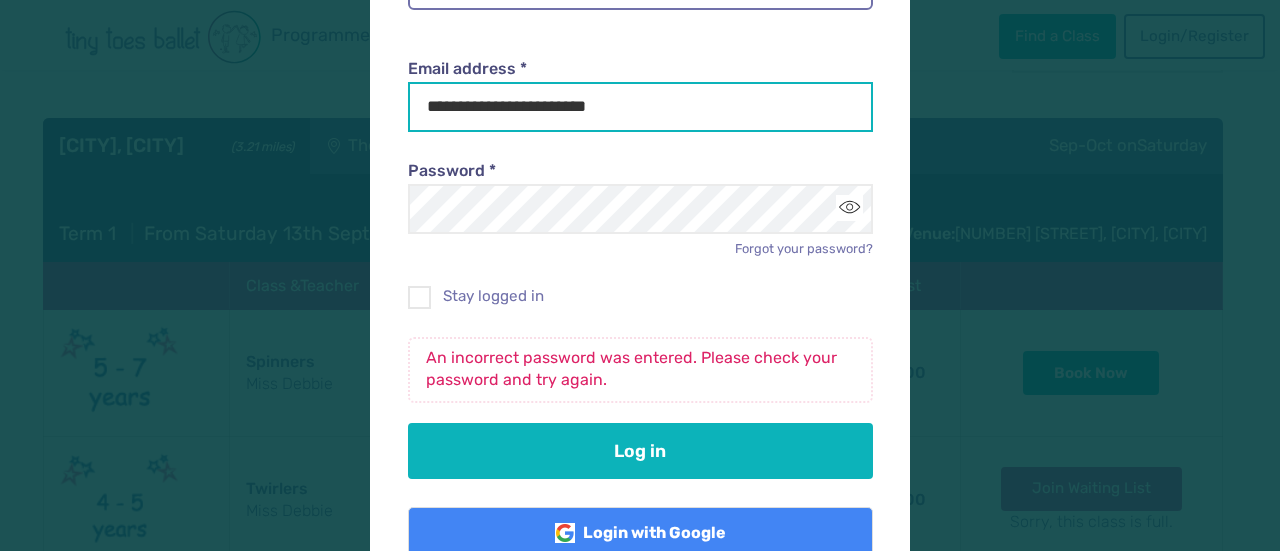 click on "**********" at bounding box center [640, 107] 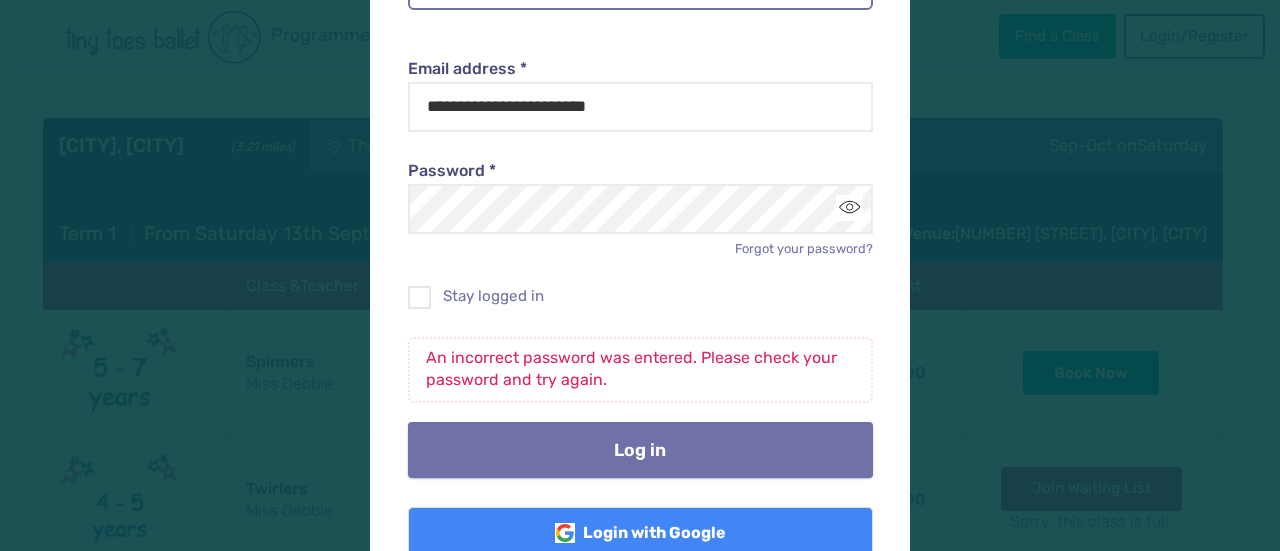 click on "Log in" at bounding box center (640, 450) 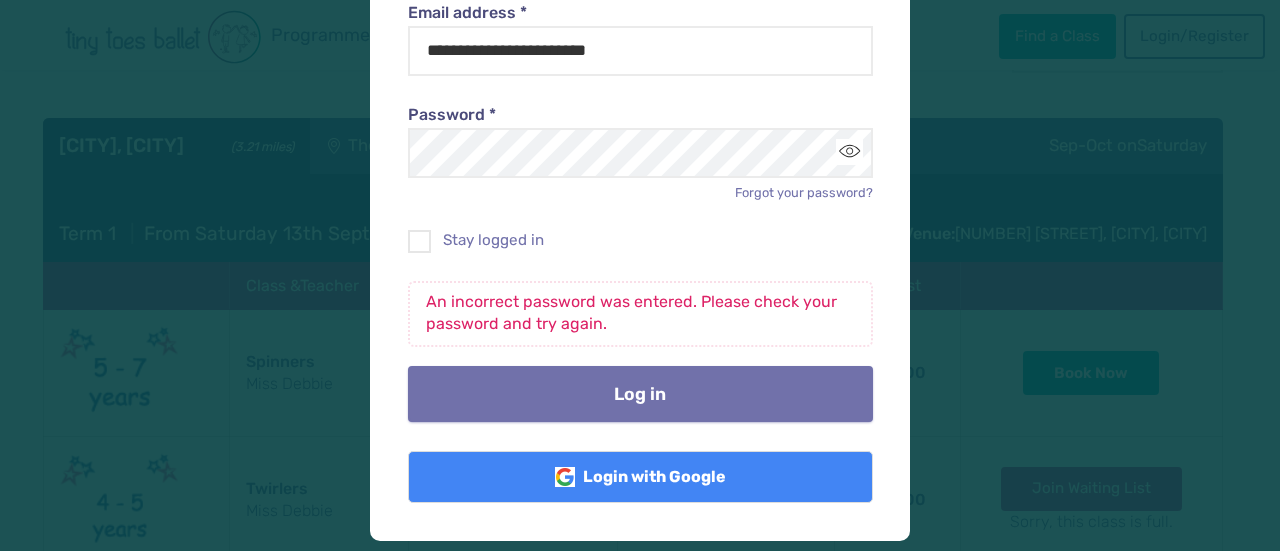 scroll, scrollTop: 0, scrollLeft: 0, axis: both 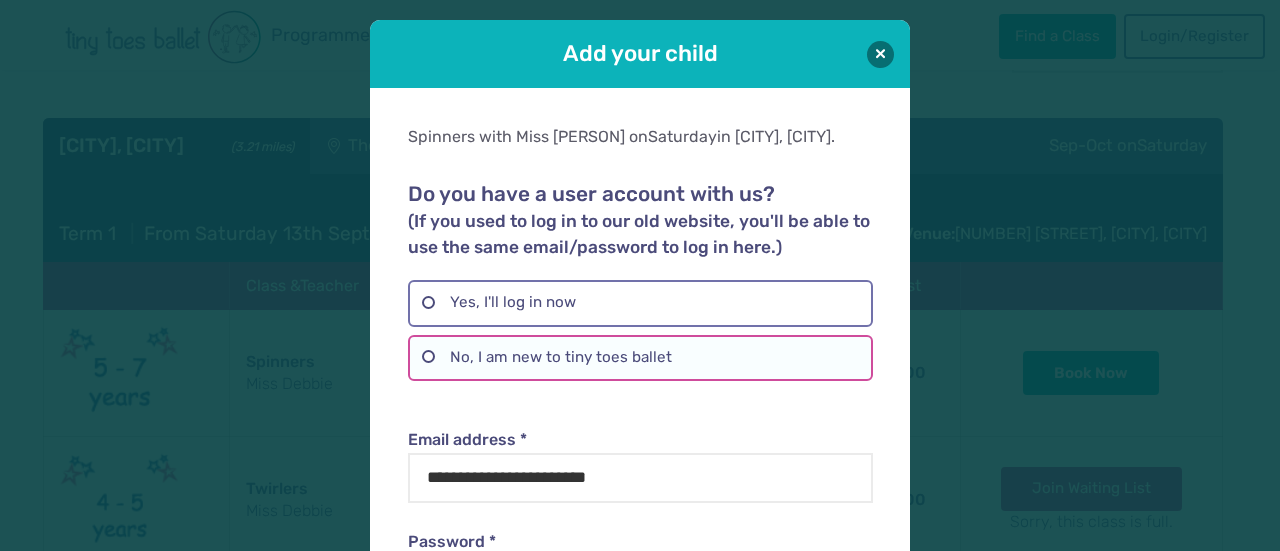 click on "No, I am new to tiny toes ballet" at bounding box center [640, 358] 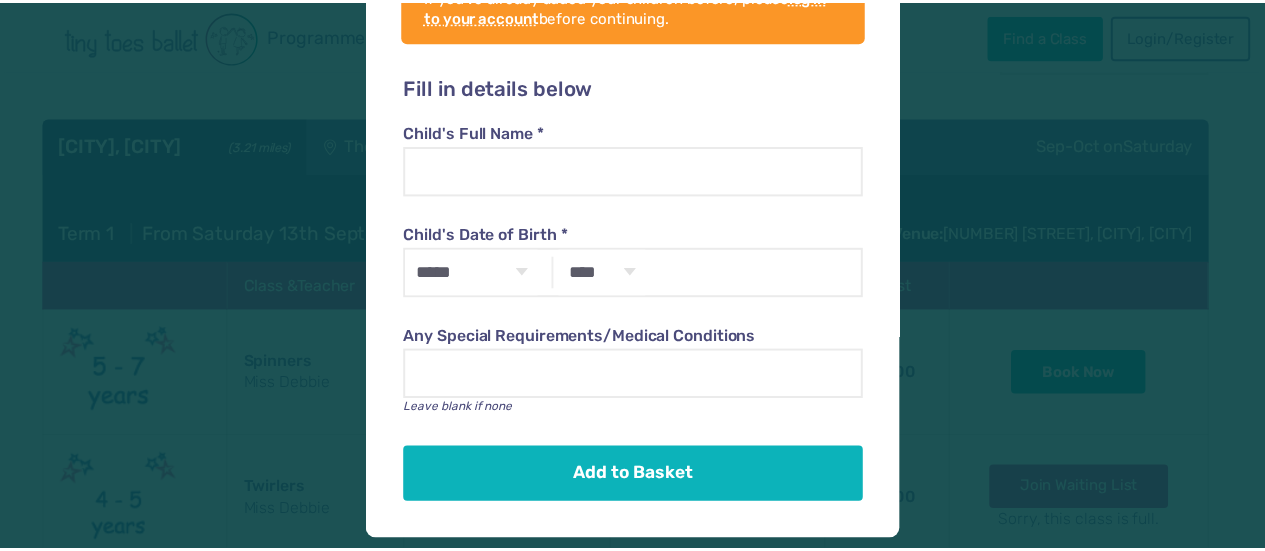 scroll, scrollTop: 0, scrollLeft: 0, axis: both 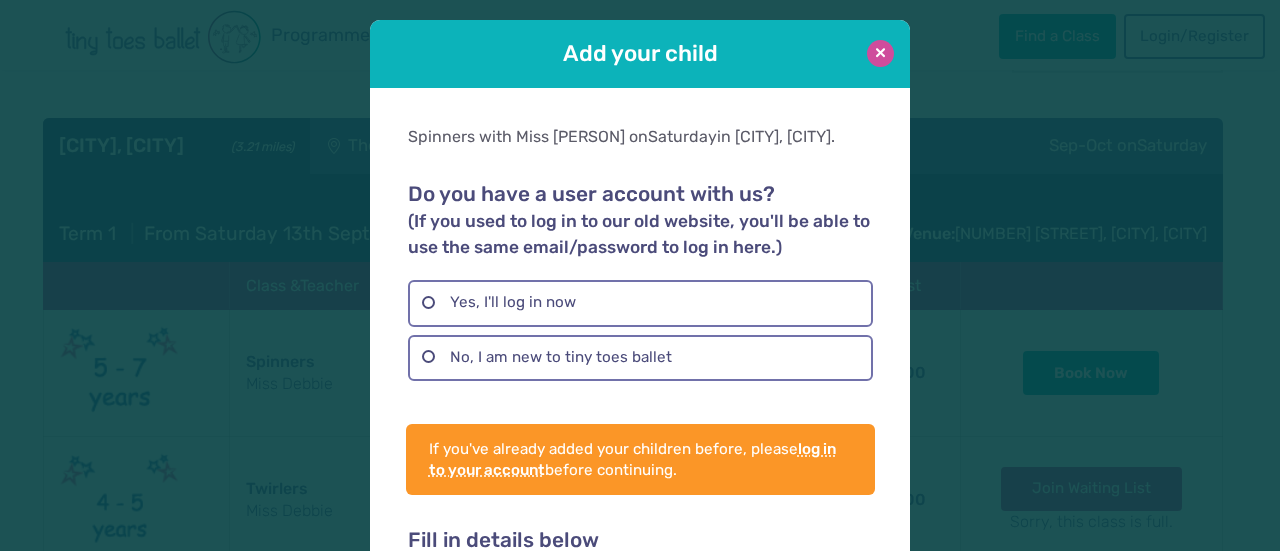click at bounding box center [880, 53] 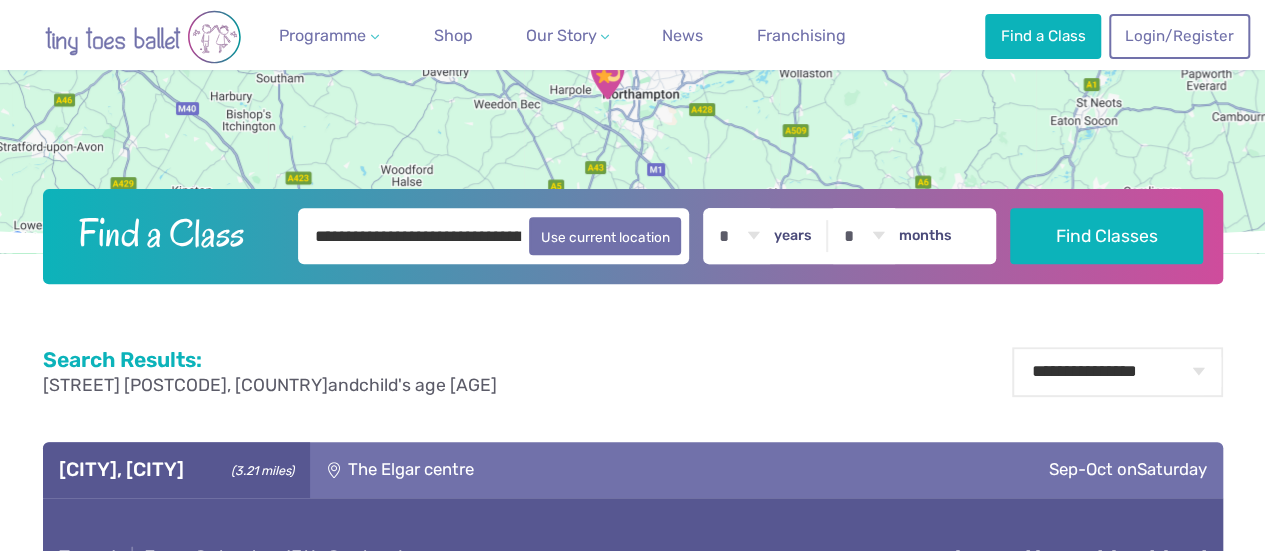 scroll, scrollTop: 244, scrollLeft: 0, axis: vertical 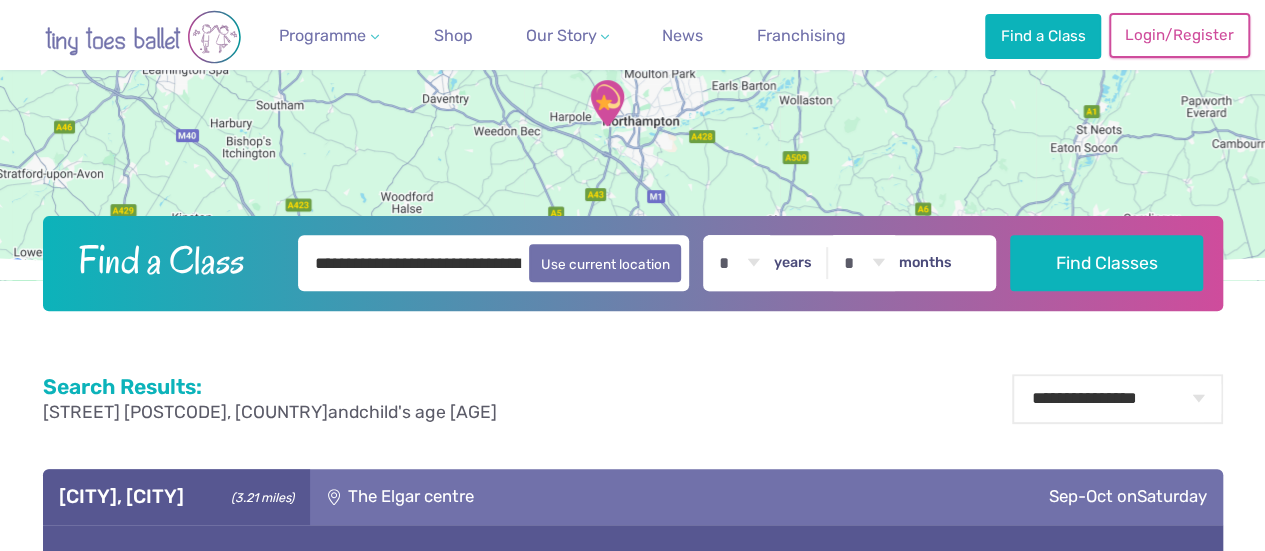 click on "Login/Register" at bounding box center [1179, 35] 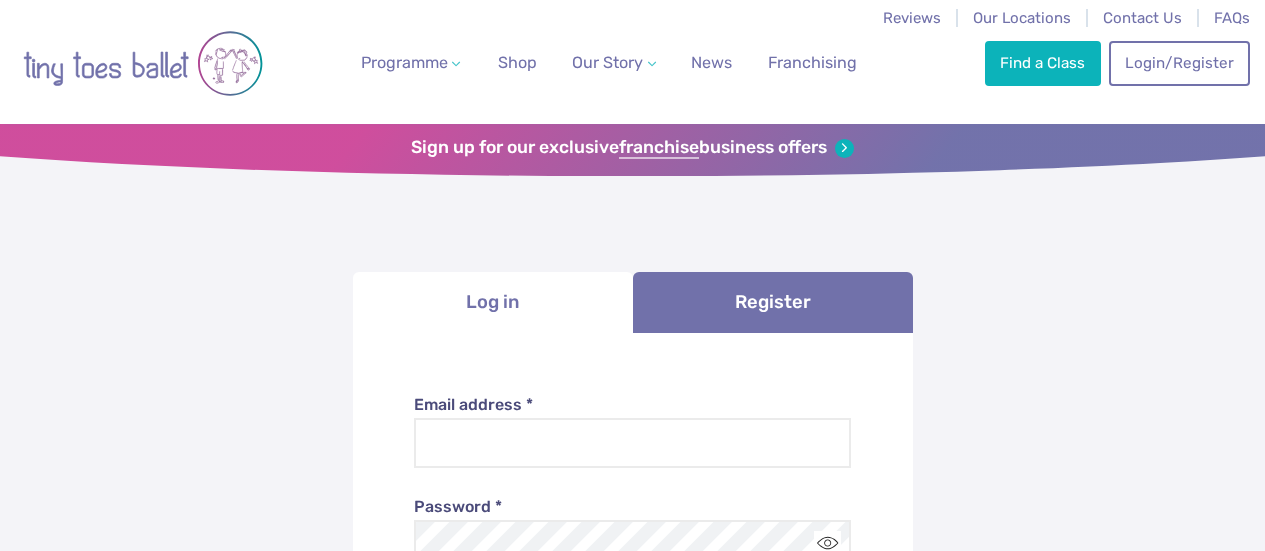 scroll, scrollTop: 0, scrollLeft: 0, axis: both 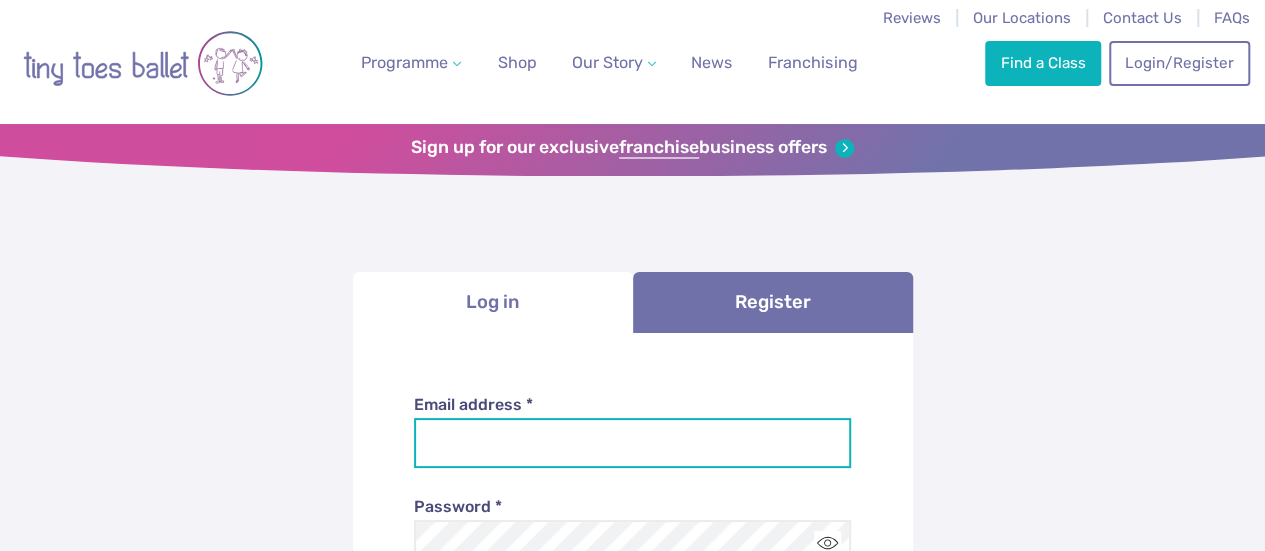 click on "Email address *" at bounding box center [632, 443] 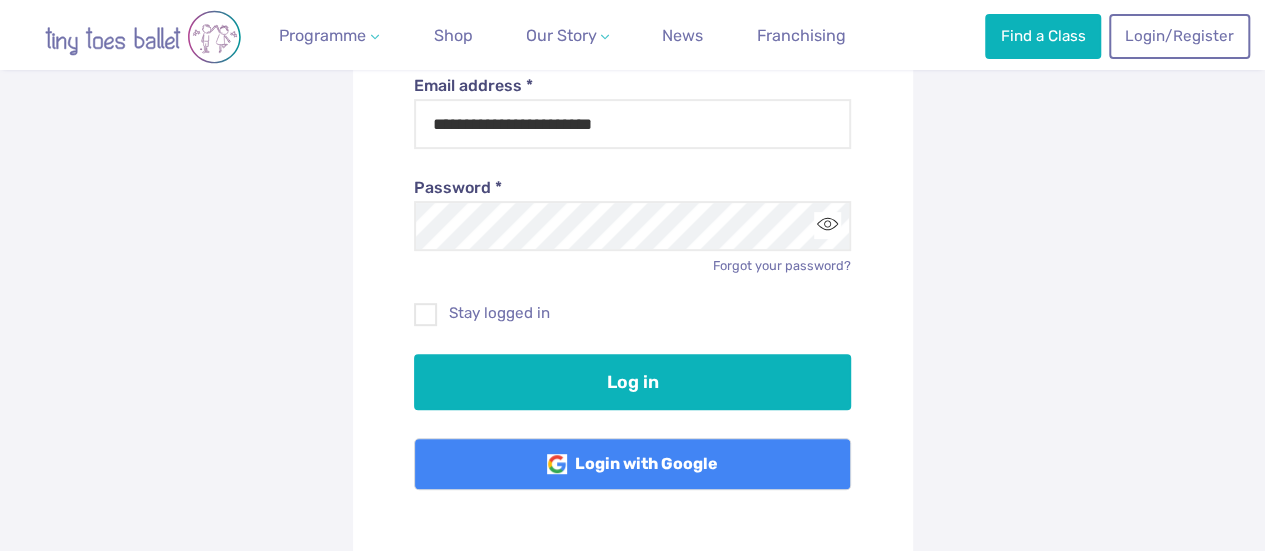 scroll, scrollTop: 325, scrollLeft: 0, axis: vertical 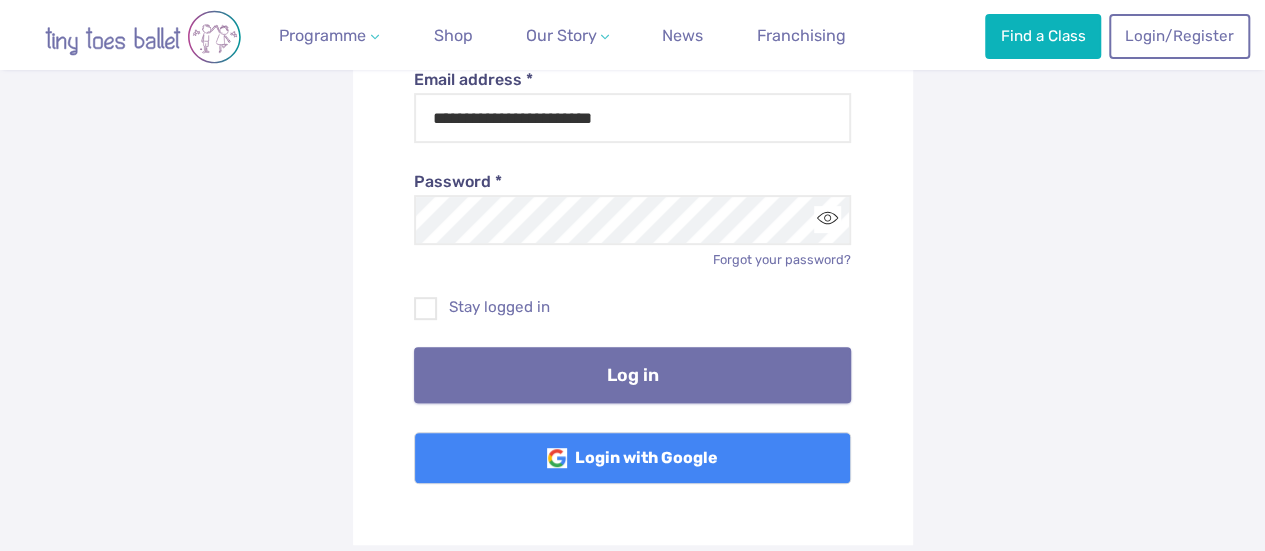 click on "Log in" at bounding box center [632, 375] 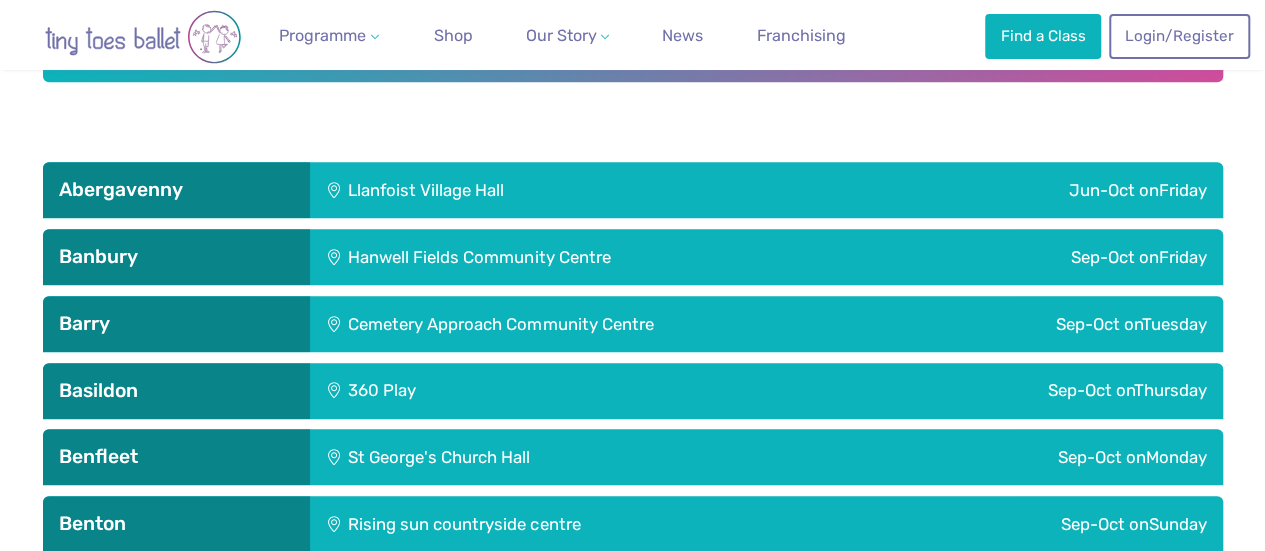 scroll, scrollTop: 628, scrollLeft: 0, axis: vertical 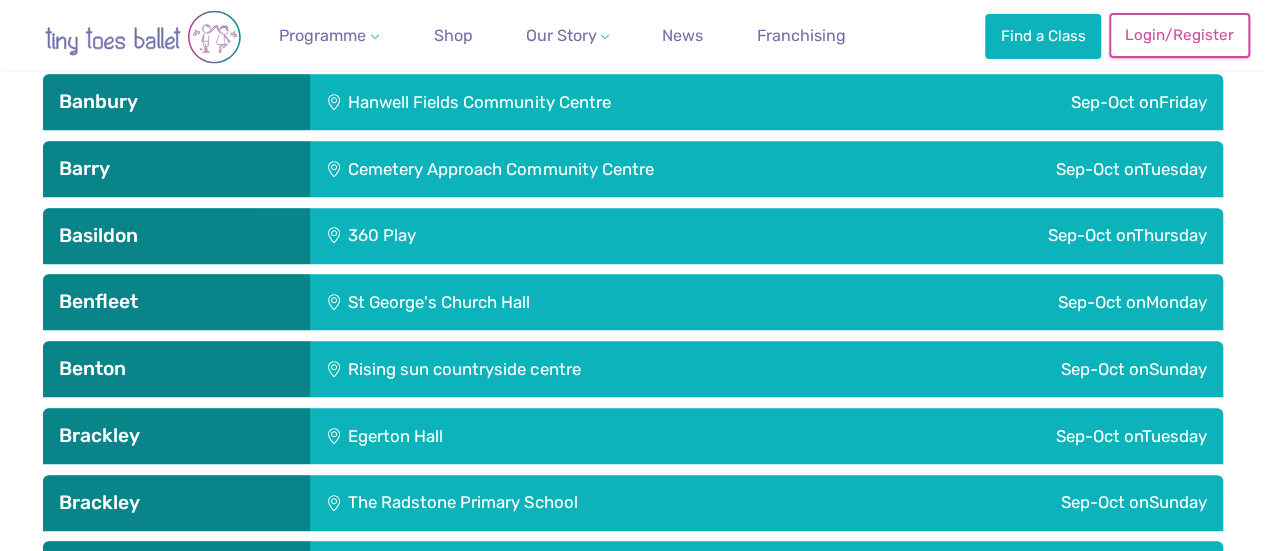 click on "Login/Register" at bounding box center (1179, 35) 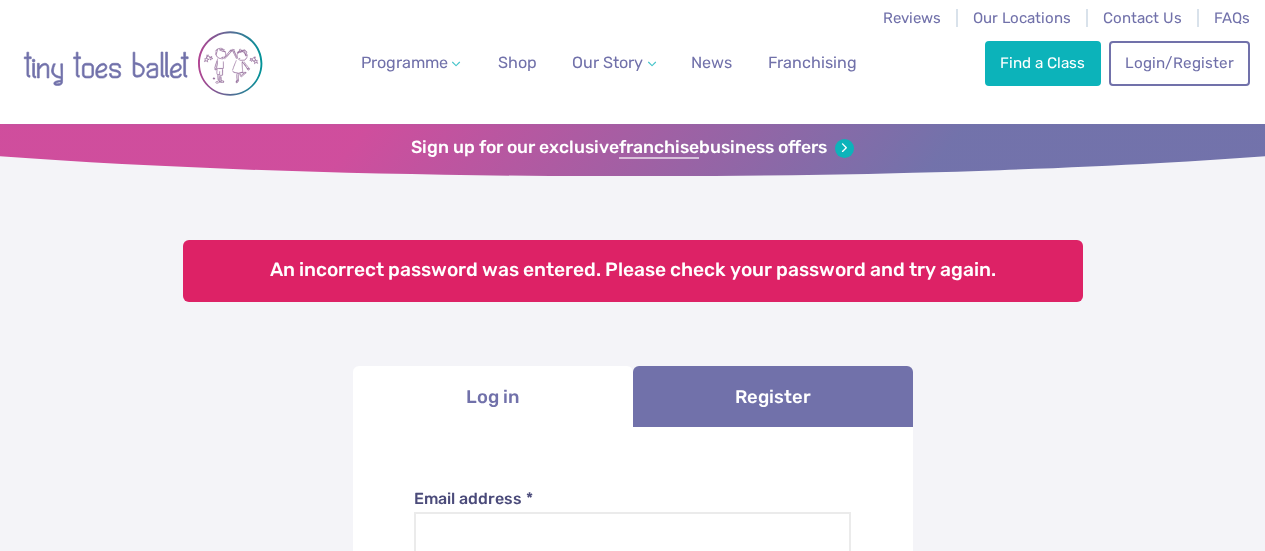 scroll, scrollTop: 0, scrollLeft: 0, axis: both 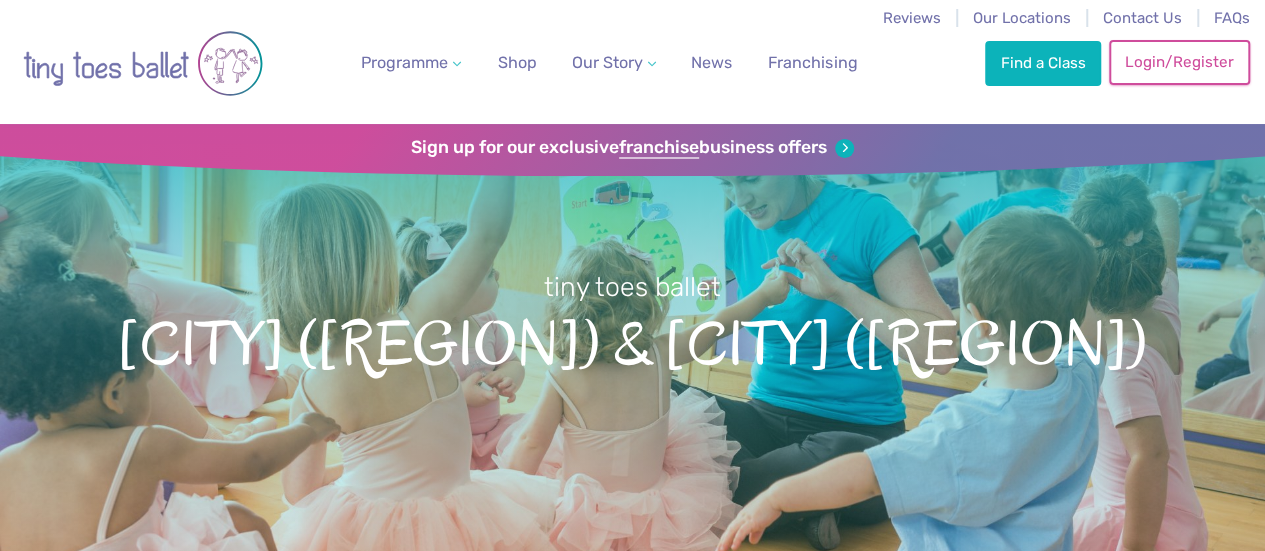click on "Login/Register" at bounding box center (1179, 62) 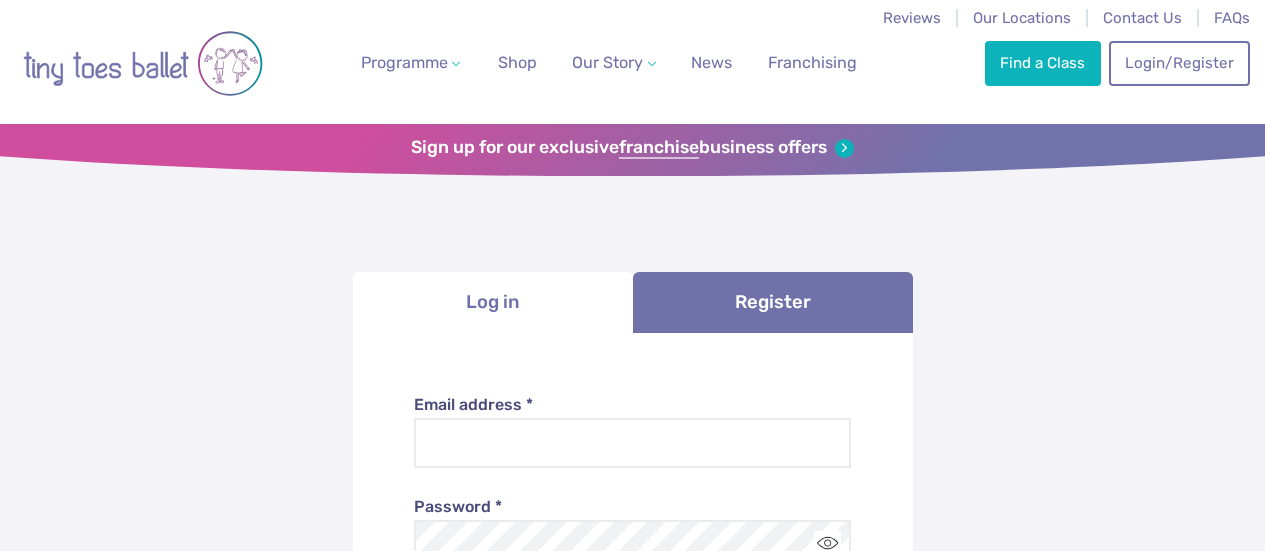 scroll, scrollTop: 0, scrollLeft: 0, axis: both 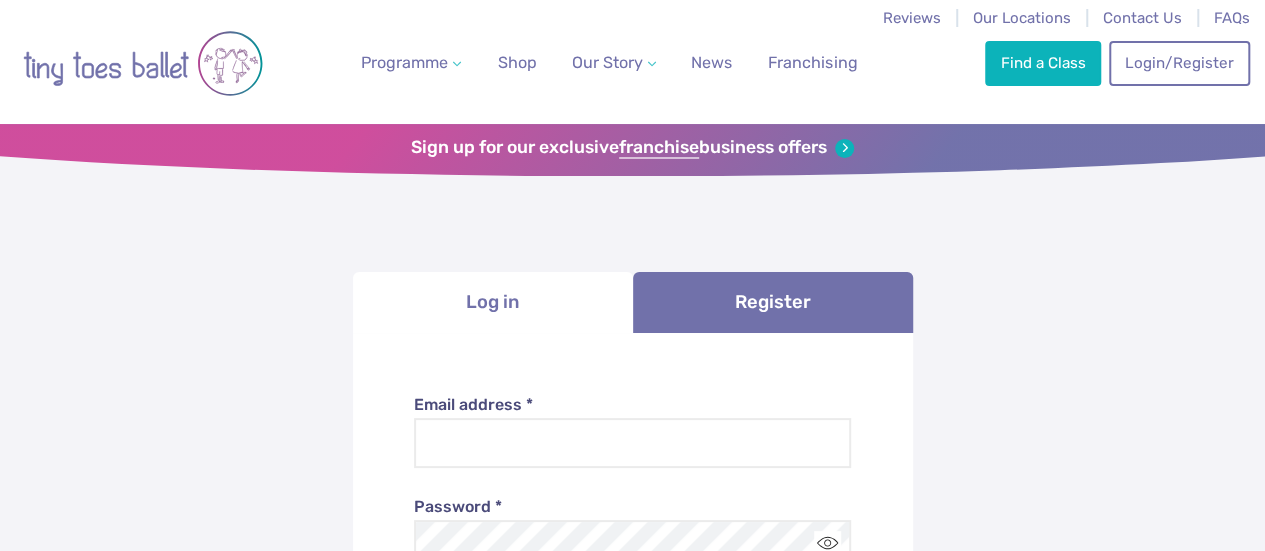 click on "Email address *" at bounding box center [632, 405] 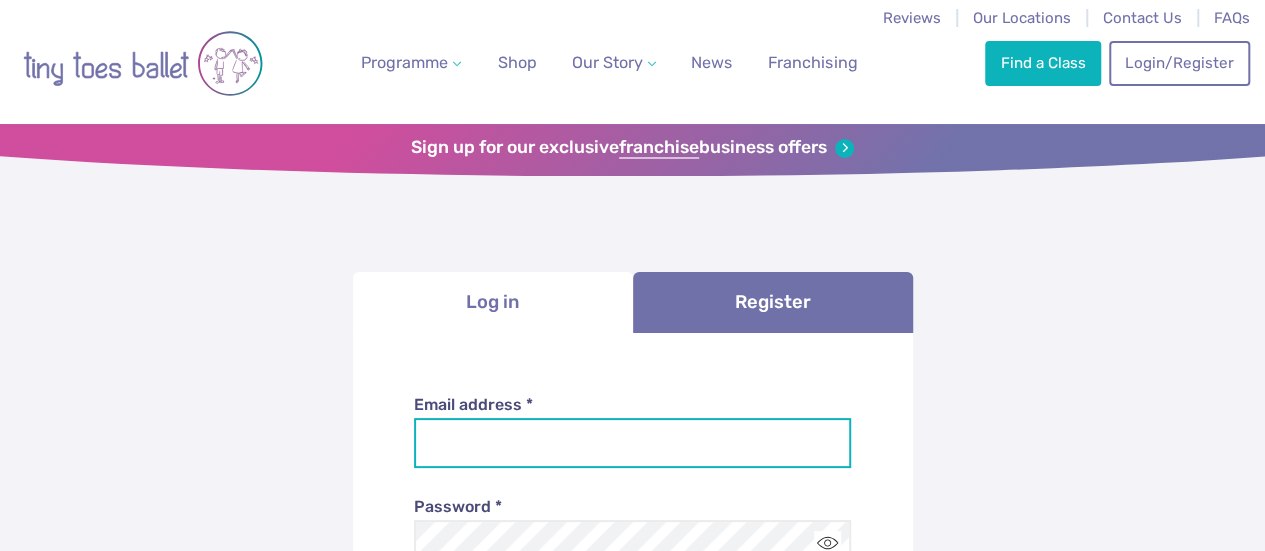click on "Email address *" at bounding box center [632, 443] 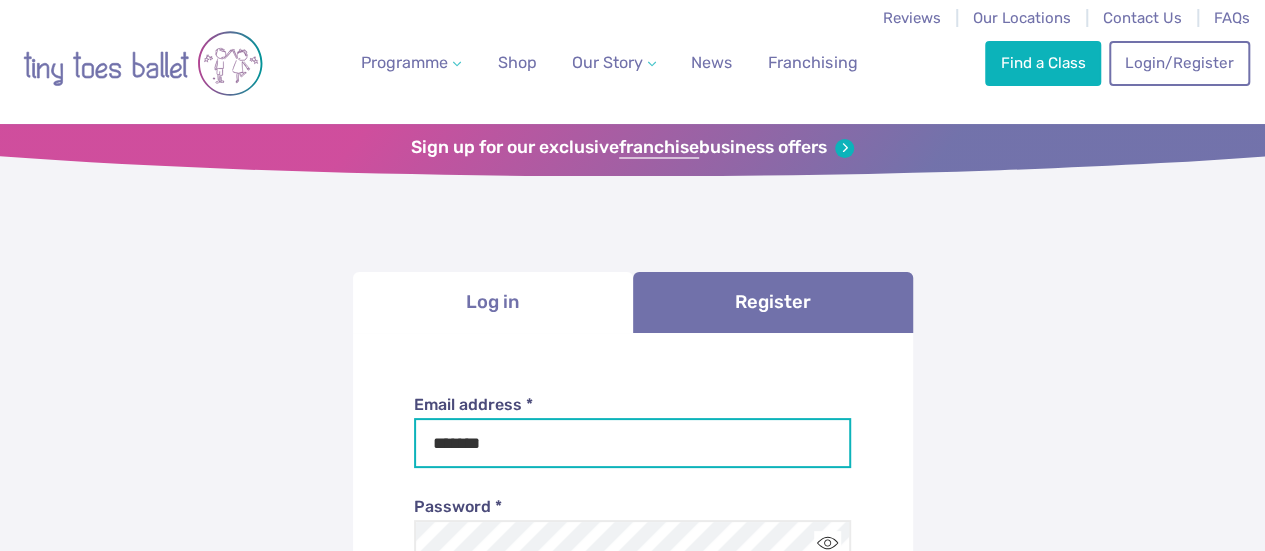 type on "**********" 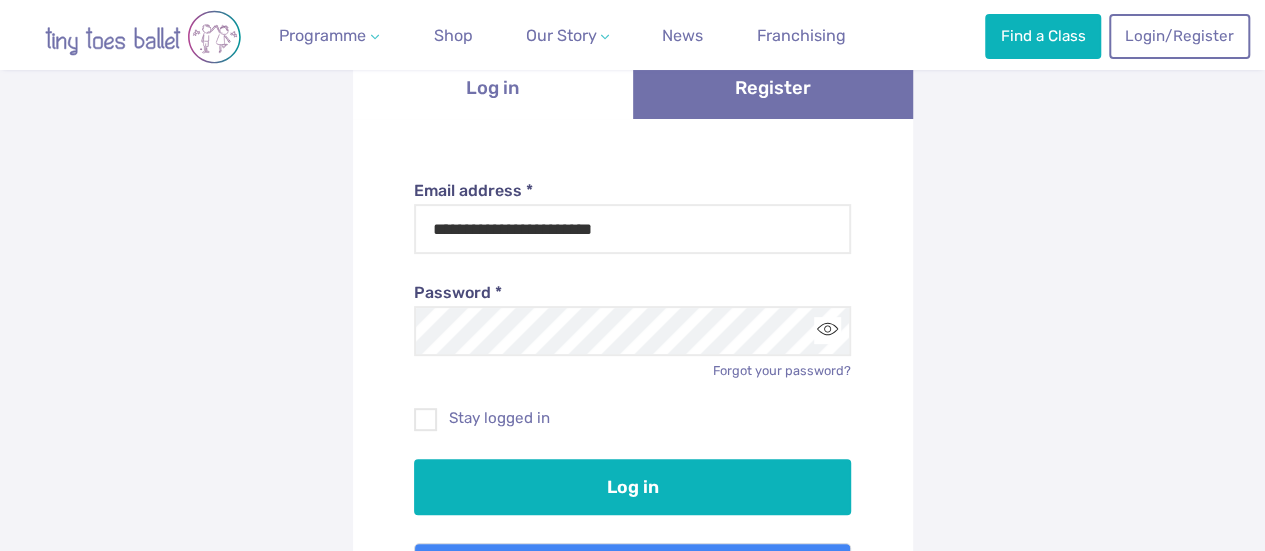 scroll, scrollTop: 334, scrollLeft: 0, axis: vertical 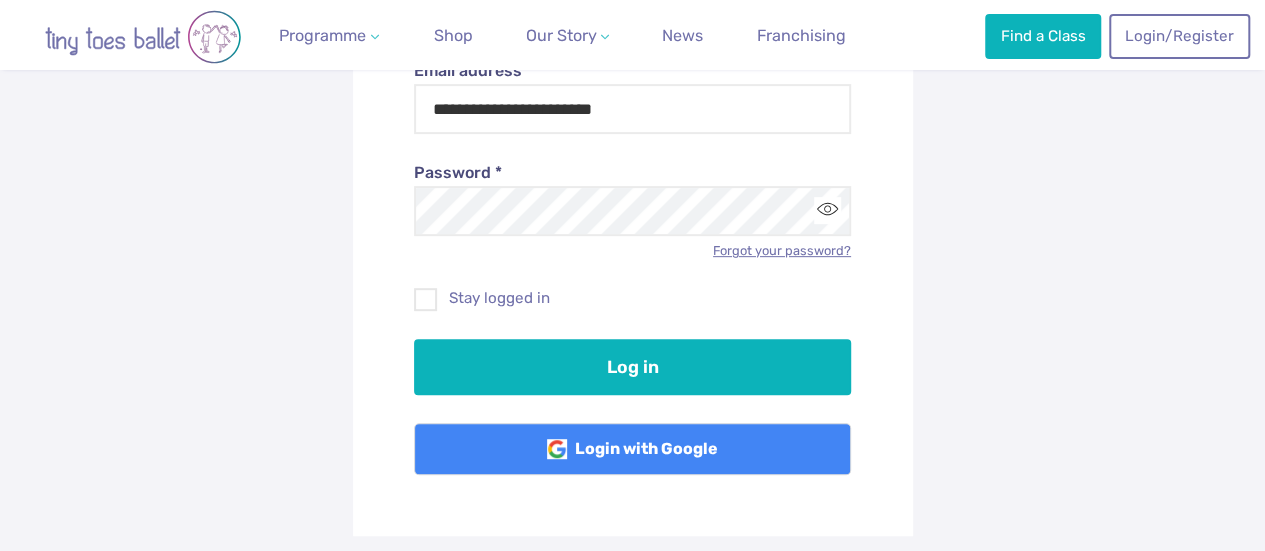 click on "Forgot your password?" at bounding box center (782, 250) 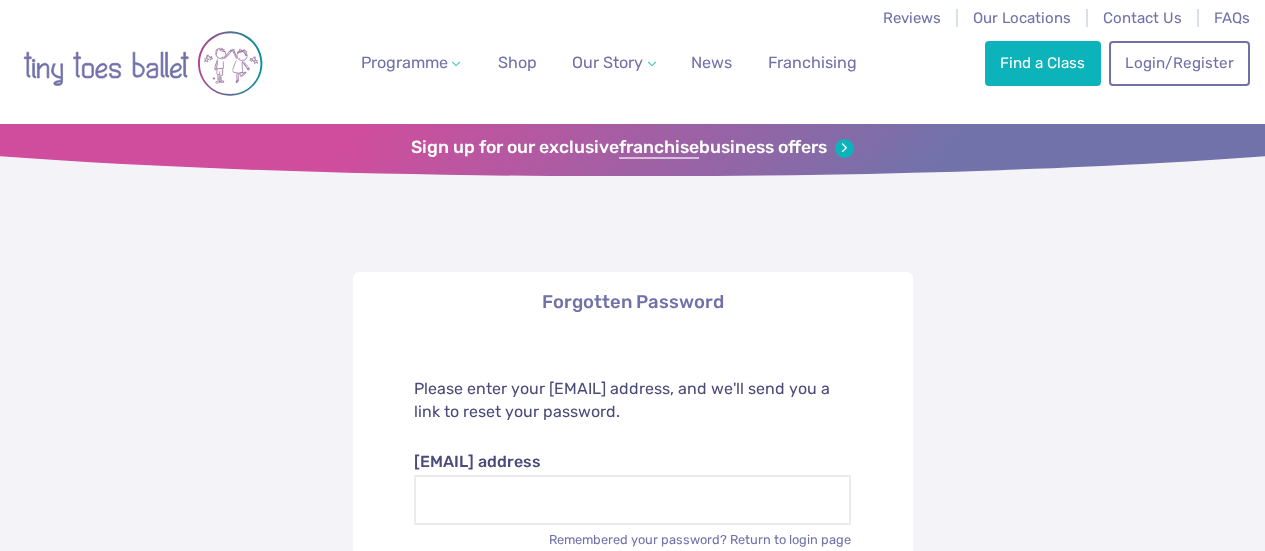 scroll, scrollTop: 0, scrollLeft: 0, axis: both 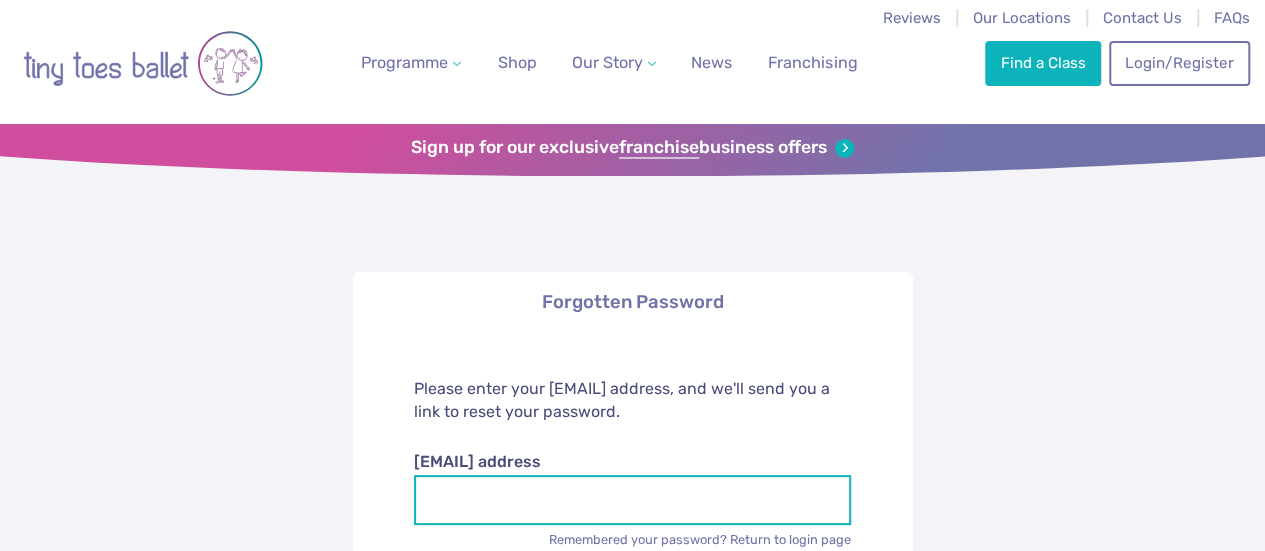 click on "[EMAIL] address" at bounding box center (632, 500) 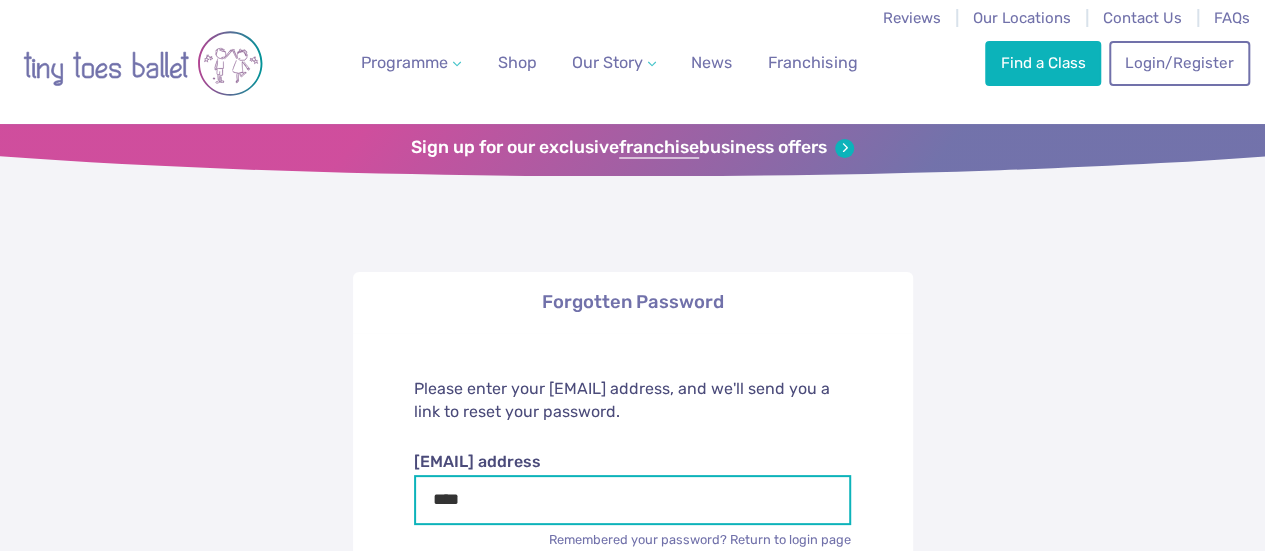 type on "**********" 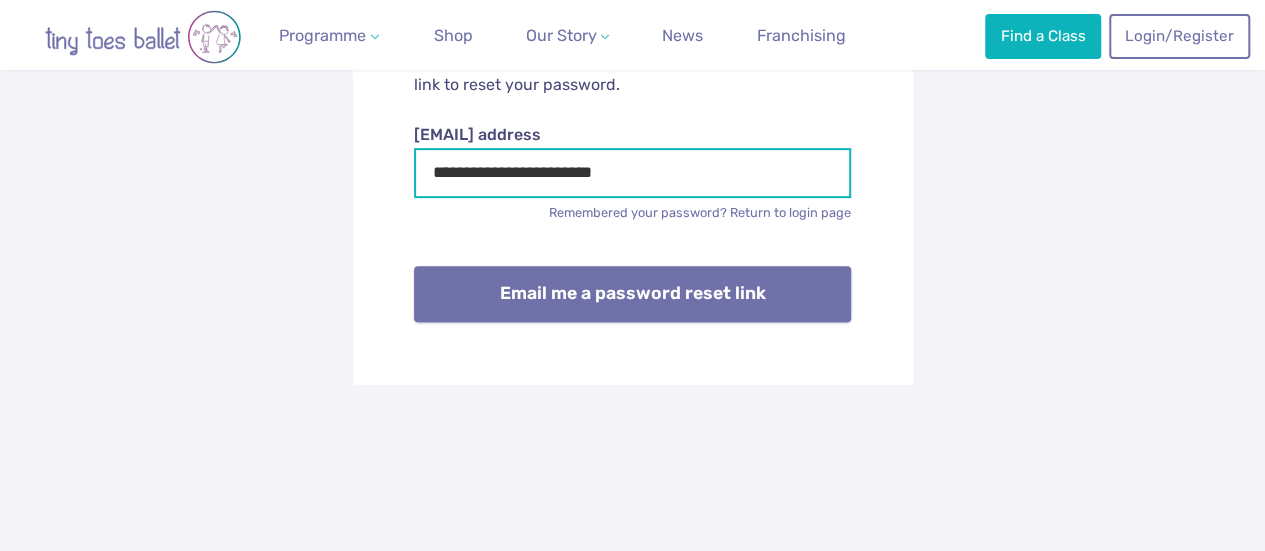 scroll, scrollTop: 328, scrollLeft: 0, axis: vertical 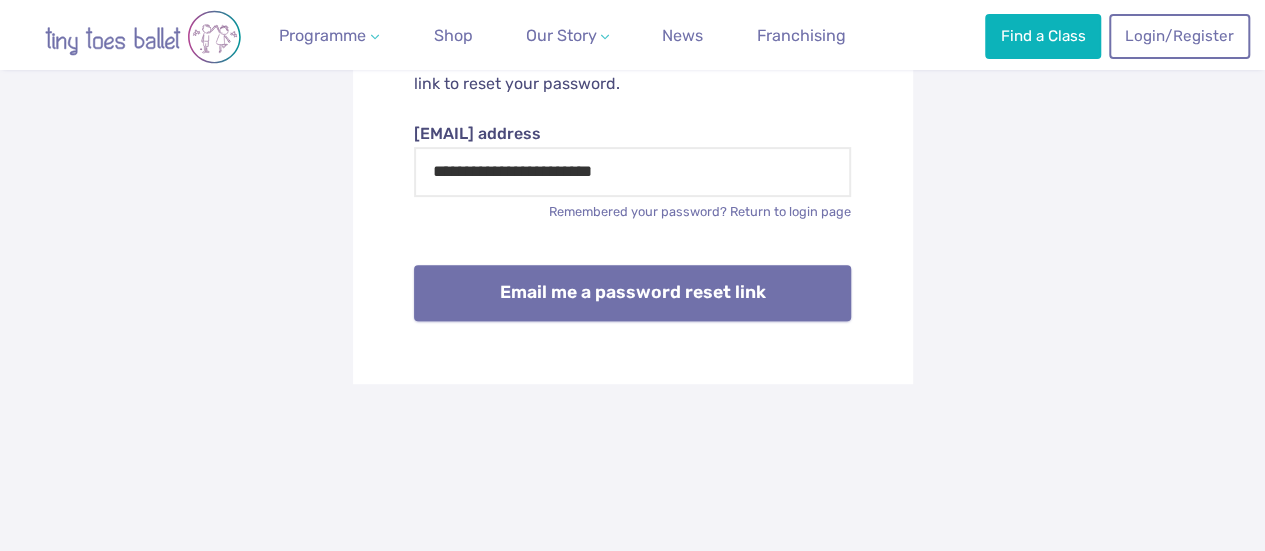 click on "Email me a password reset link" at bounding box center [632, 293] 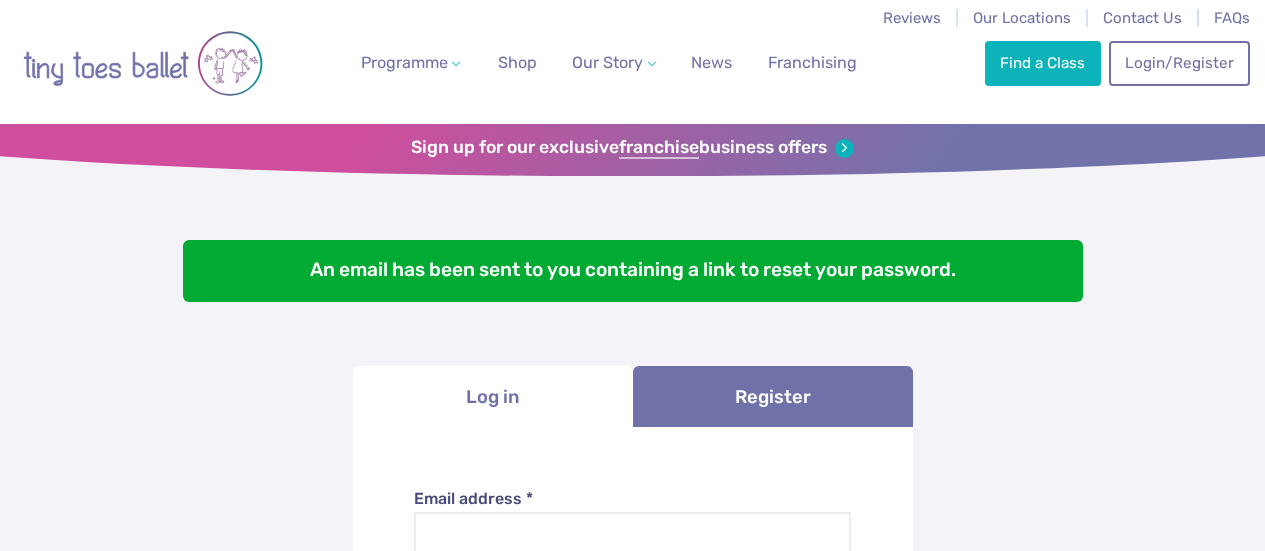 scroll, scrollTop: 0, scrollLeft: 0, axis: both 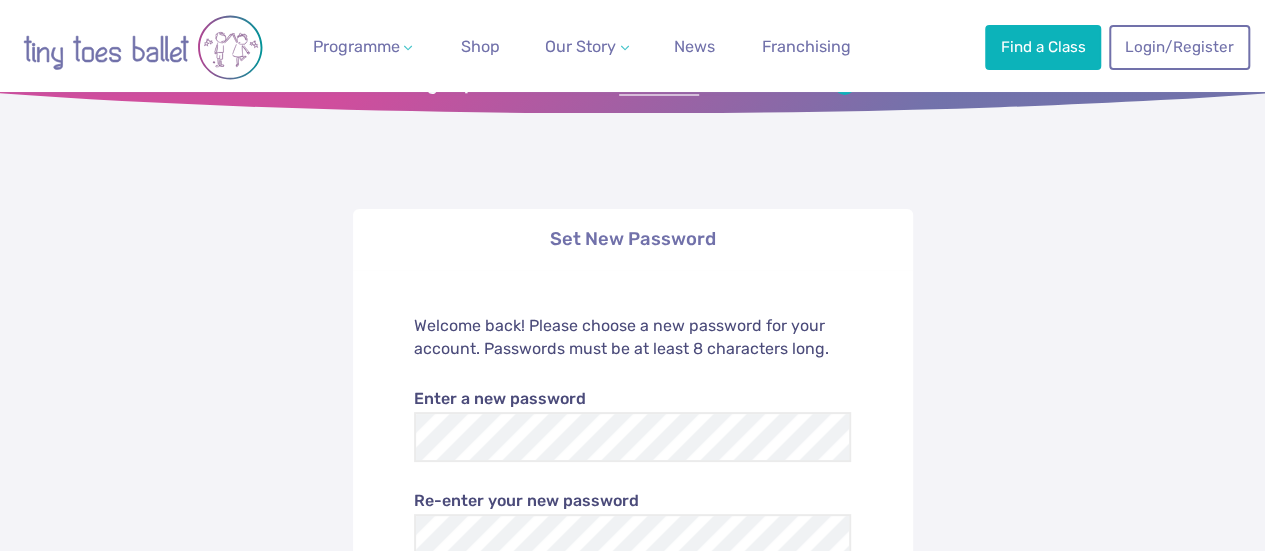 click on "Re-enter your new password" at bounding box center (632, 501) 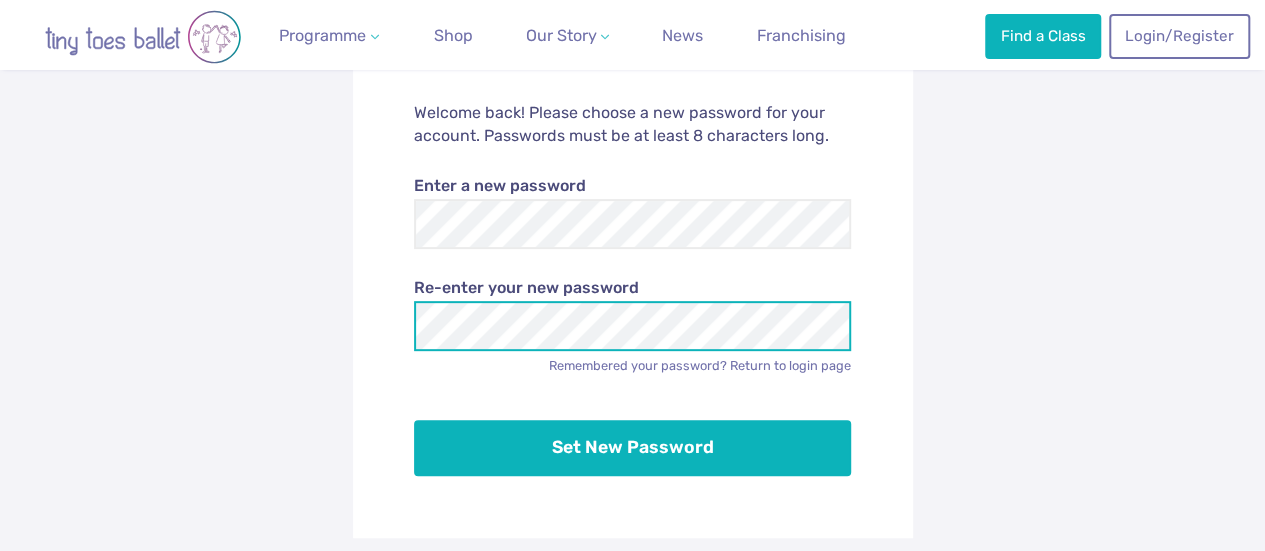 scroll, scrollTop: 297, scrollLeft: 0, axis: vertical 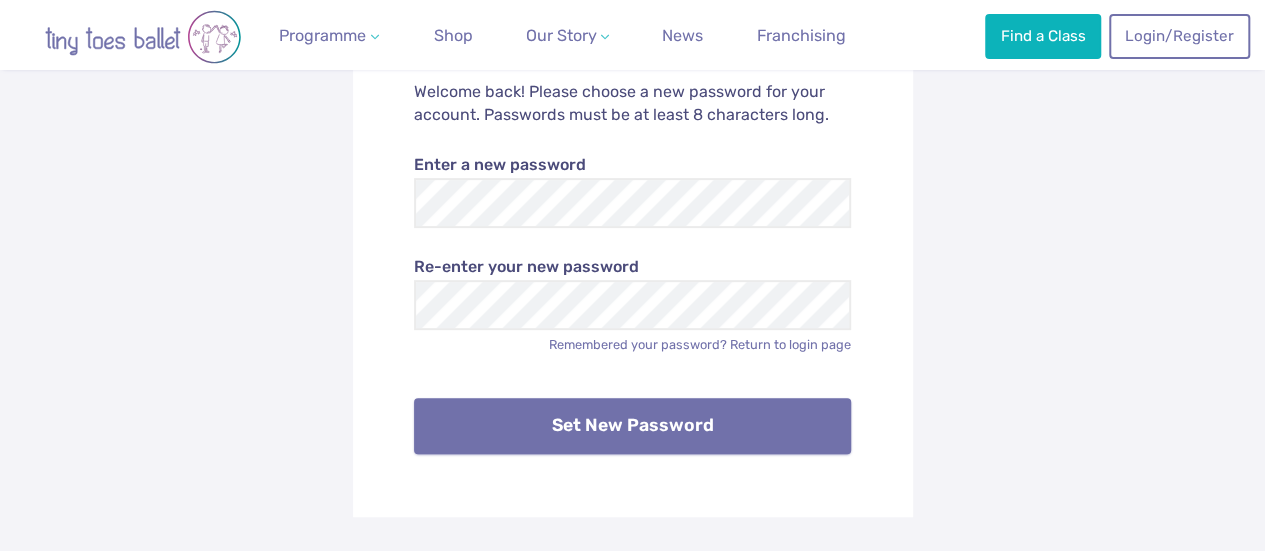 click on "Set New Password" at bounding box center (632, 426) 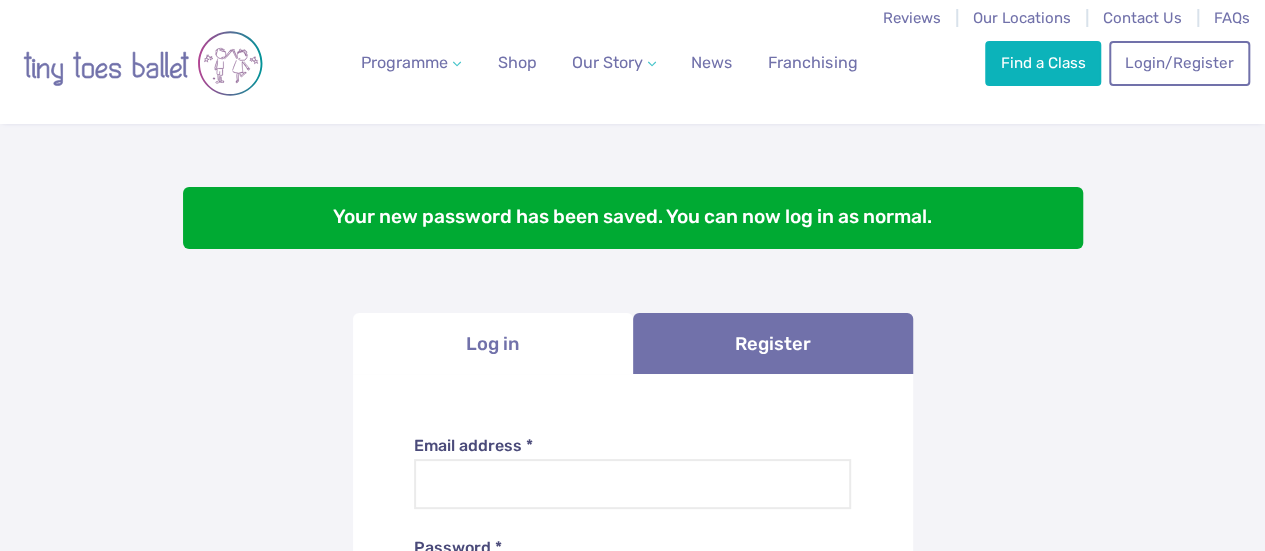 scroll, scrollTop: 54, scrollLeft: 0, axis: vertical 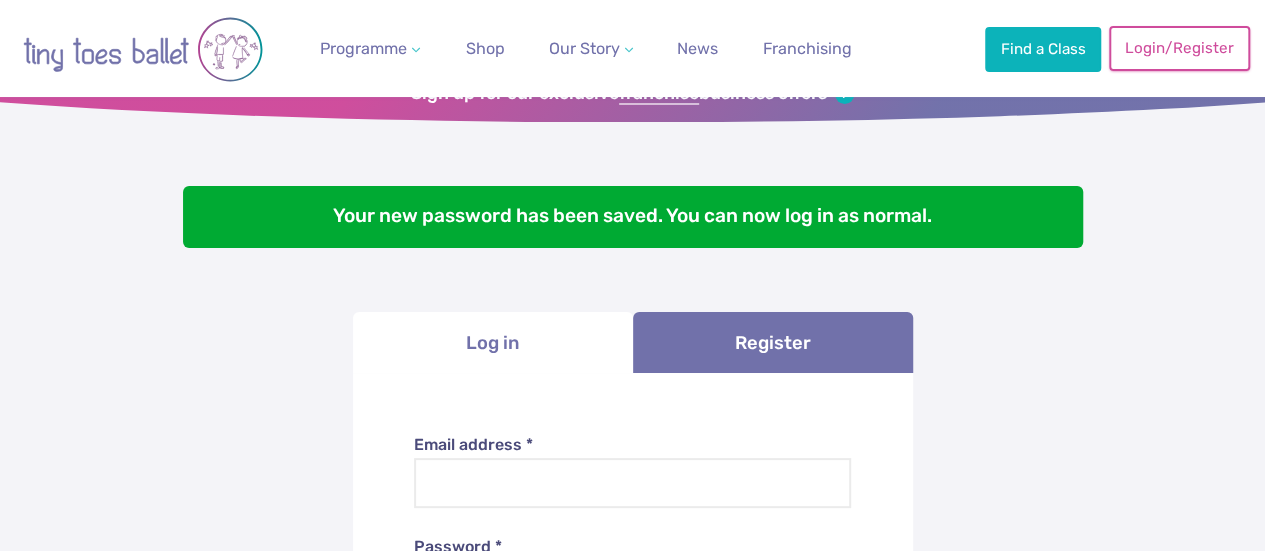 click on "Login/Register" at bounding box center (1179, 48) 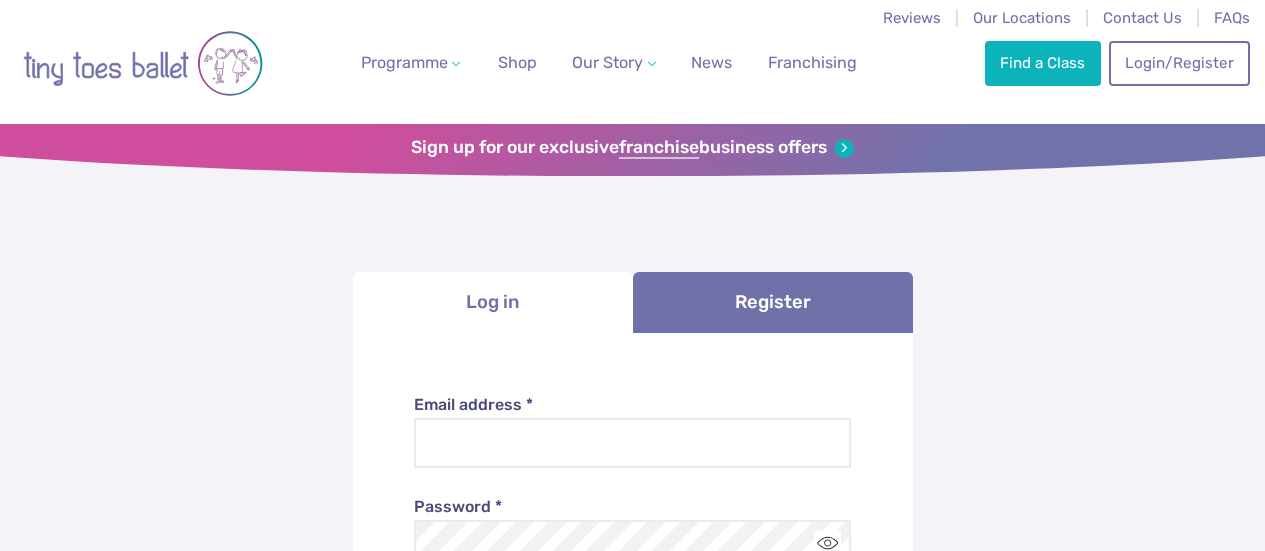 scroll, scrollTop: 0, scrollLeft: 0, axis: both 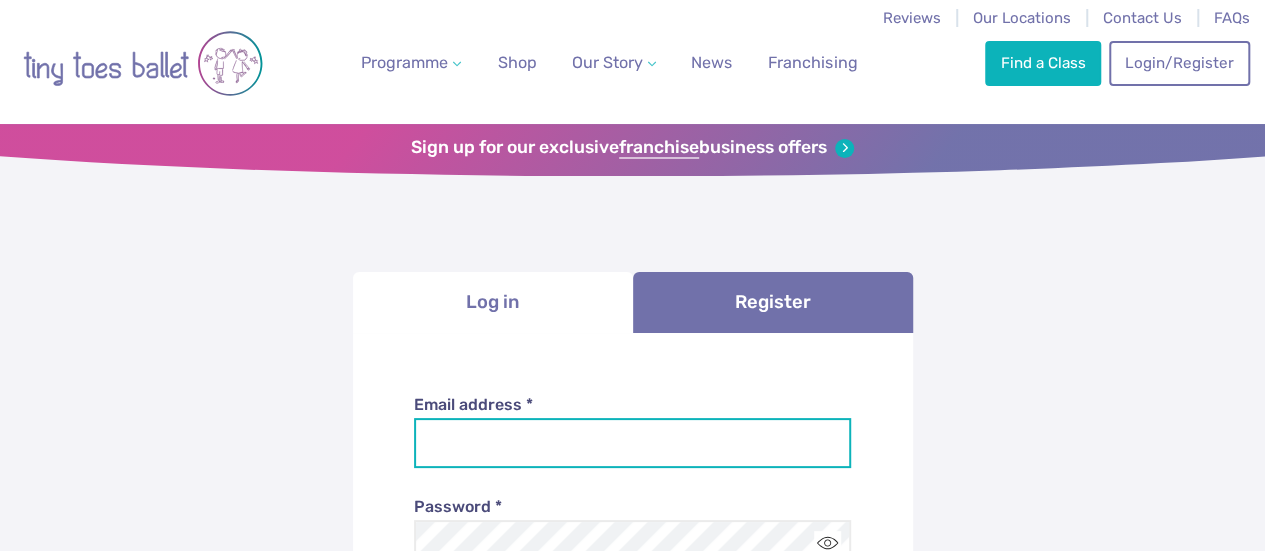 click on "Email address *" at bounding box center [632, 443] 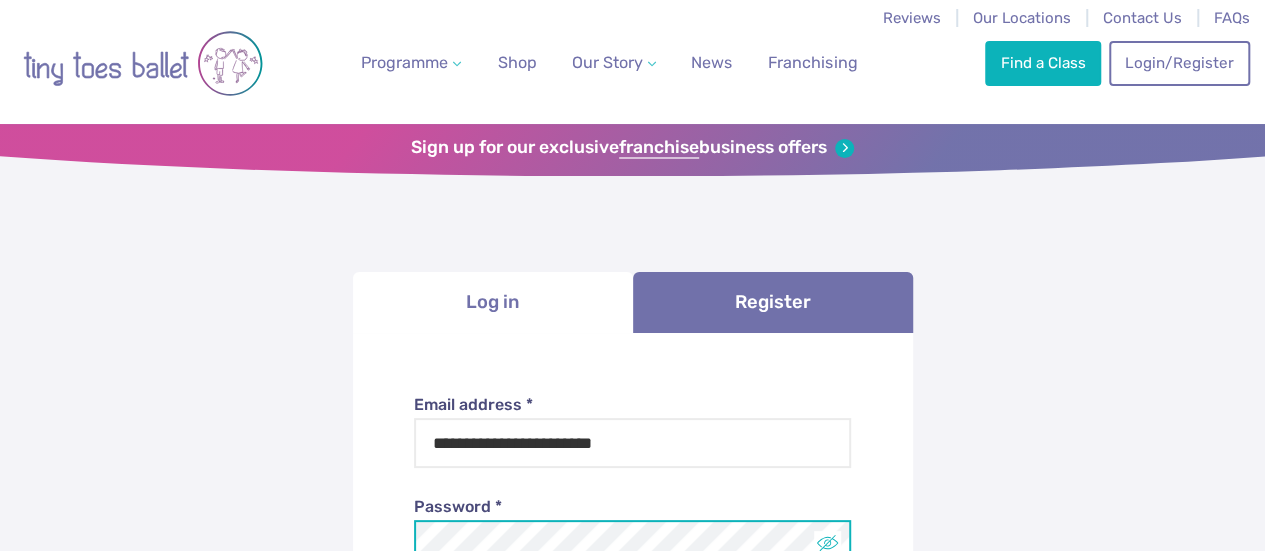 click at bounding box center (827, 544) 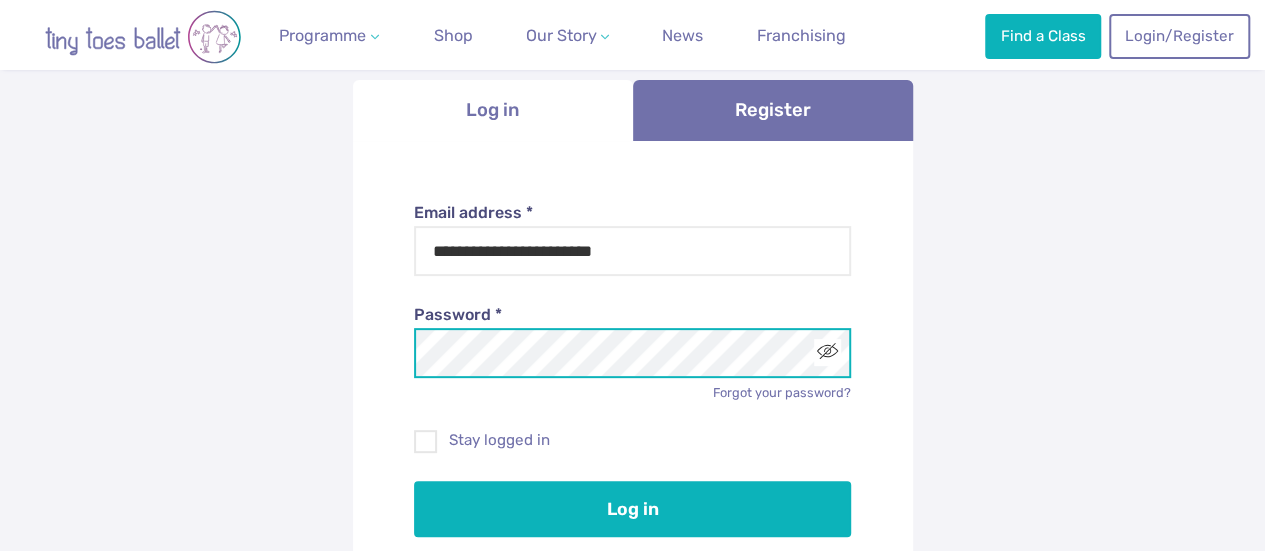 scroll, scrollTop: 204, scrollLeft: 0, axis: vertical 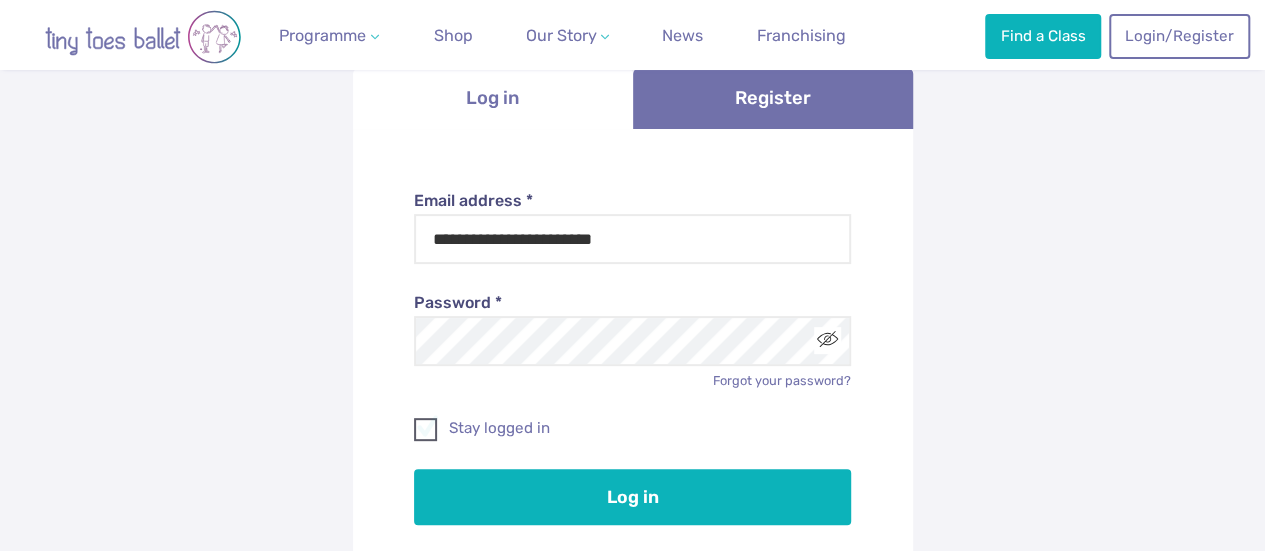 click at bounding box center [426, 433] 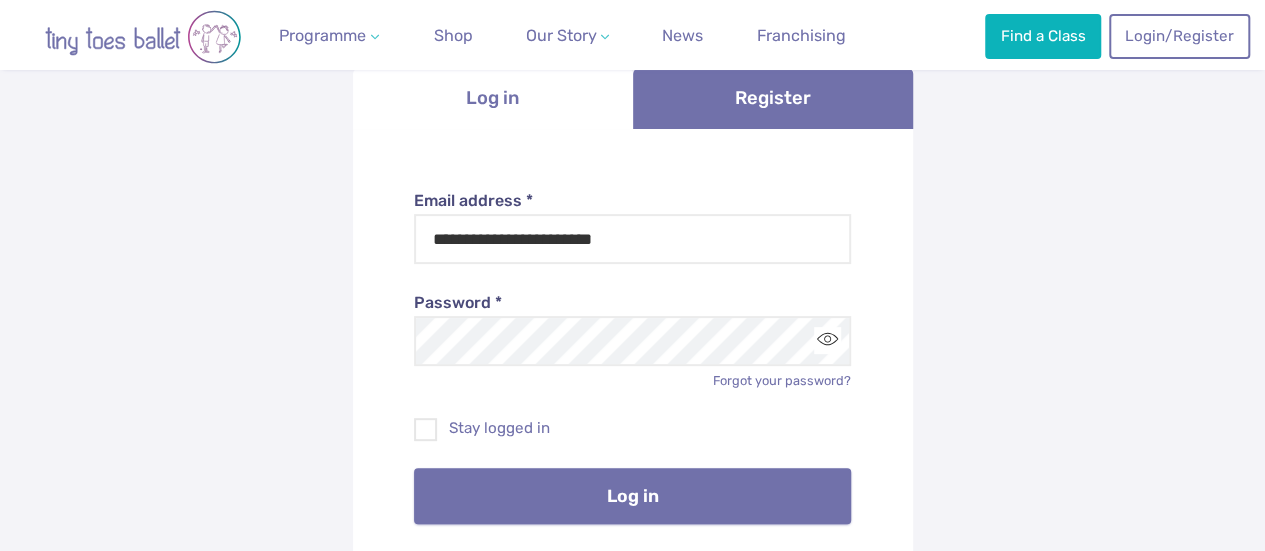 click on "Log in" at bounding box center (632, 496) 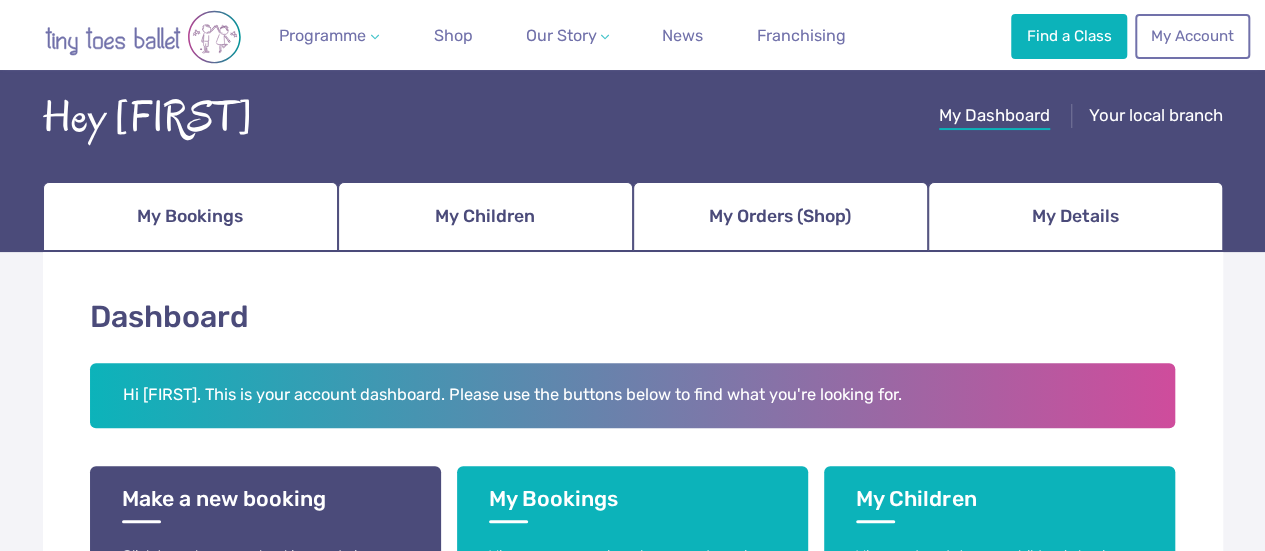 scroll, scrollTop: 254, scrollLeft: 0, axis: vertical 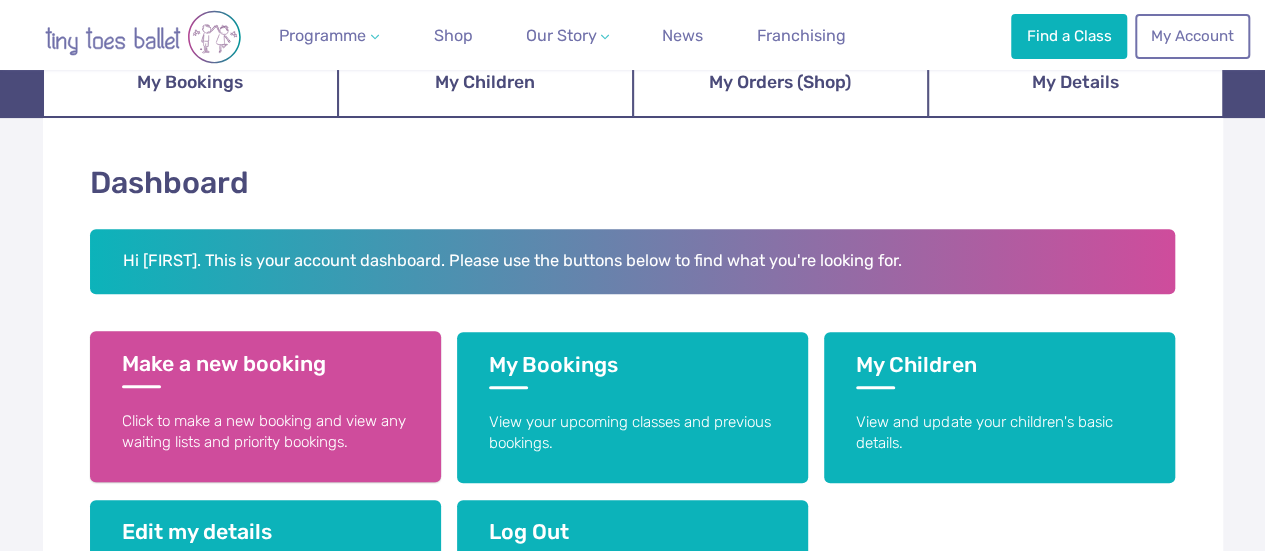 click on "Click to make a new booking and view any waiting lists and priority bookings." at bounding box center (265, 432) 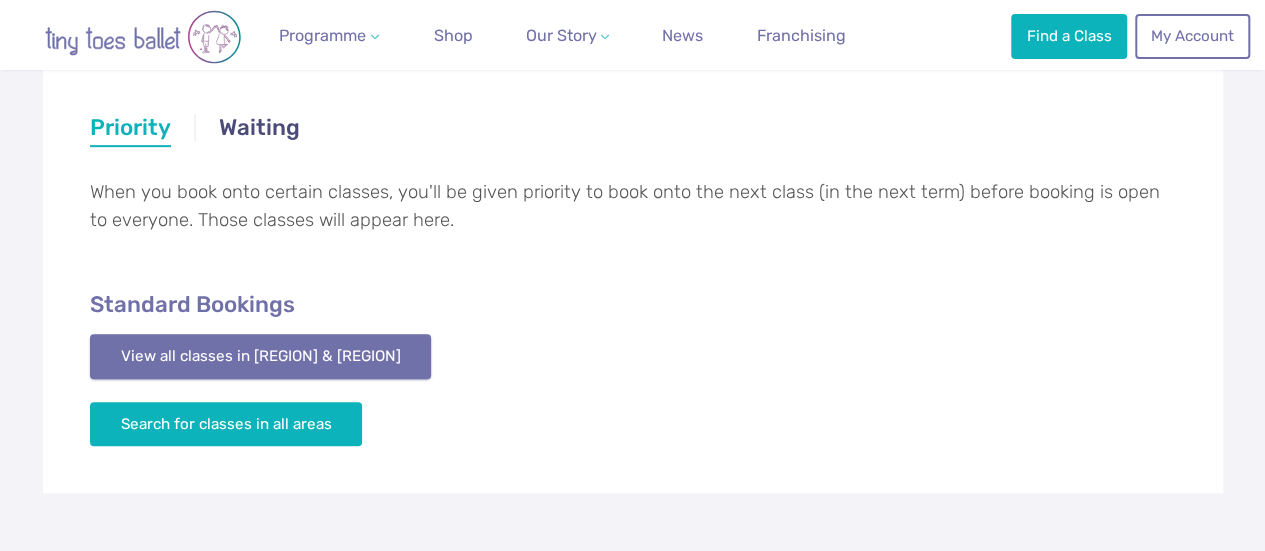 scroll, scrollTop: 388, scrollLeft: 0, axis: vertical 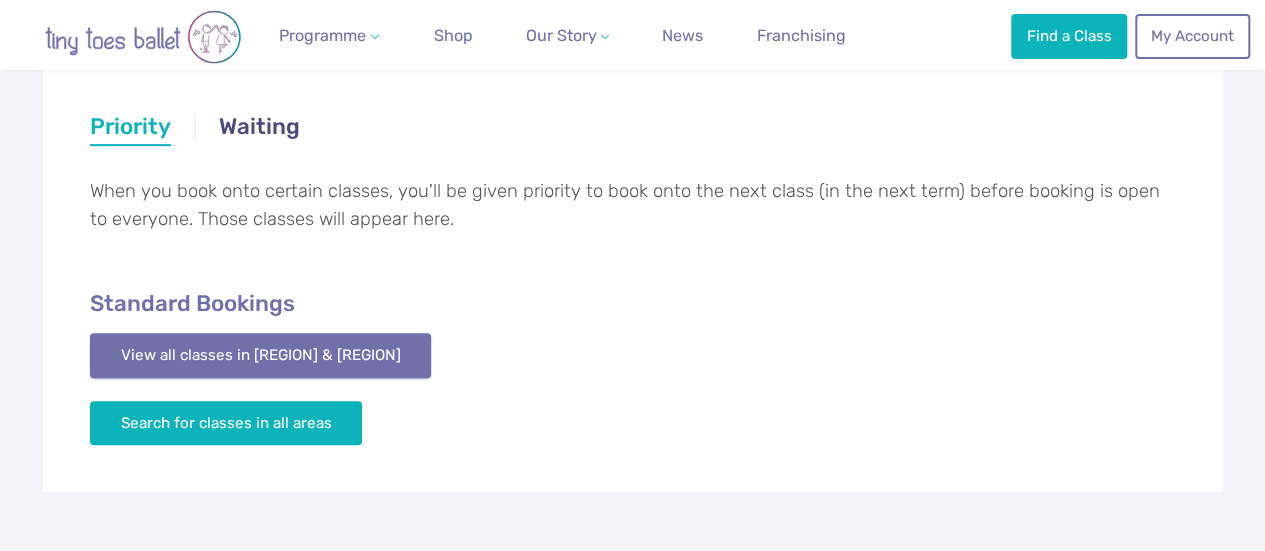 click on "View all classes in [REGION] & [REGION]" at bounding box center (261, 355) 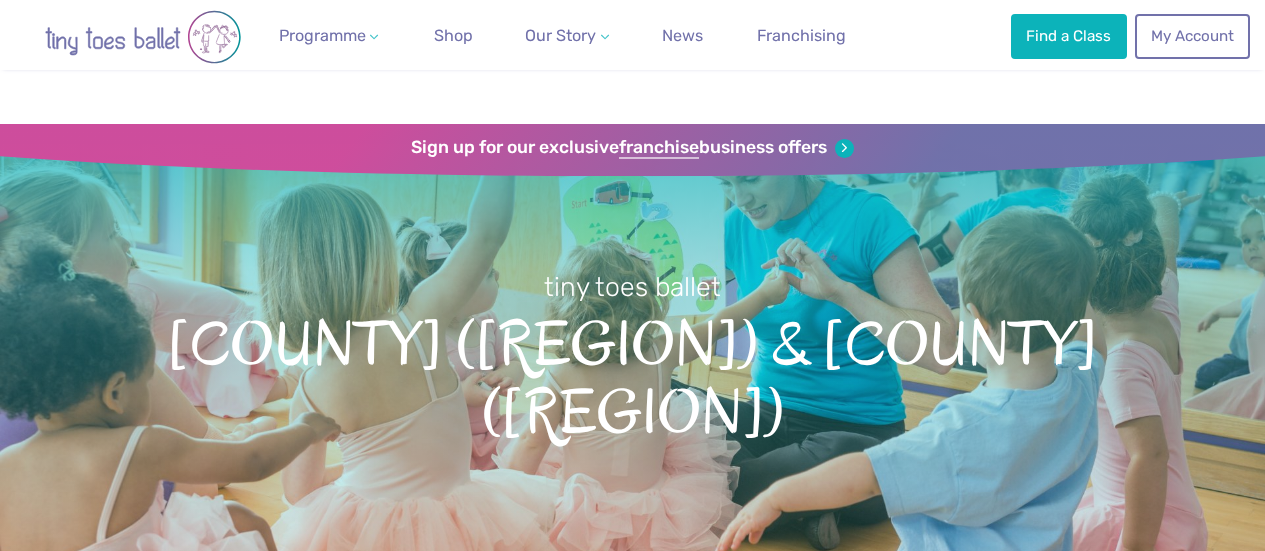 scroll, scrollTop: 2220, scrollLeft: 0, axis: vertical 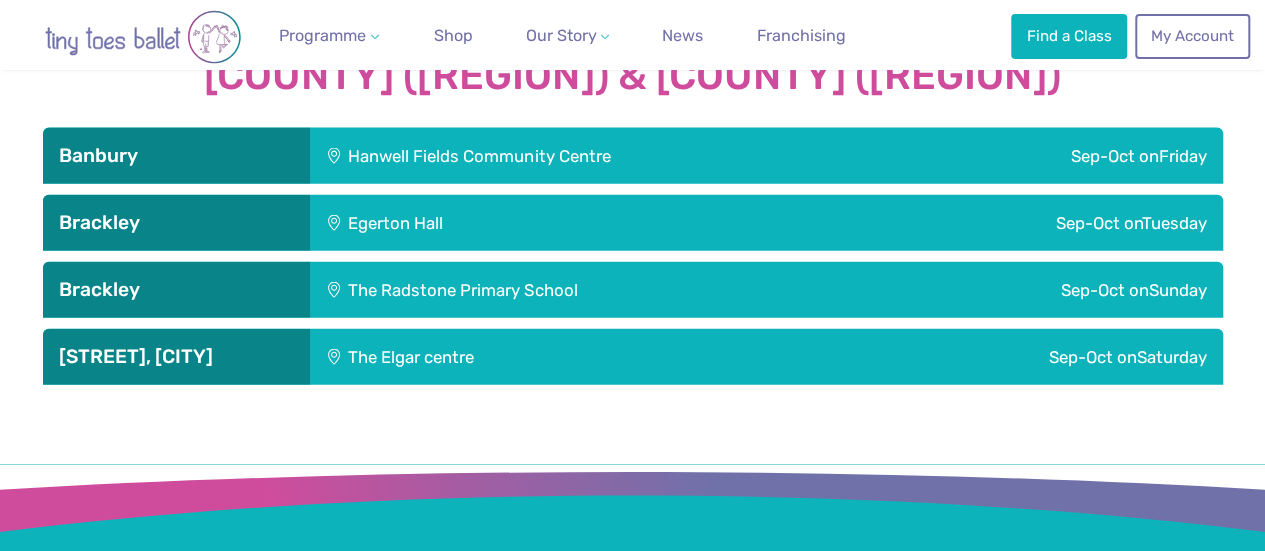 click on "Egerton Hall" at bounding box center [515, 223] 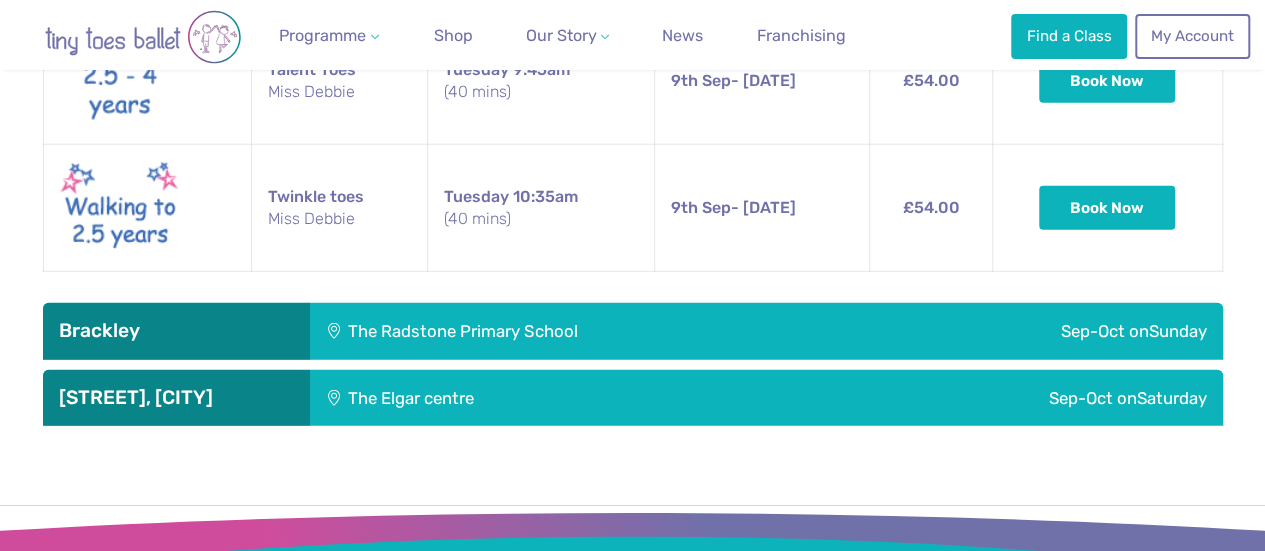 scroll, scrollTop: 2614, scrollLeft: 0, axis: vertical 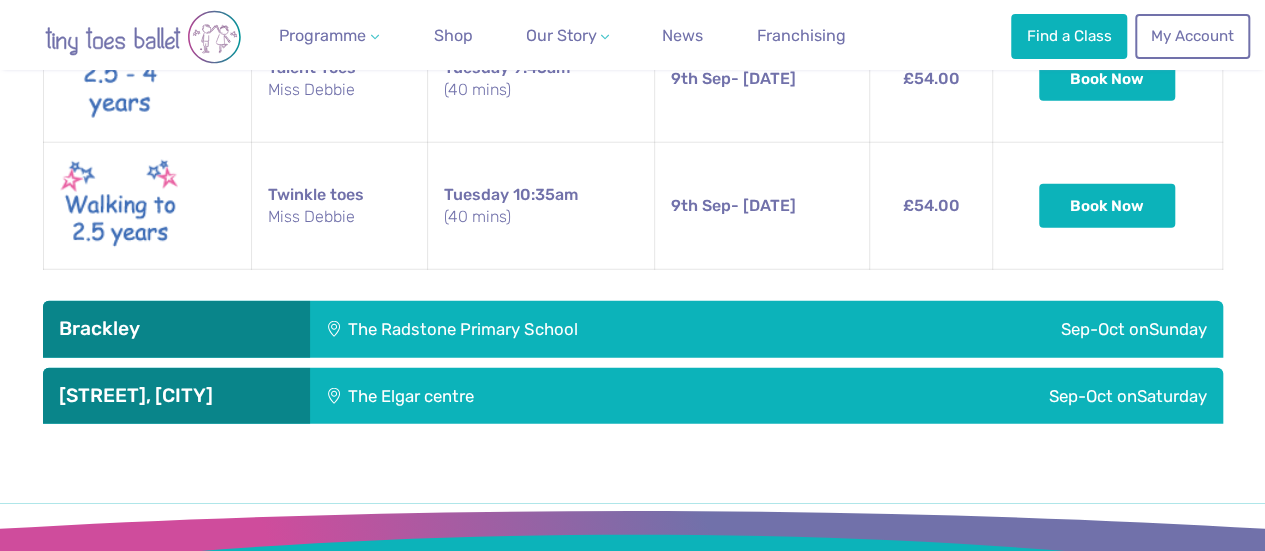 click on "[STREET], [CITY]" at bounding box center [176, 396] 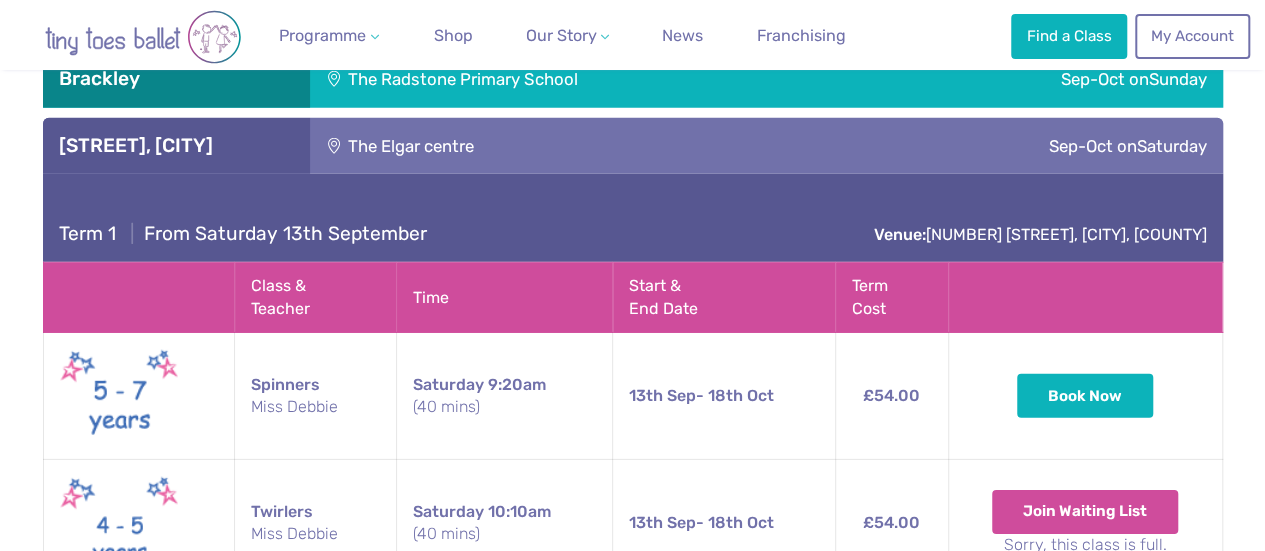 scroll, scrollTop: 2900, scrollLeft: 0, axis: vertical 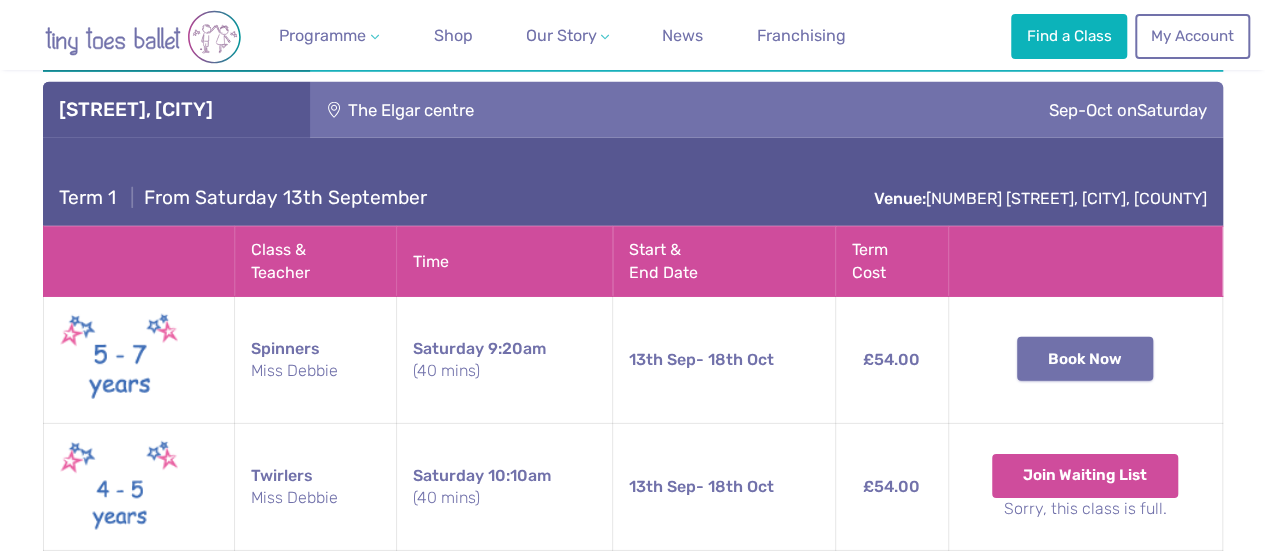 click on "Book Now" at bounding box center [1085, 359] 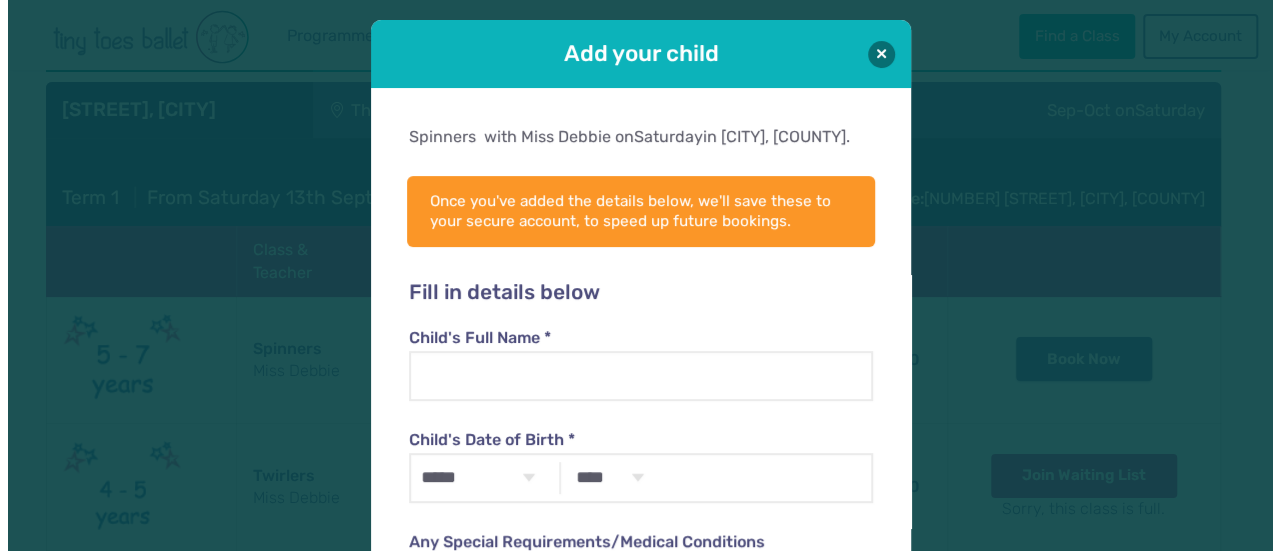 scroll, scrollTop: 20, scrollLeft: 0, axis: vertical 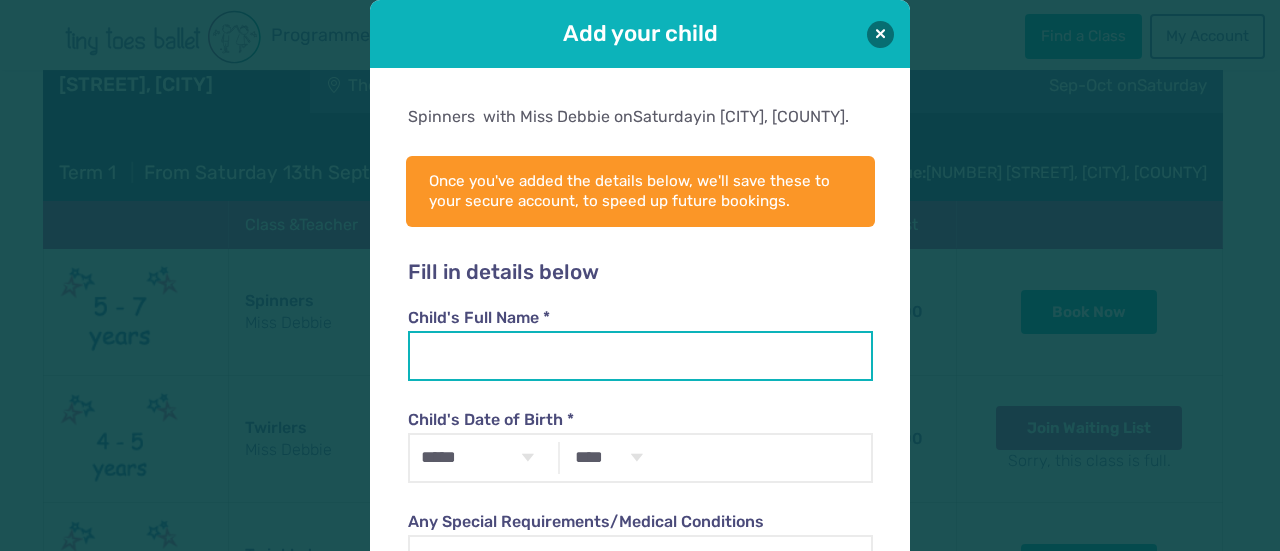 click on "Child's Full Name *" at bounding box center [640, 356] 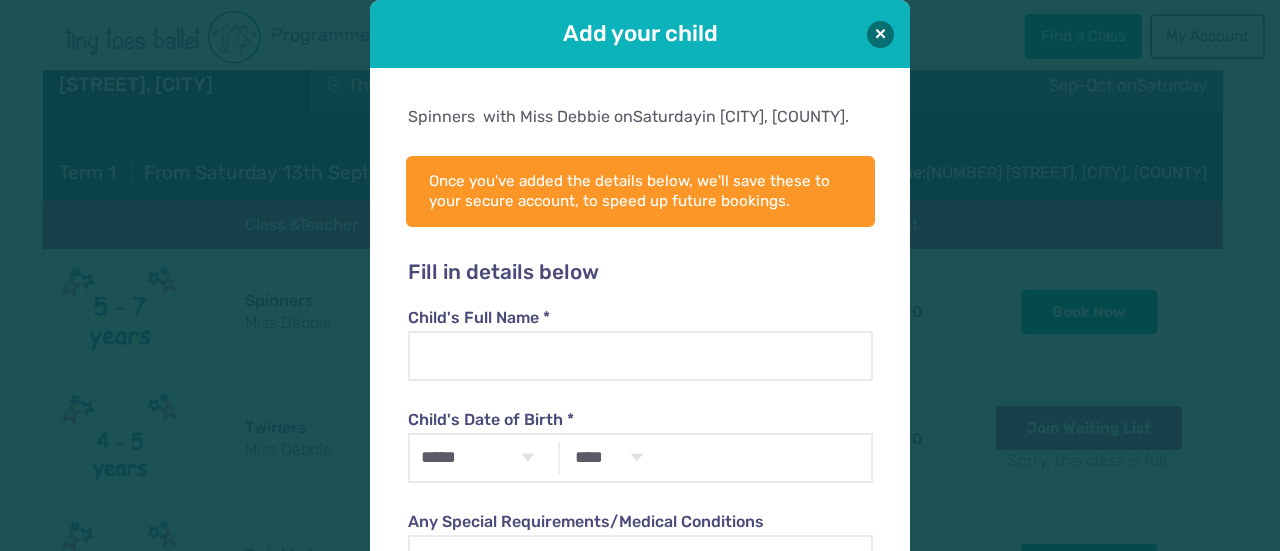 click on "Spinners  with [PERSON] on  Saturday  in [CITY], [COUNTY].
Please select your child
Add another child...
Once you've added the details below, we'll save these to your secure account, to speed up future bookings.
Fill in details below
Child's Full Name *
Child's Date of Birth *
***** ******* ******** ***** ***** *** **** **** ****** ********* ******* ******** ********
**** **** **** **** **** **** **** **** **** **** **** **** **** **** **** **** **** **** **** **** **** **** **** **** **** **** **** **** **** **** **** **** **** **** **** **** **** **** **** **** **** **** **** **** **** **** **** **** **** **** **** **** **** **** **** **** **** **** **** **** **** **** **** **** **** **** **** **** **** **** ." at bounding box center [640, 397] 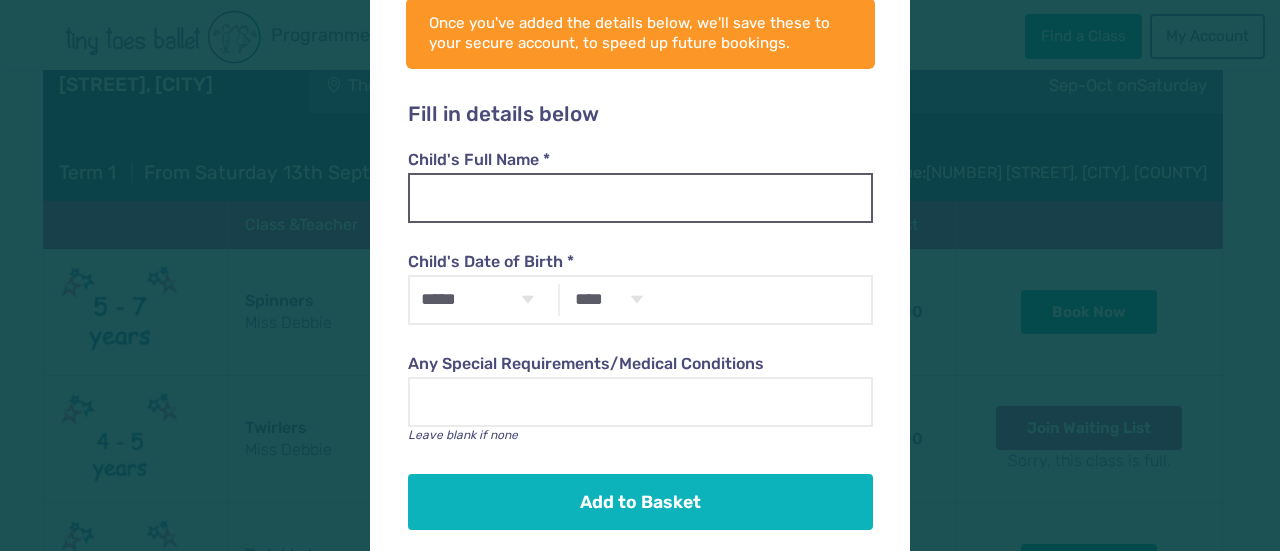 scroll, scrollTop: 226, scrollLeft: 0, axis: vertical 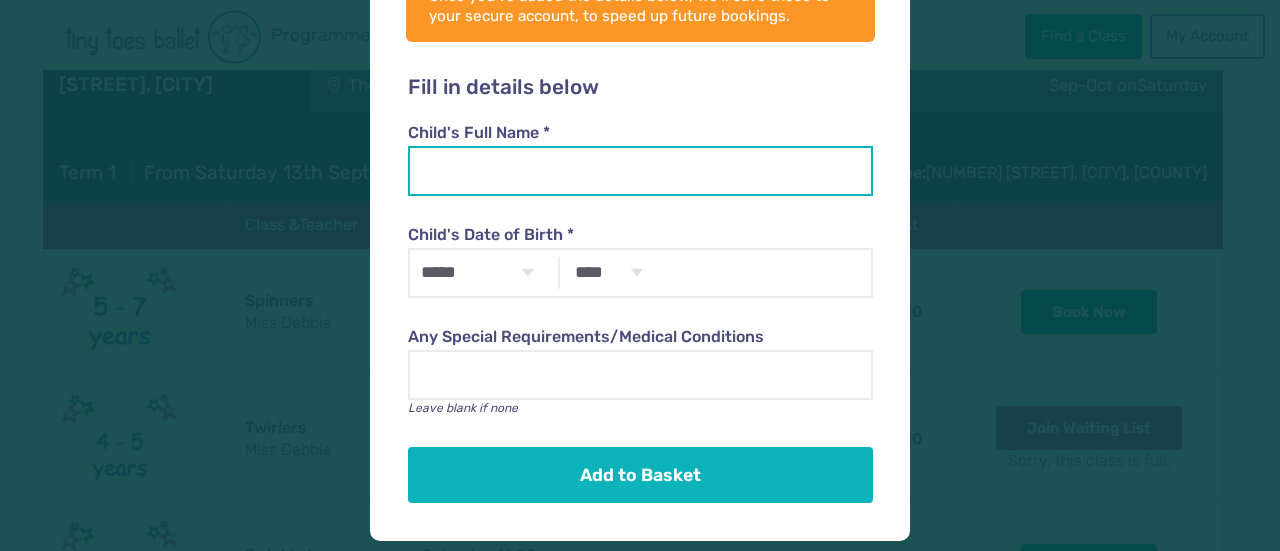 click on "Child's Full Name *" at bounding box center (640, 171) 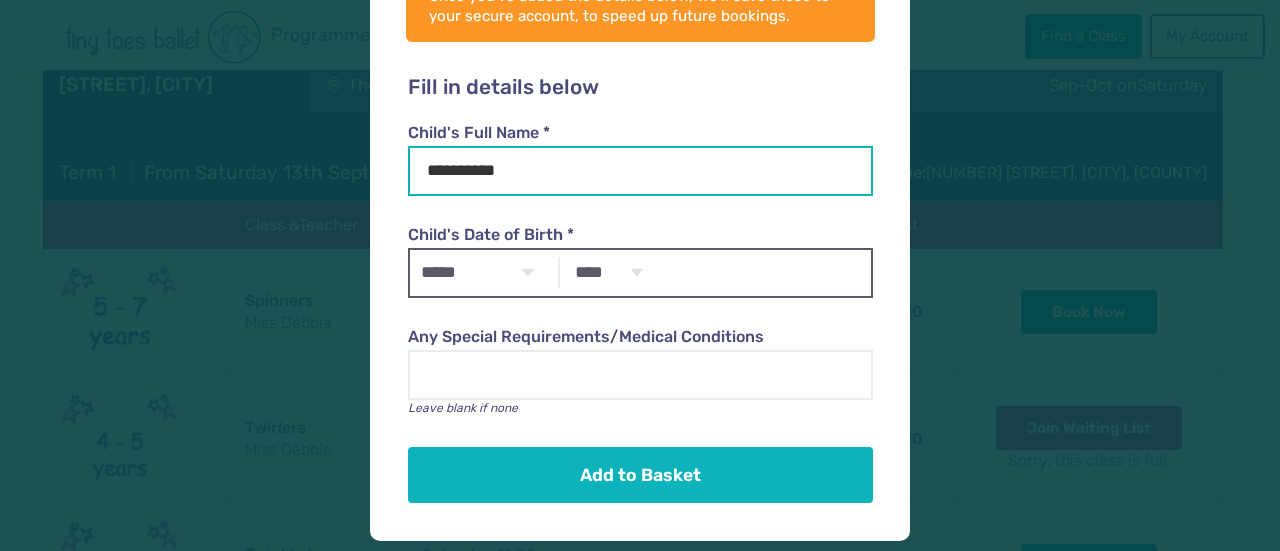 type on "**********" 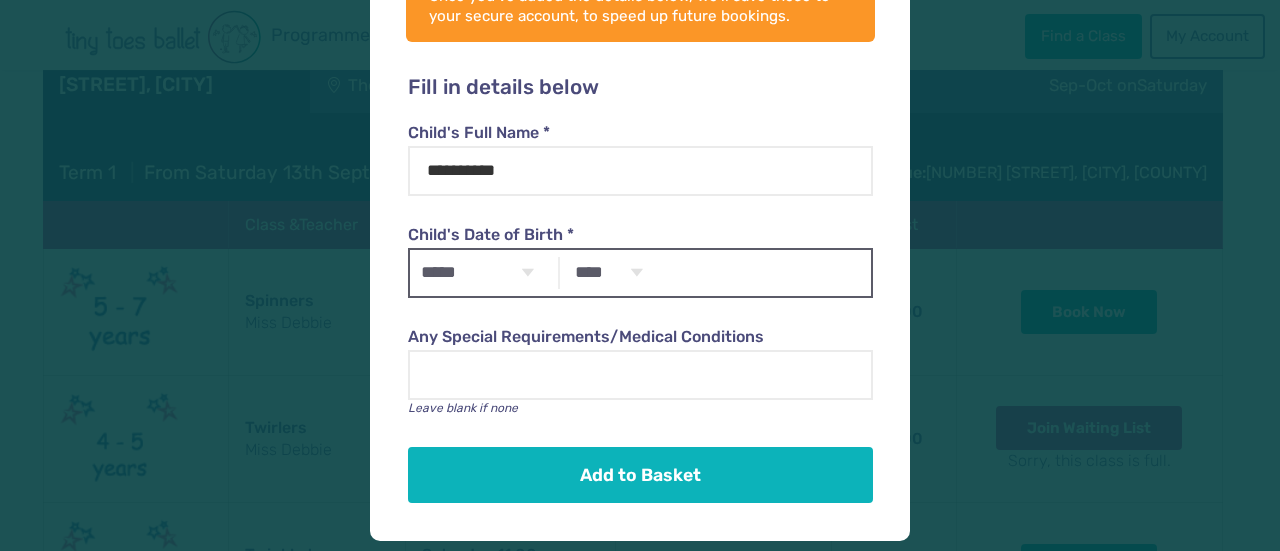 click on "***** ******* ******** ***** ***** *** **** **** ****** ********* ******* ******** ********" at bounding box center [477, 273] 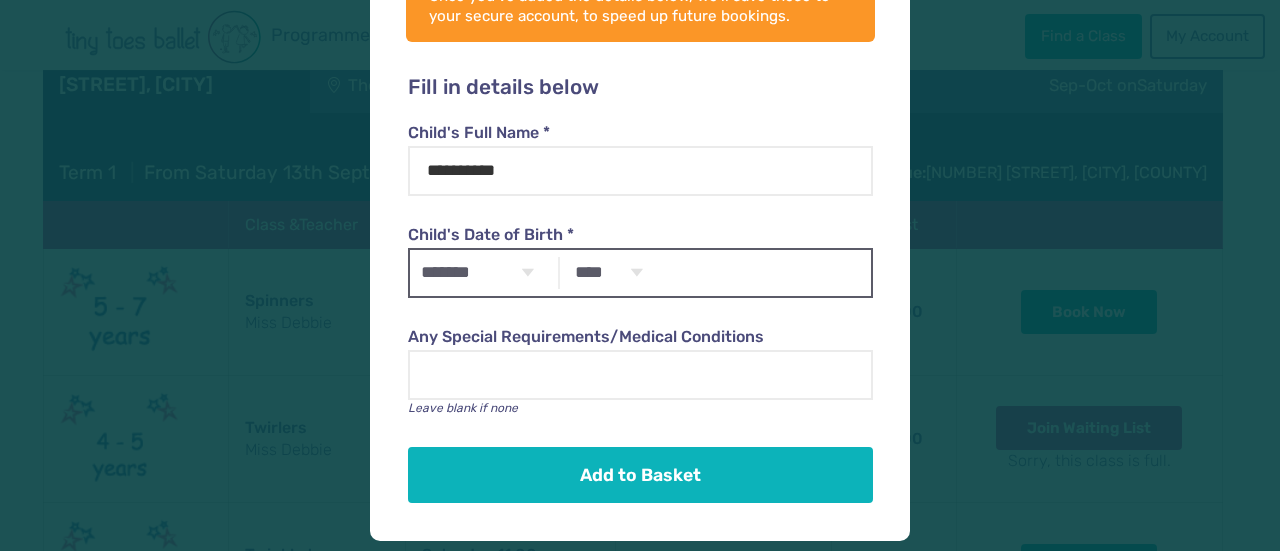 click on "**** **** **** **** **** **** **** **** **** **** **** **** **** **** **** **** **** **** **** **** **** **** **** **** **** **** **** **** **** **** **** **** **** **** **** **** **** **** **** **** **** **** **** **** **** **** **** **** **** **** **** **** **** **** **** **** **** **** **** **** **** **** **** **** **** **** **** **** **** **** **** **** **** **** **** **** **** **** **** **** **** **** **** **** **** **** **** **** **** **** **** **** **** **** **** **** **** **** **** **** **** **** **** **** **** **** **** **** **** **** **** **** **** **** **** **** **** **** **** **** **** **** **** **** ****" at bounding box center (609, 273) 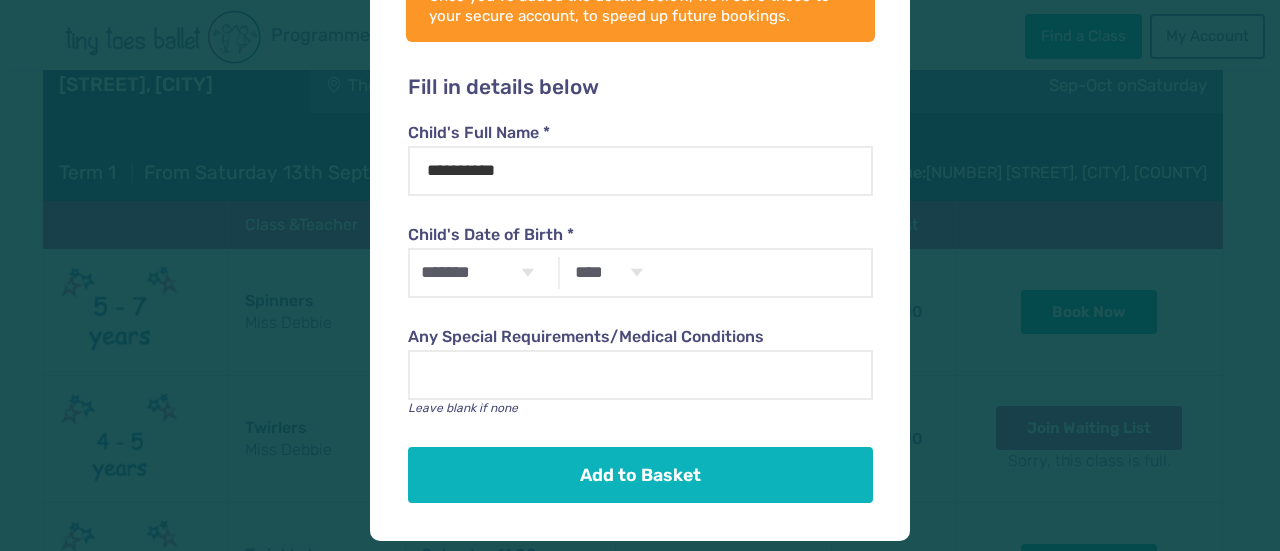 click on "Once you've added the details below, we'll save these to your secure account, to speed up future bookings." at bounding box center (640, 6) 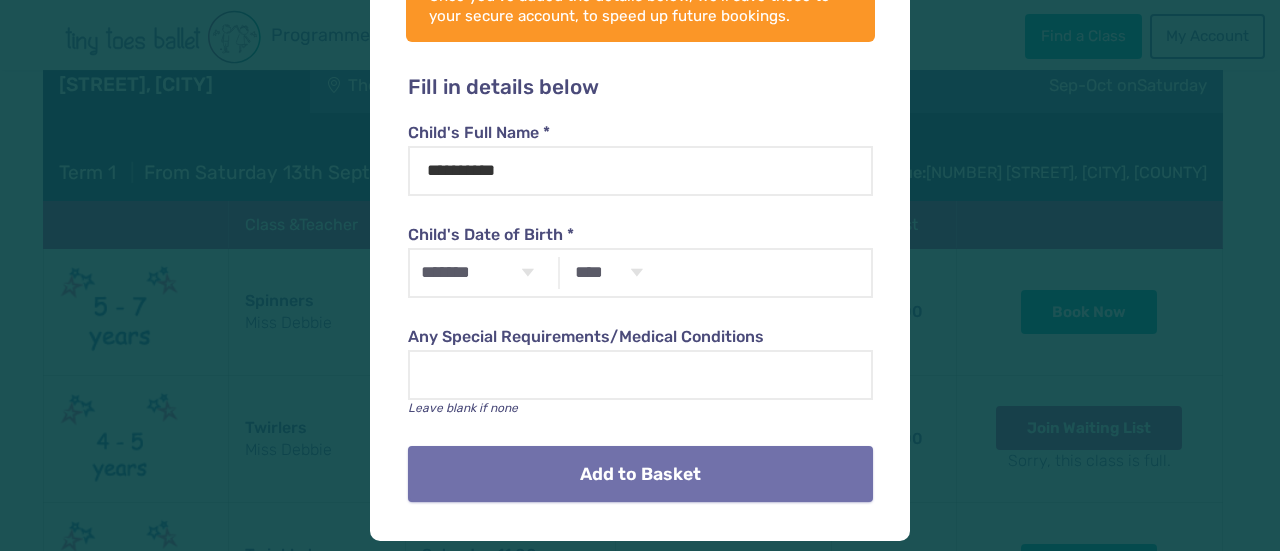 click on "Add to Basket" at bounding box center [640, 474] 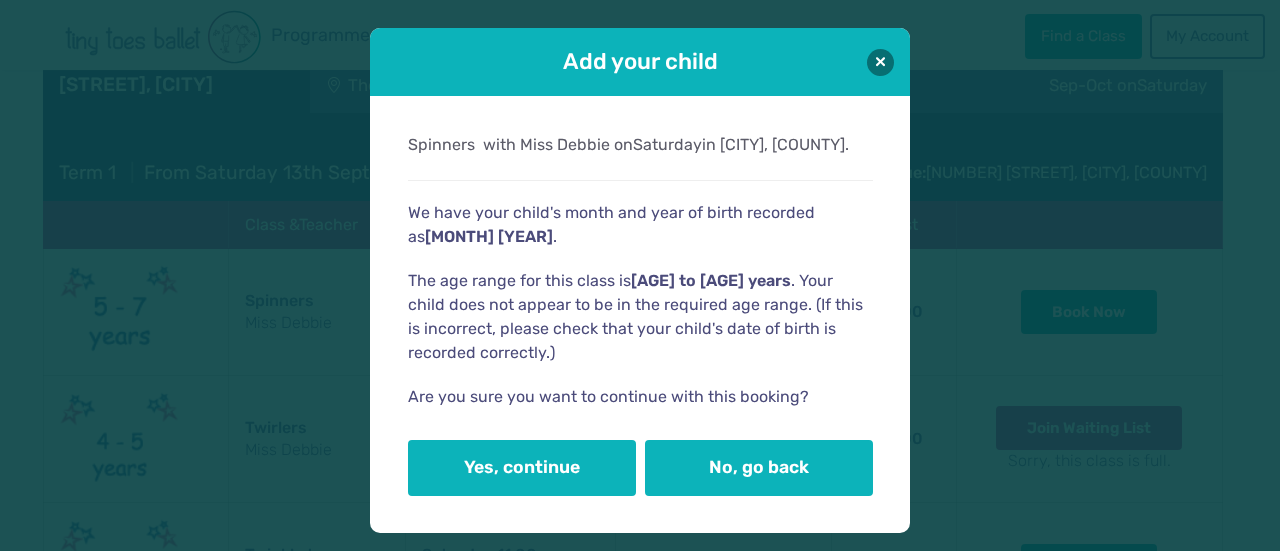 scroll, scrollTop: 6, scrollLeft: 0, axis: vertical 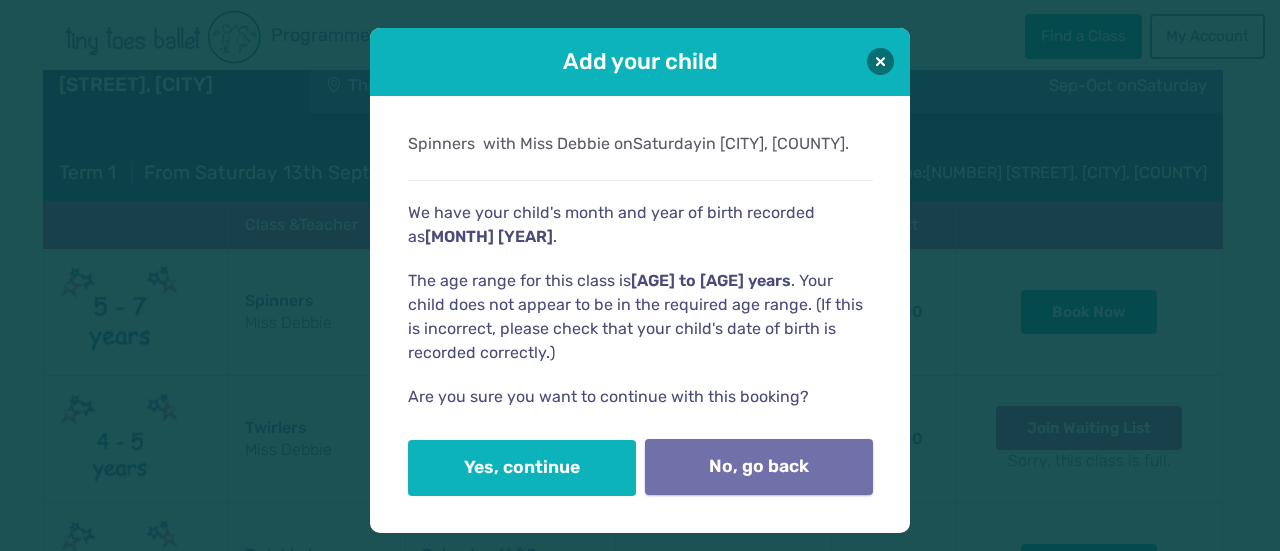 click on "No, go back" at bounding box center [759, 467] 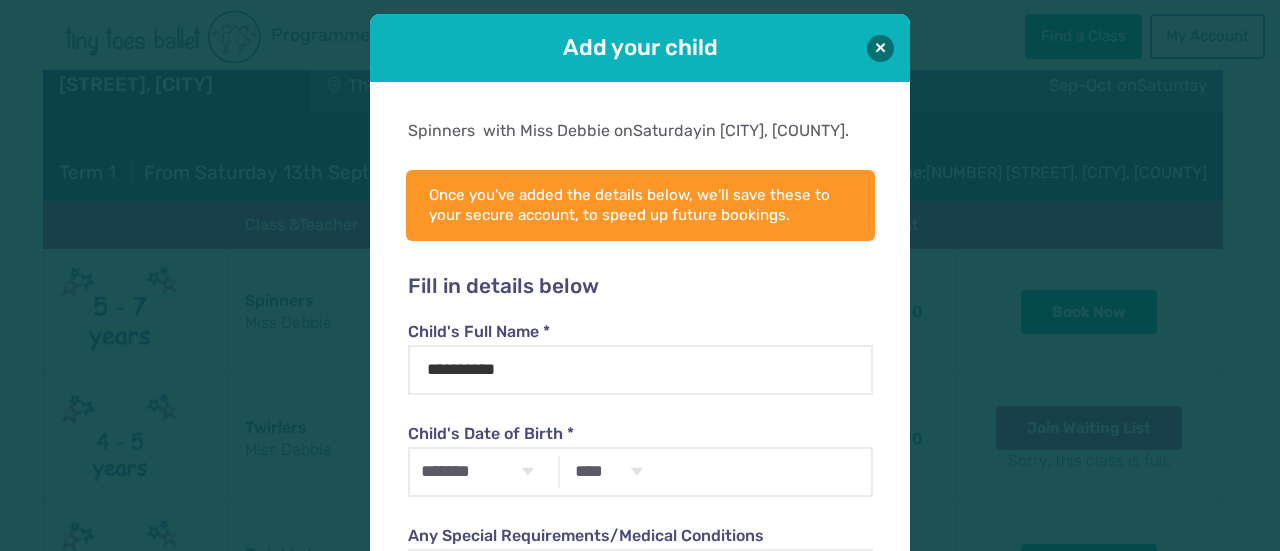 click on "Add your child" at bounding box center (640, 48) 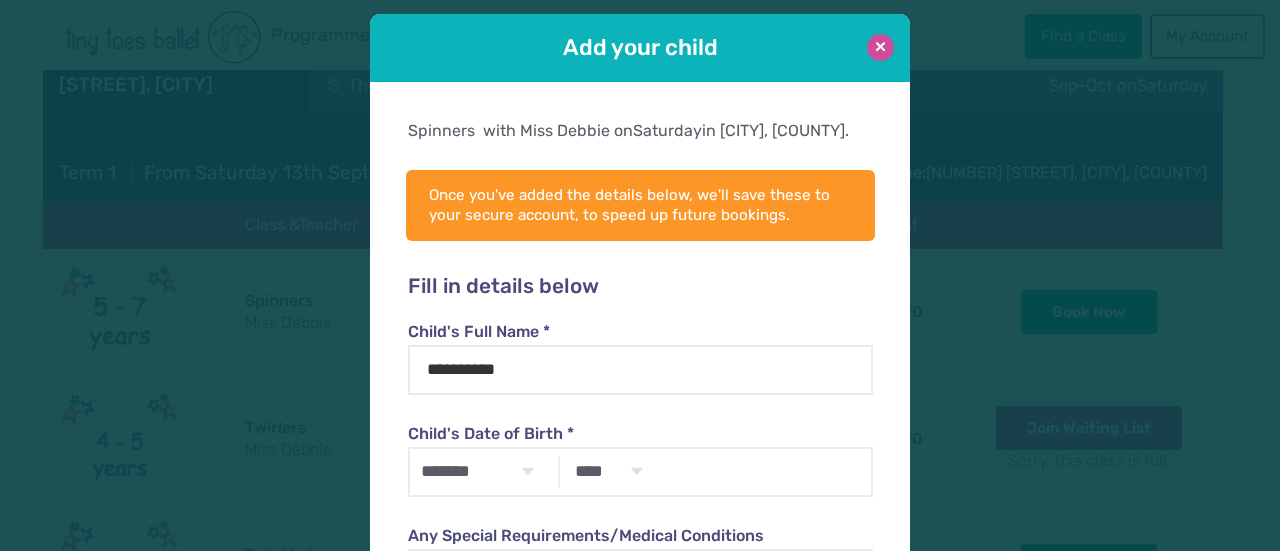 click at bounding box center [880, 47] 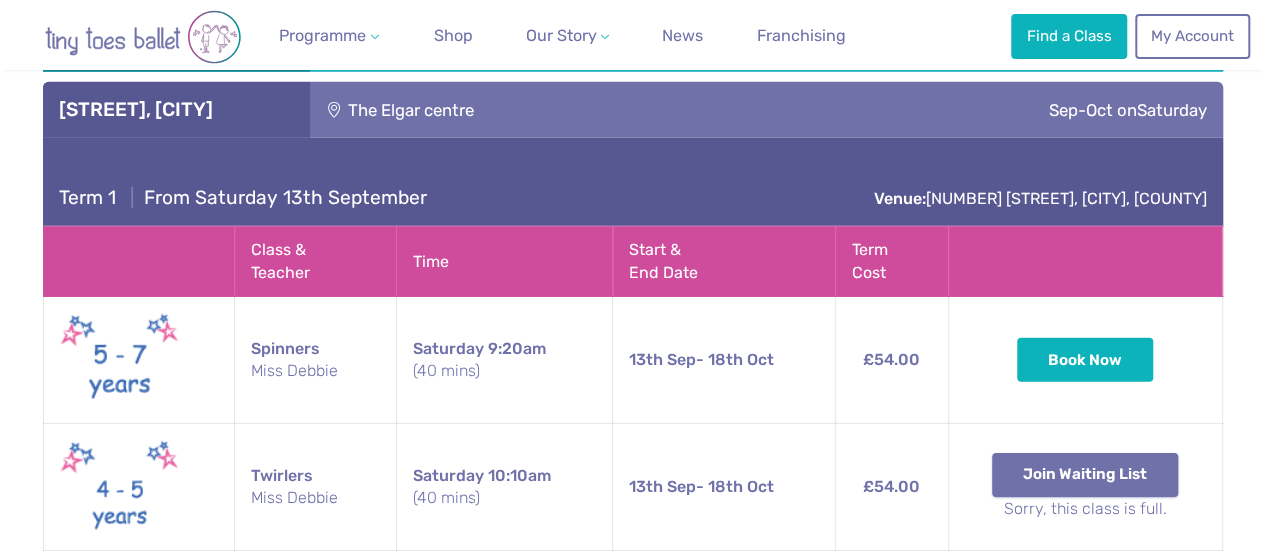 click on "Join Waiting List" at bounding box center [1085, 475] 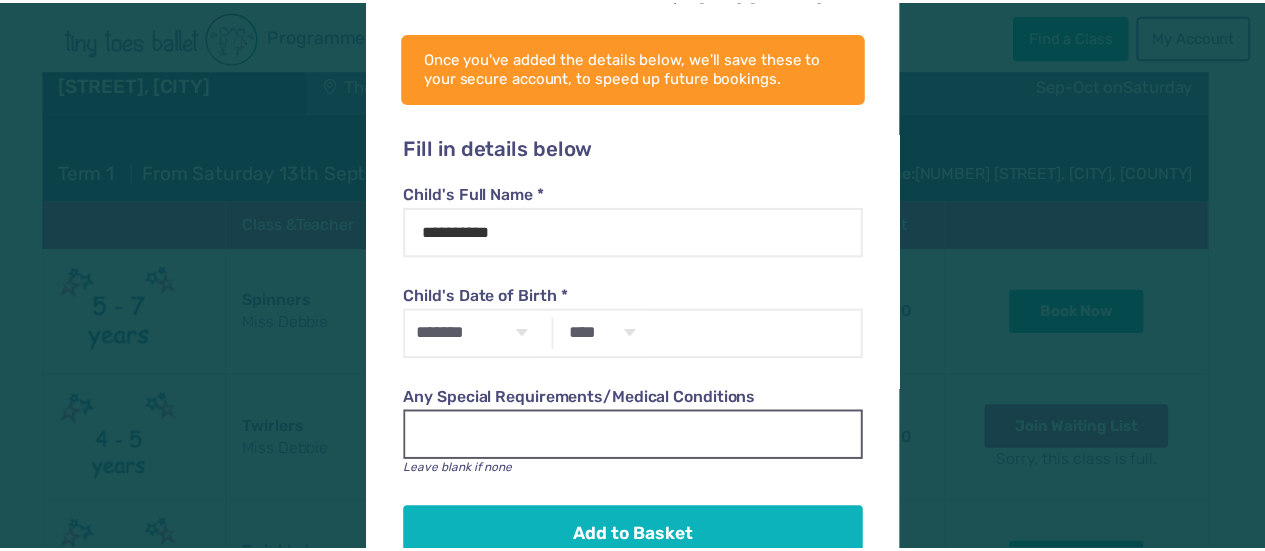 scroll, scrollTop: 204, scrollLeft: 0, axis: vertical 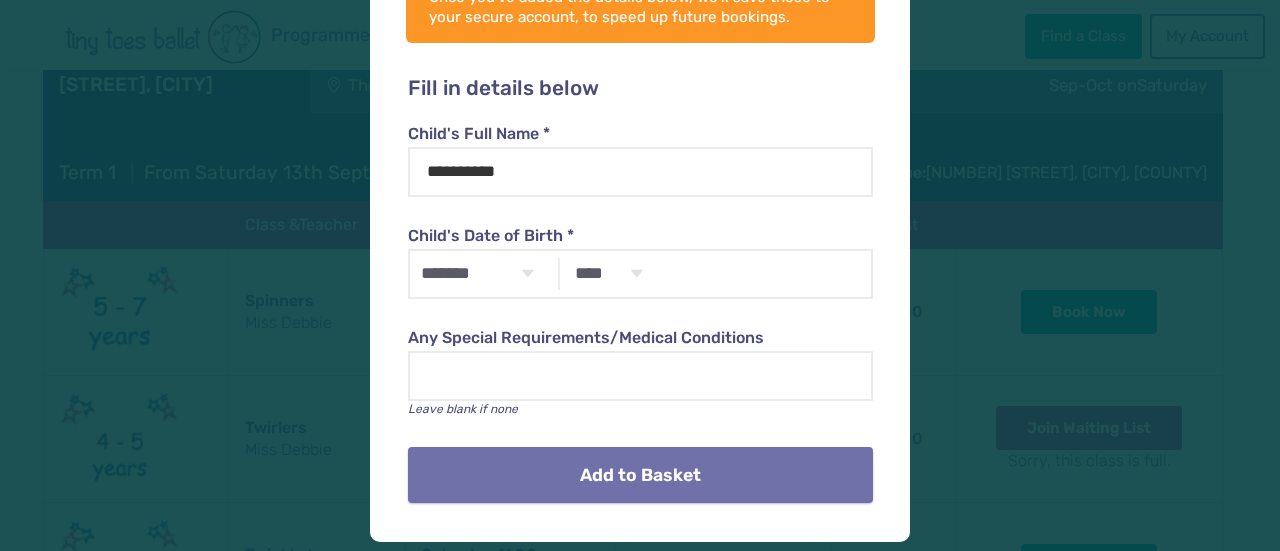 click on "Add to Basket" at bounding box center (640, 475) 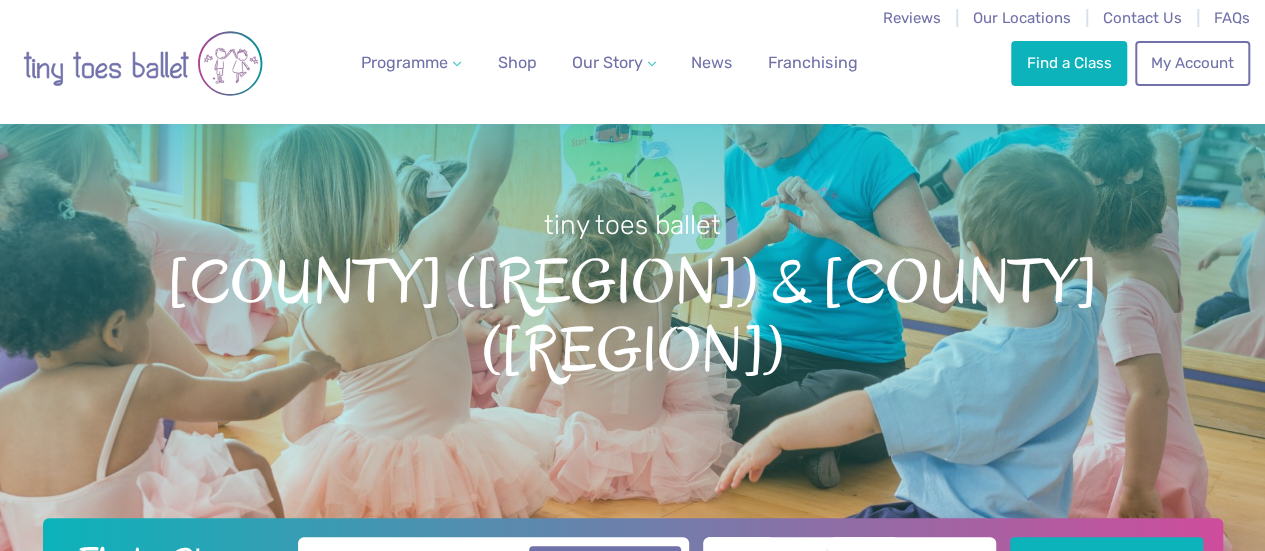 scroll, scrollTop: 0, scrollLeft: 0, axis: both 